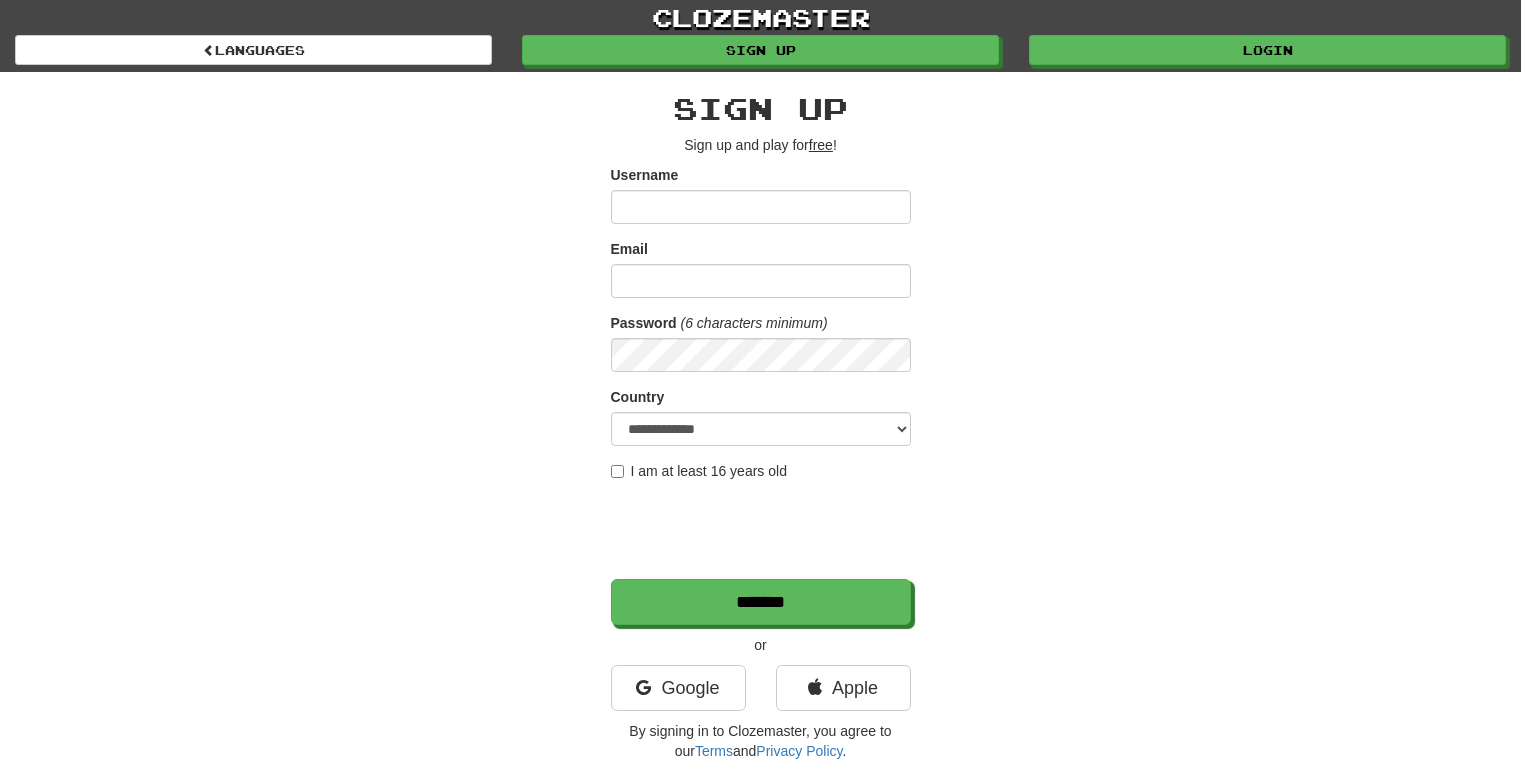 scroll, scrollTop: 0, scrollLeft: 0, axis: both 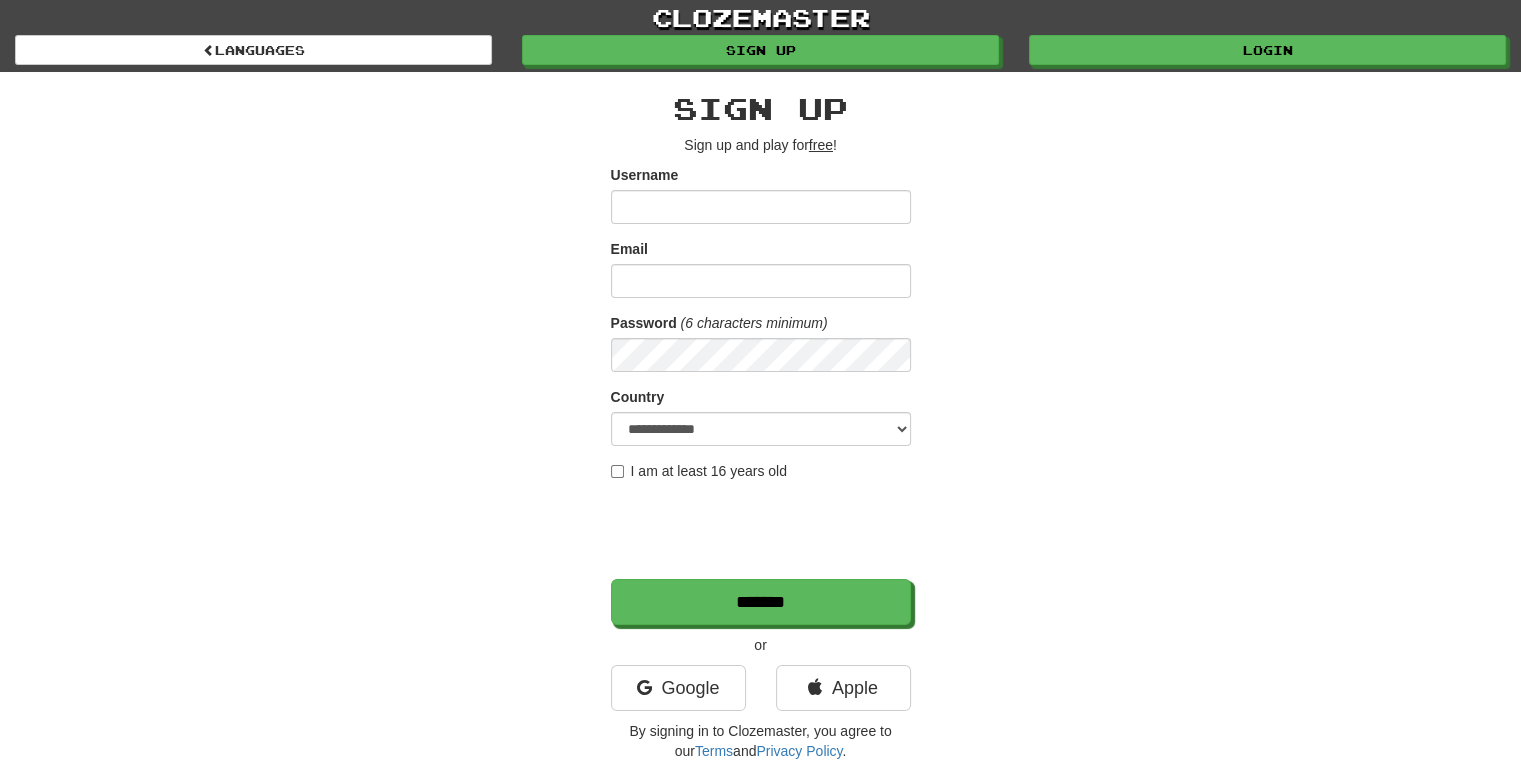 click on "**********" at bounding box center [761, 426] 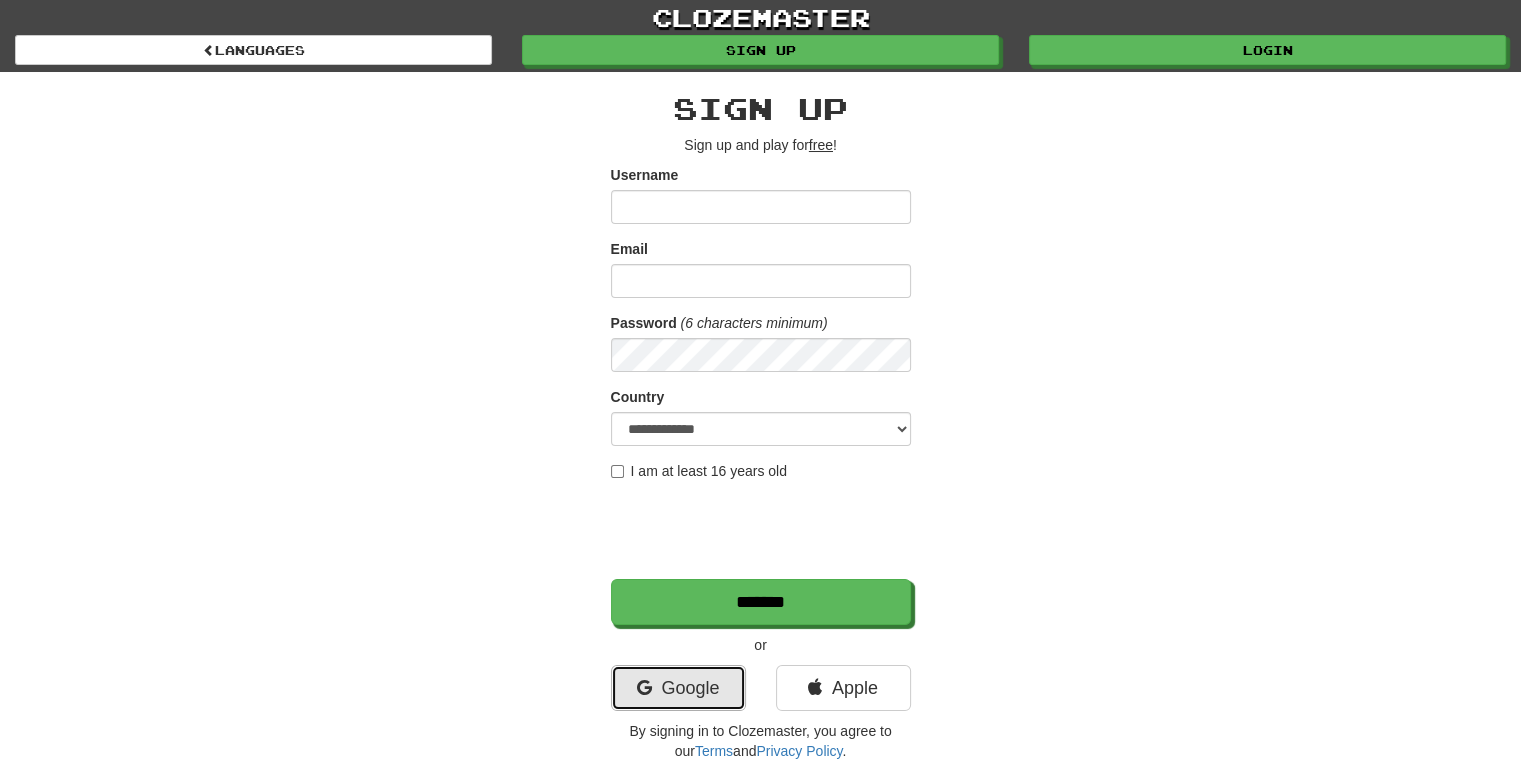 click on "Google" at bounding box center [678, 688] 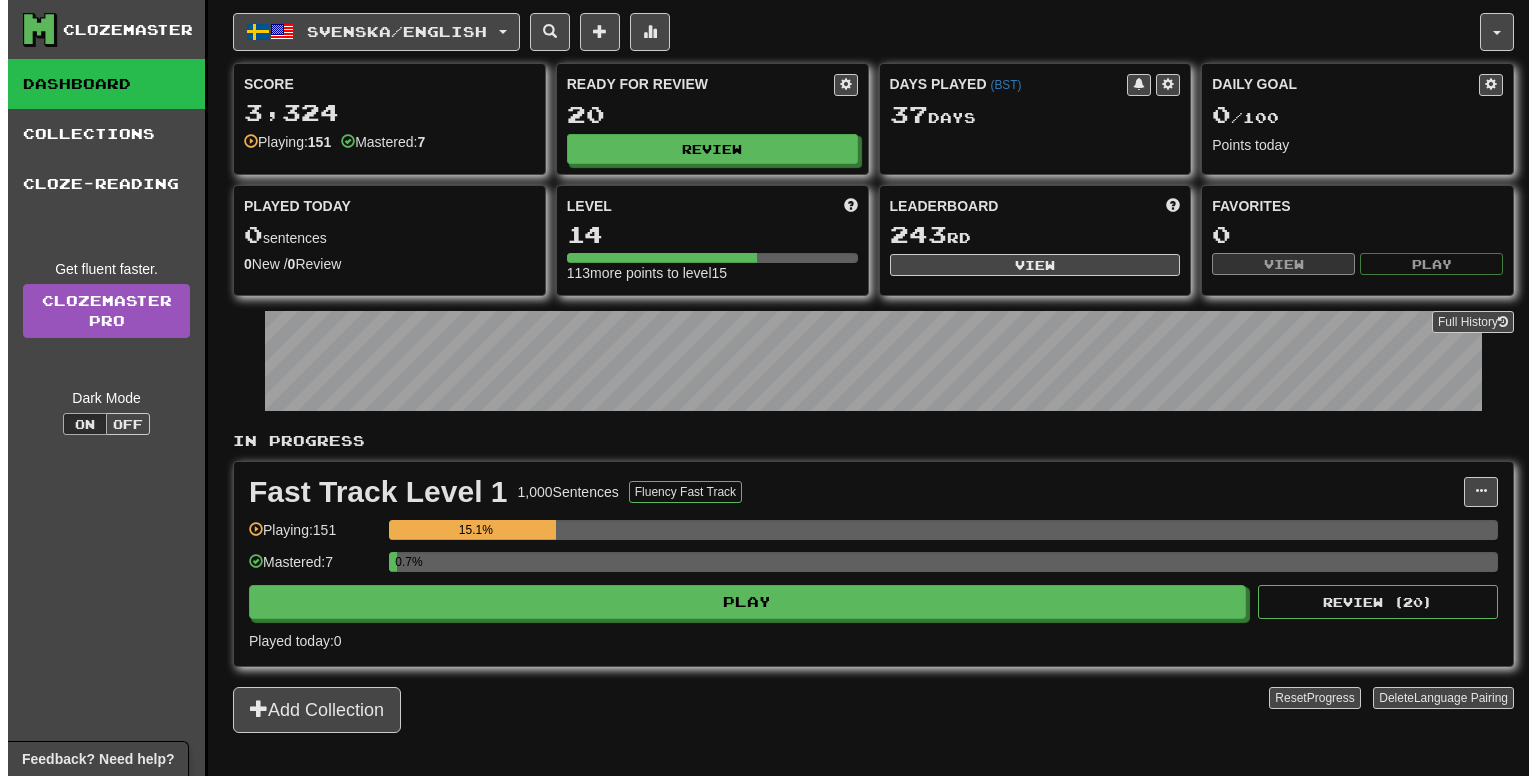 scroll, scrollTop: 0, scrollLeft: 0, axis: both 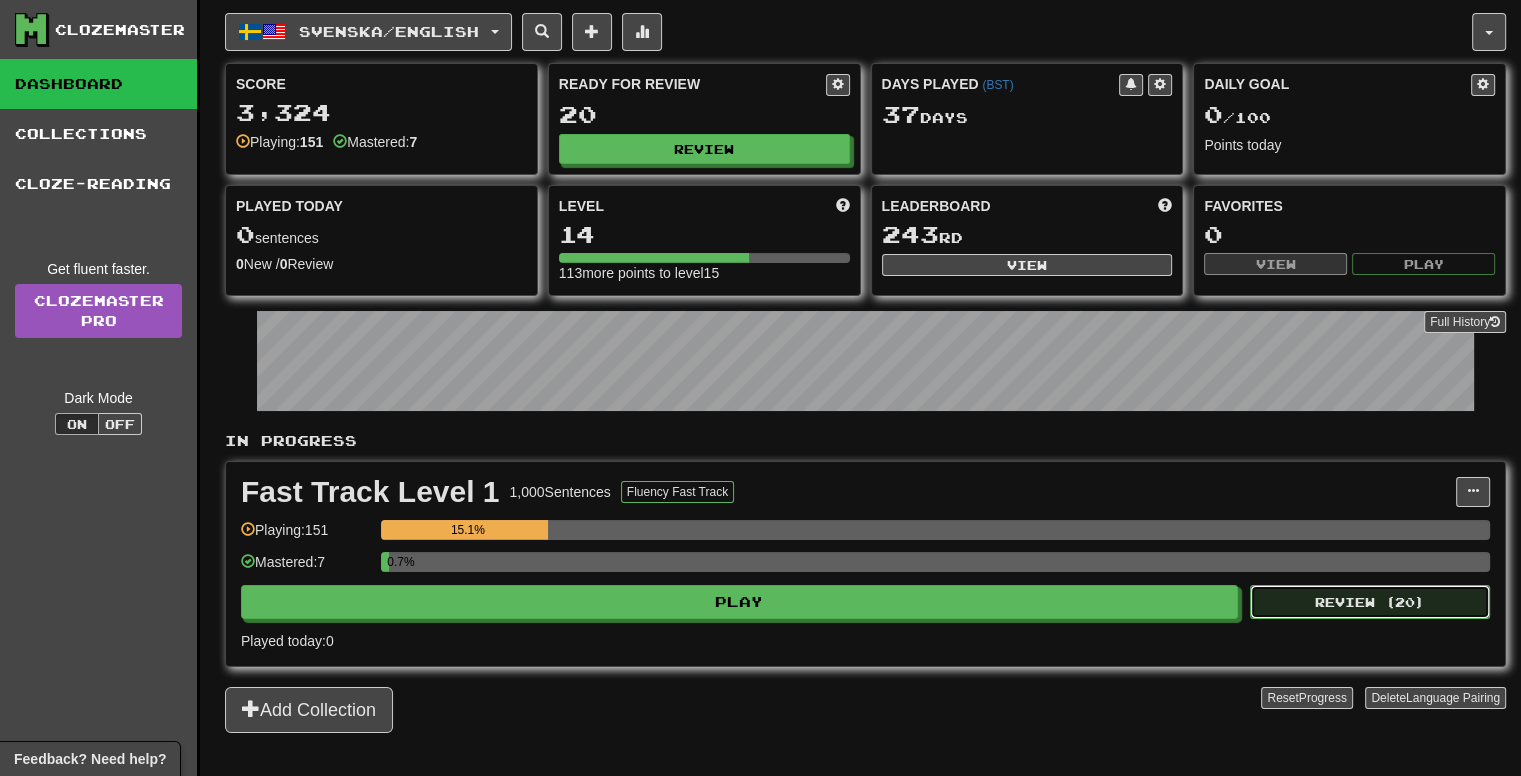 click on "Review ( 20 )" at bounding box center [1370, 602] 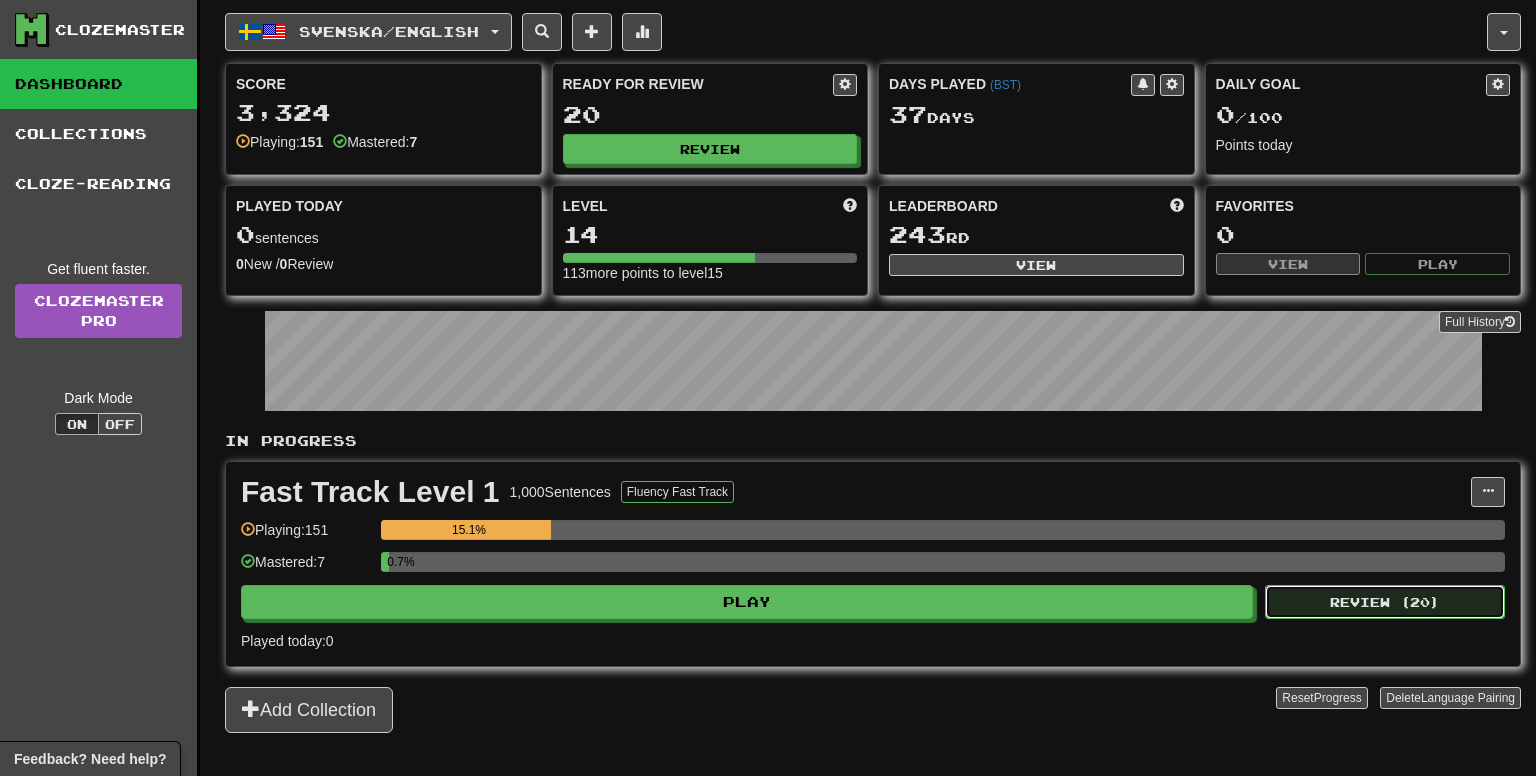 select on "**" 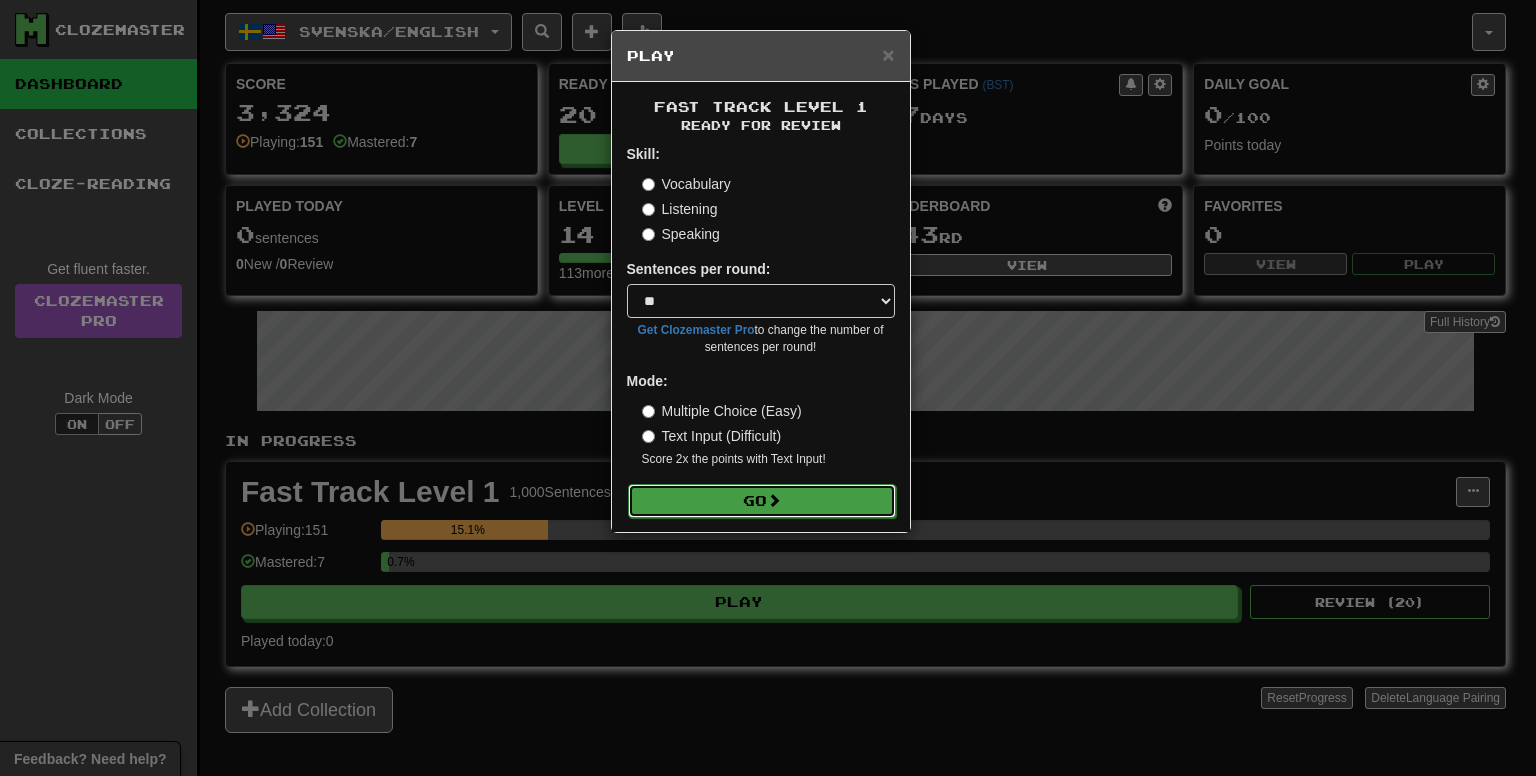 click on "Go" at bounding box center (762, 501) 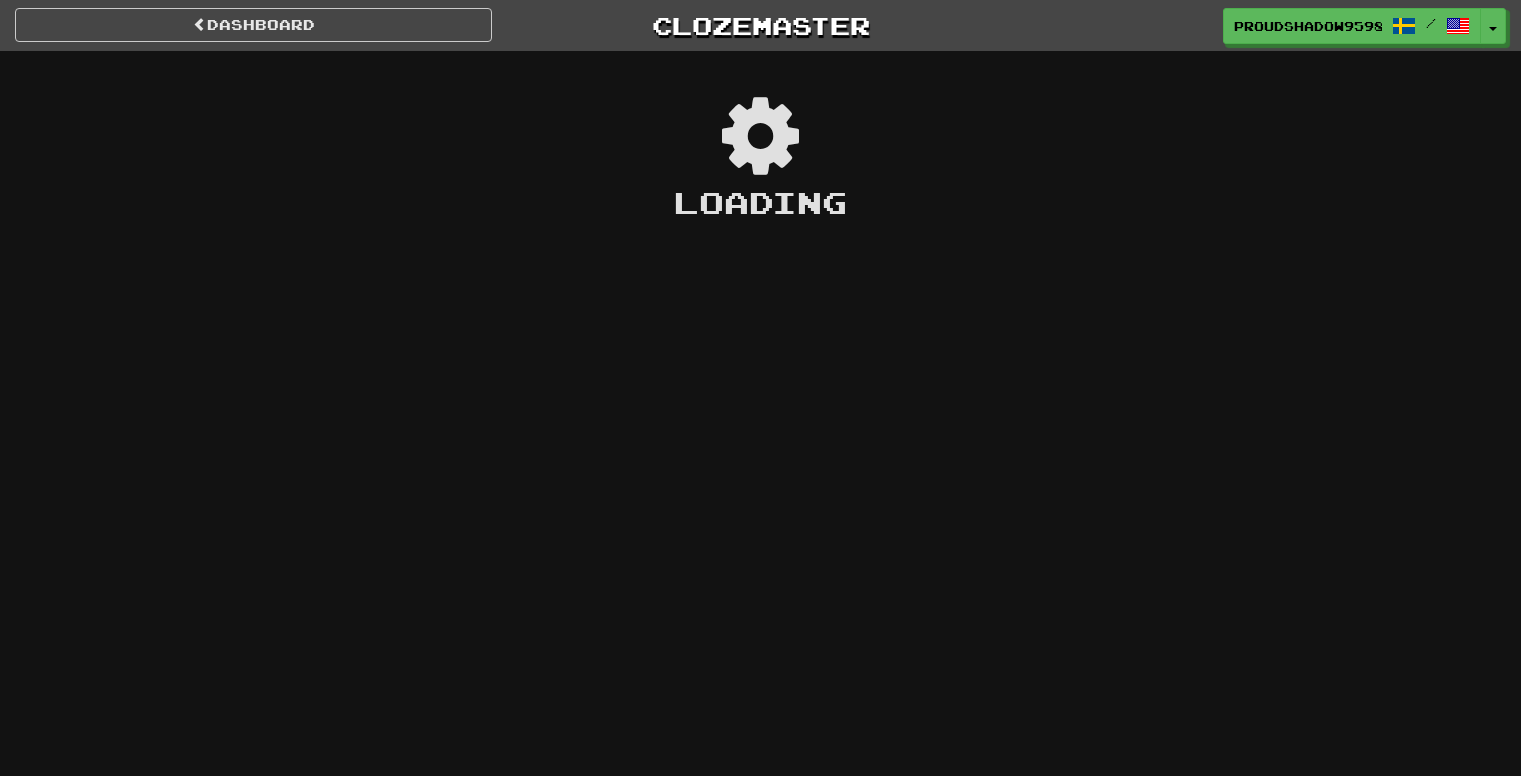 scroll, scrollTop: 0, scrollLeft: 0, axis: both 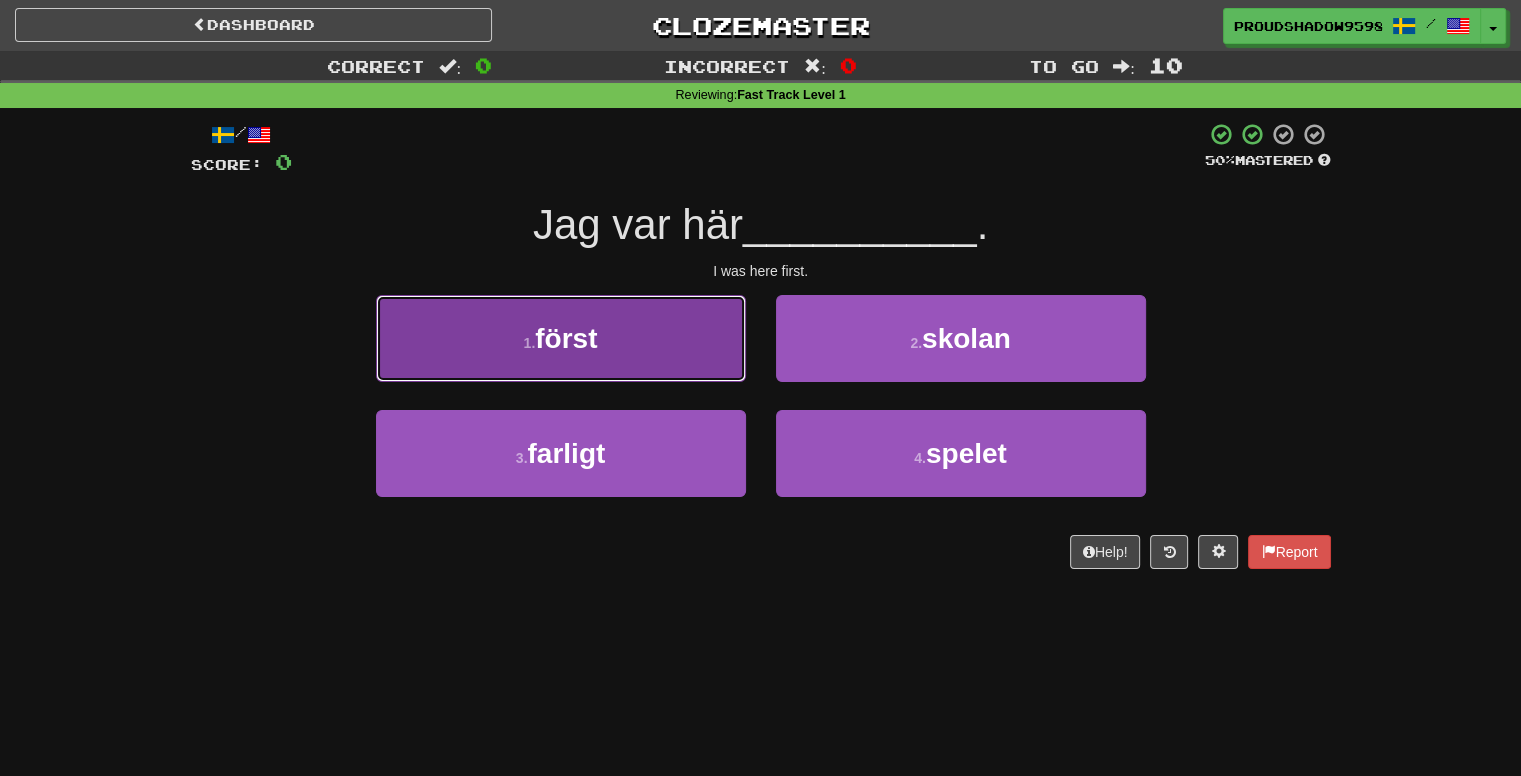 click on "1 .  först" at bounding box center [561, 338] 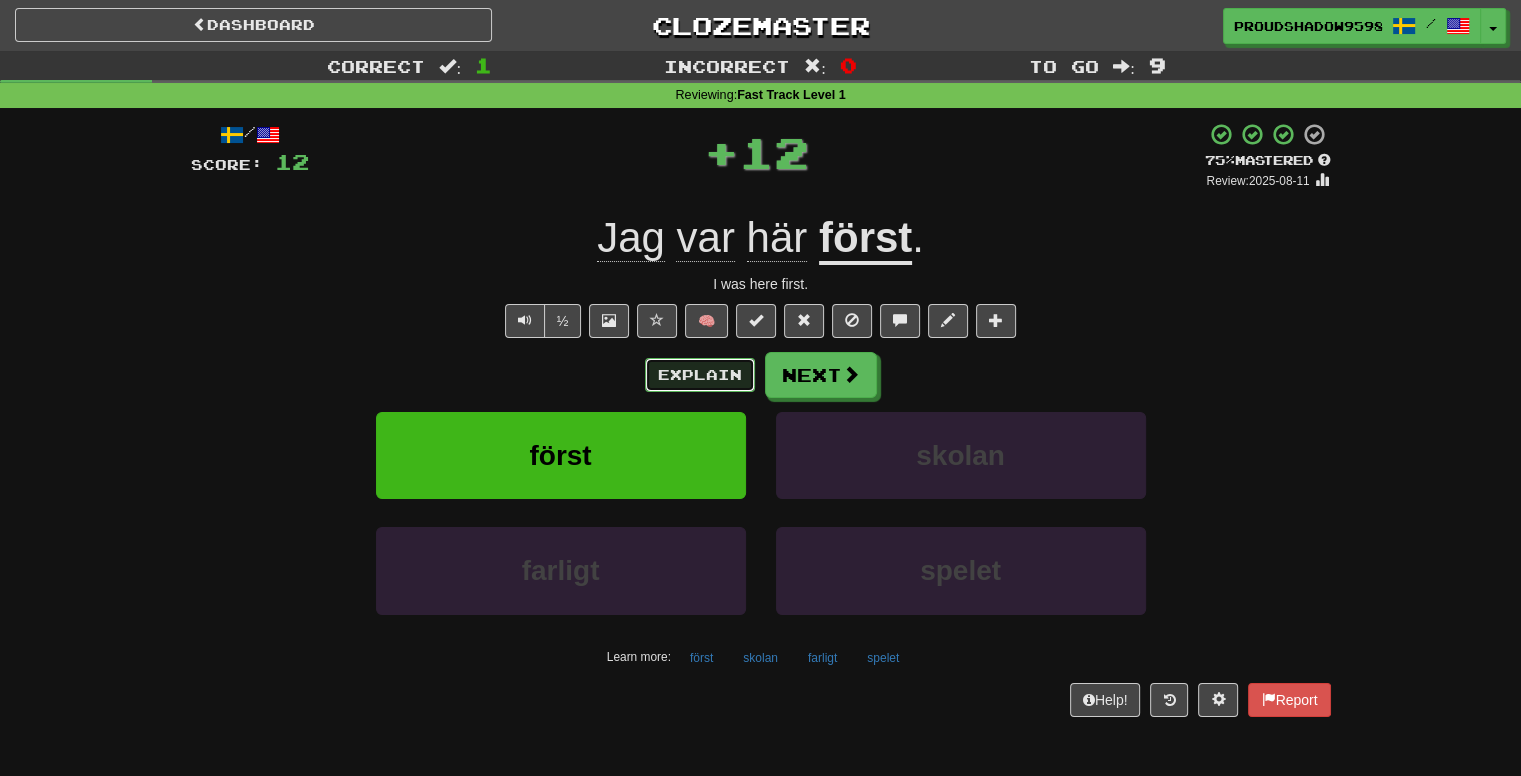 click on "Explain" at bounding box center [700, 375] 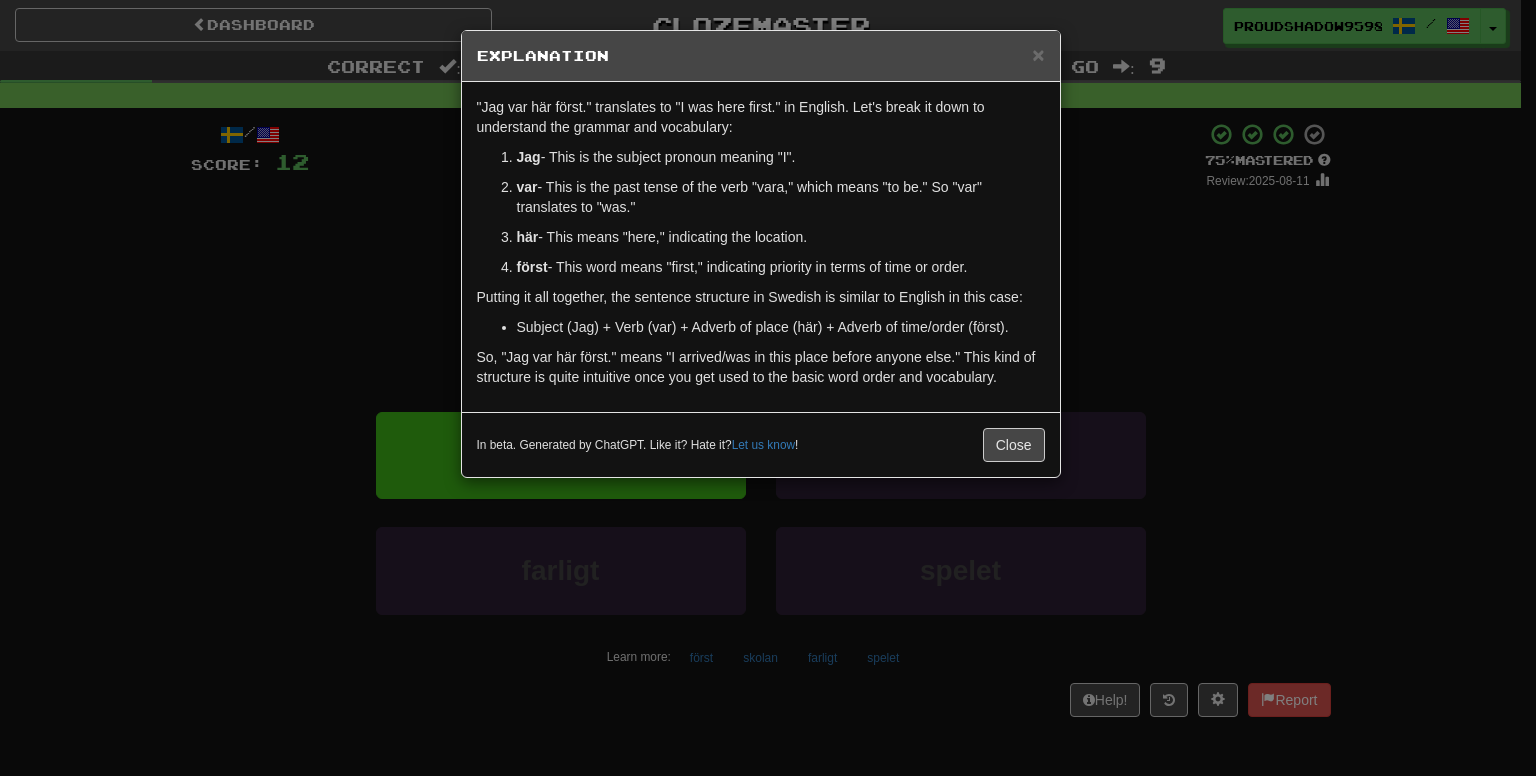 click on "× Explanation "Jag var här först." translates to "I was here first." in English. Let's break it down to understand the grammar and vocabulary:
Jag  - This is the subject pronoun meaning "I".
var  - This is the past tense of the verb "vara," which means "to be." So "var" translates to "was."
här  - This means "here," indicating the location.
först  - This word means "first," indicating priority in terms of time or order.
Putting it all together, the sentence structure in Swedish is similar to English in this case:
Subject (Jag) + Verb (var) + Adverb of place (här) + Adverb of time/order (först).
So, "Jag var här först." means "I arrived/was in this place before anyone else." This kind of structure is quite intuitive once you get used to the basic word order and vocabulary. In beta. Generated by ChatGPT. Like it? Hate it?  Let us know ! Close" at bounding box center (768, 388) 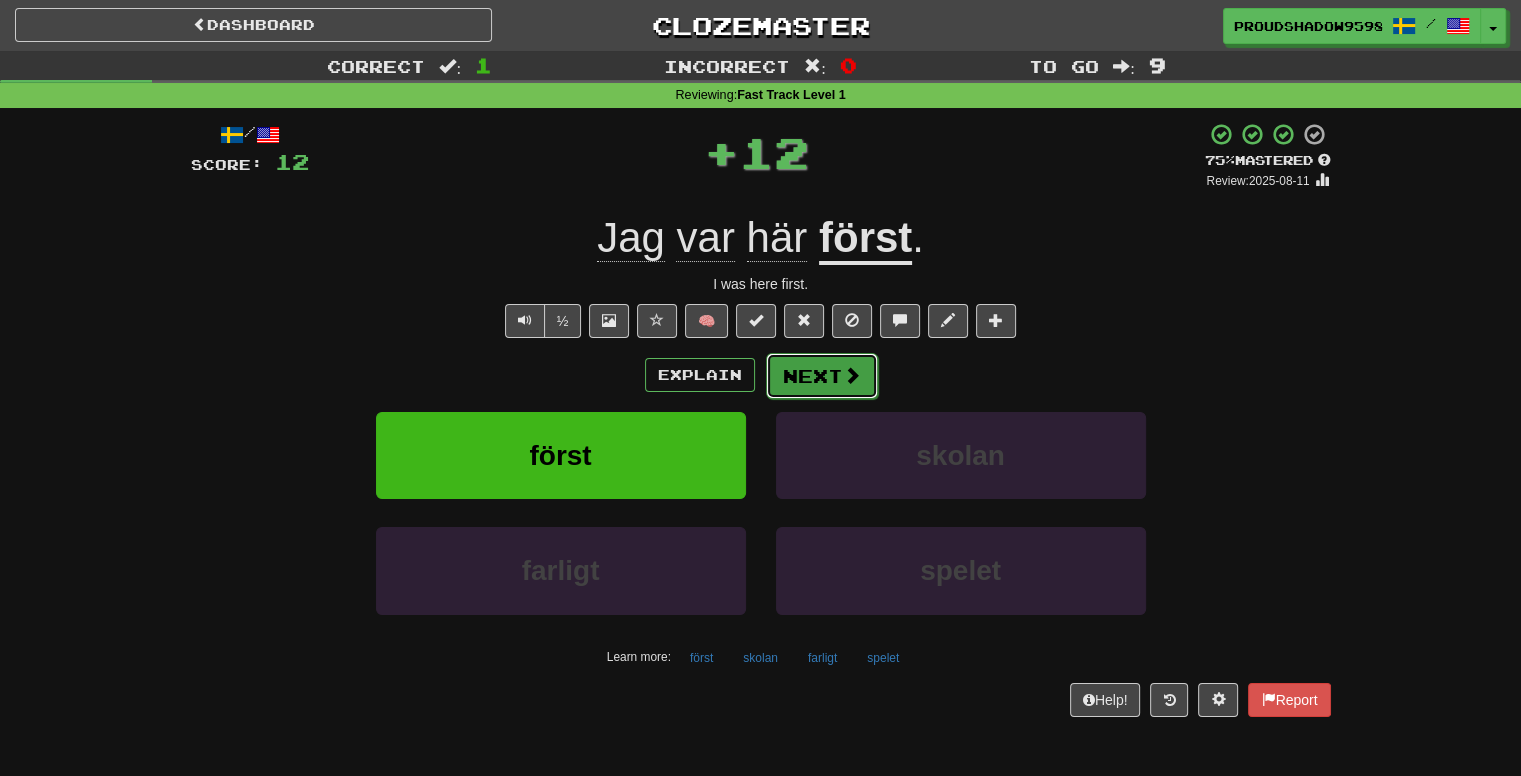 click at bounding box center (852, 375) 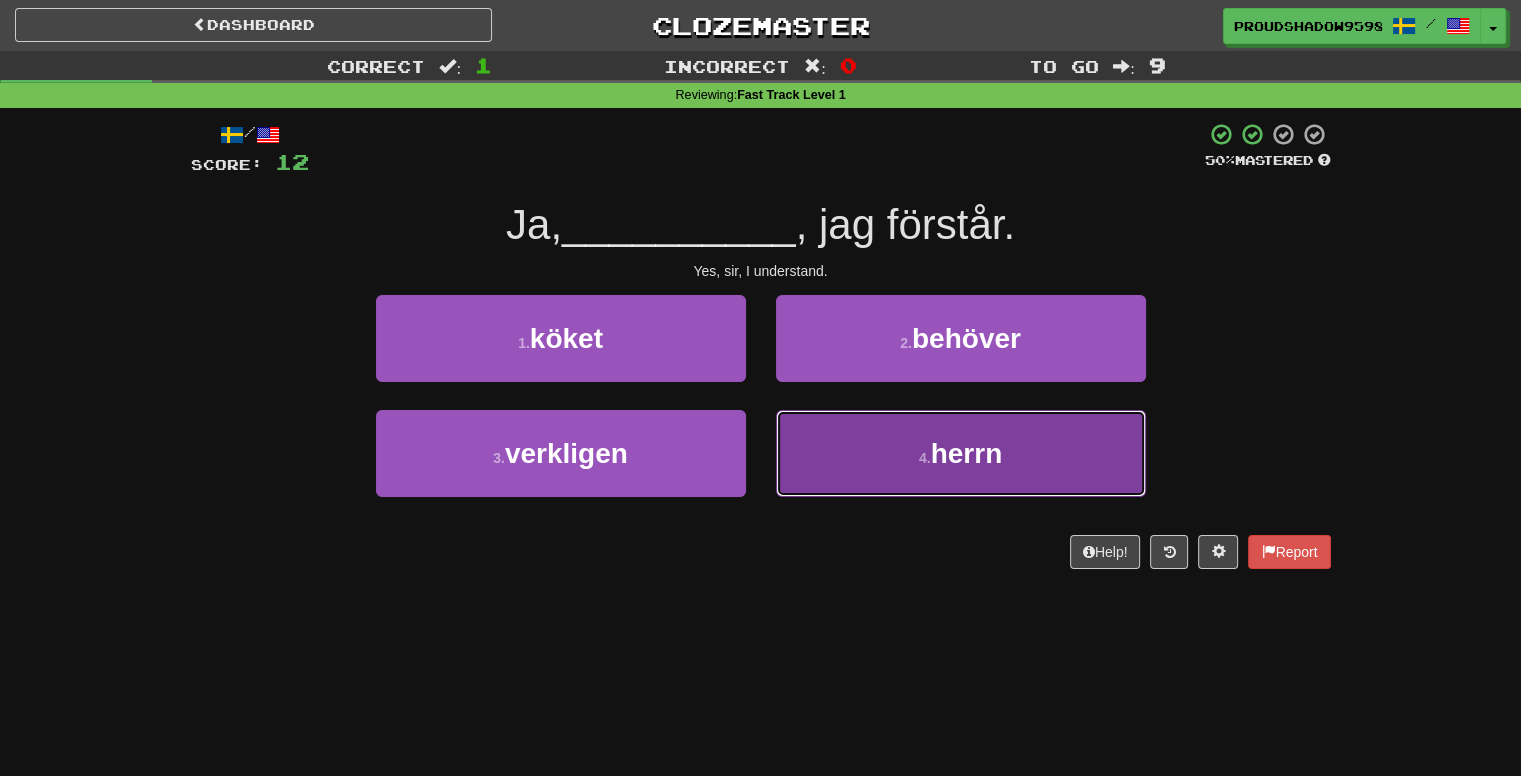 click on "4 .  herrn" at bounding box center [961, 453] 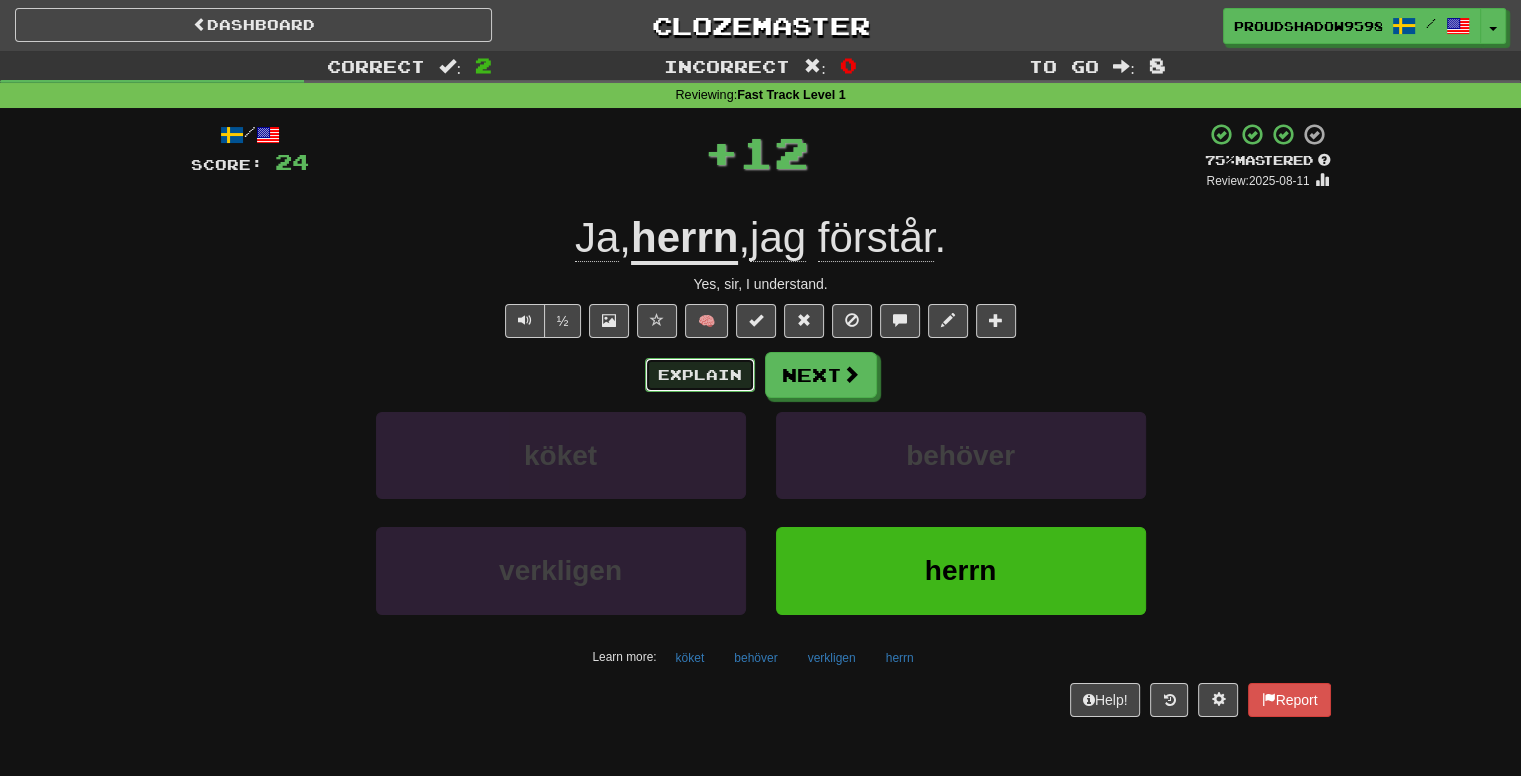 click on "Explain" at bounding box center (700, 375) 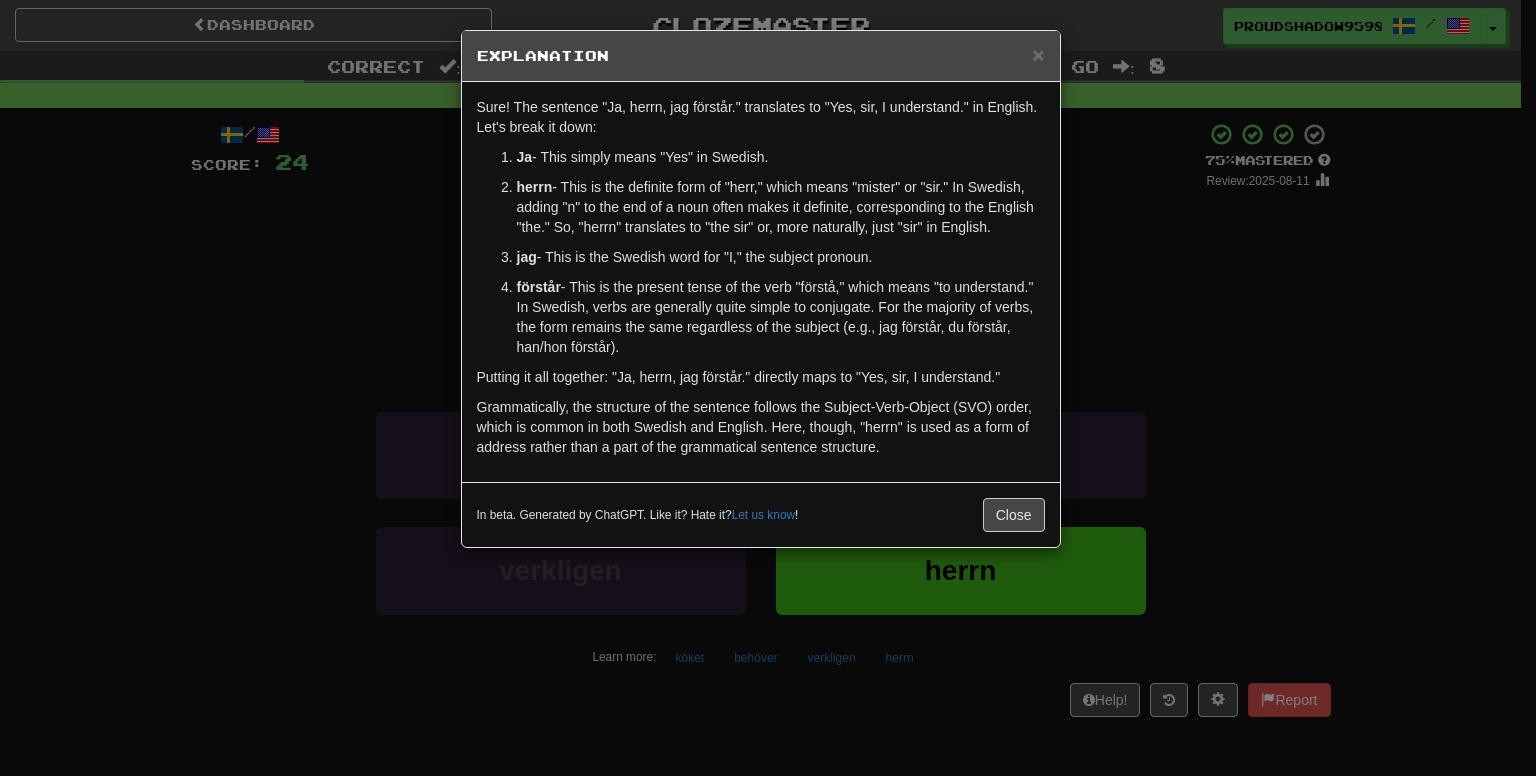 click on "× Explanation Sure! The sentence "Ja, herrn, jag förstår." translates to "Yes, sir, I understand." in English. Let's break it down:
Ja  - This simply means "Yes" in Swedish.
herrn  - This is the definite form of "herr," which means "mister" or "sir." In Swedish, adding "n" to the end of a noun often makes it definite, corresponding to the English "the." So, "herrn" translates to "the sir" or, more naturally, just "sir" in English.
jag  - This is the Swedish word for "I," the subject pronoun.
förstår  - This is the present tense of the verb "förstå," which means "to understand." In Swedish, verbs are generally quite simple to conjugate. For the majority of verbs, the form remains the same regardless of the subject (e.g., jag förstår, du förstår, han/hon förstår).
Putting it all together: "Ja, herrn, jag förstår." directly maps to "Yes, sir, I understand."
In beta. Generated by ChatGPT. Like it? Hate it?  Let us know ! Close" at bounding box center [768, 388] 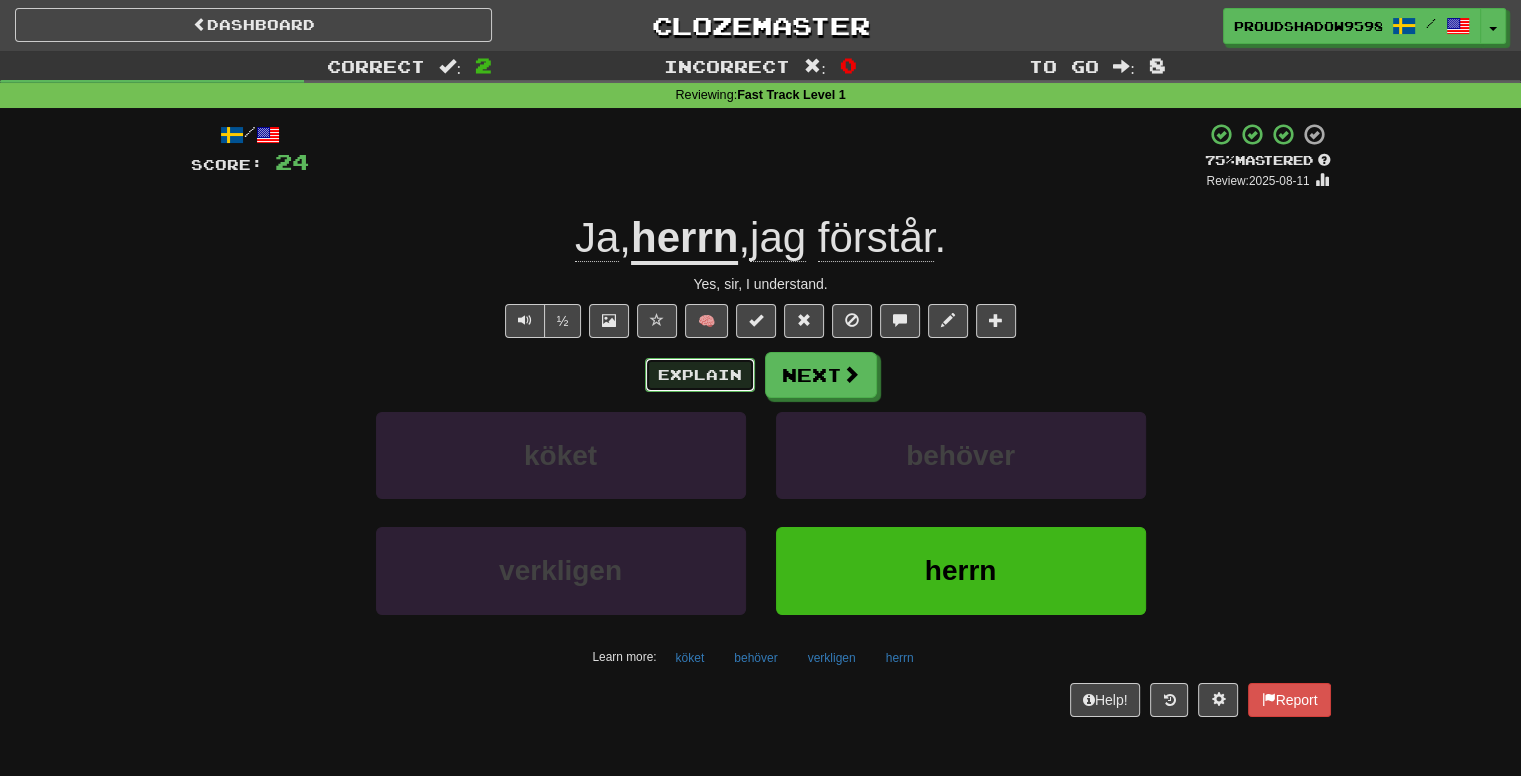 click on "Explain" at bounding box center [700, 375] 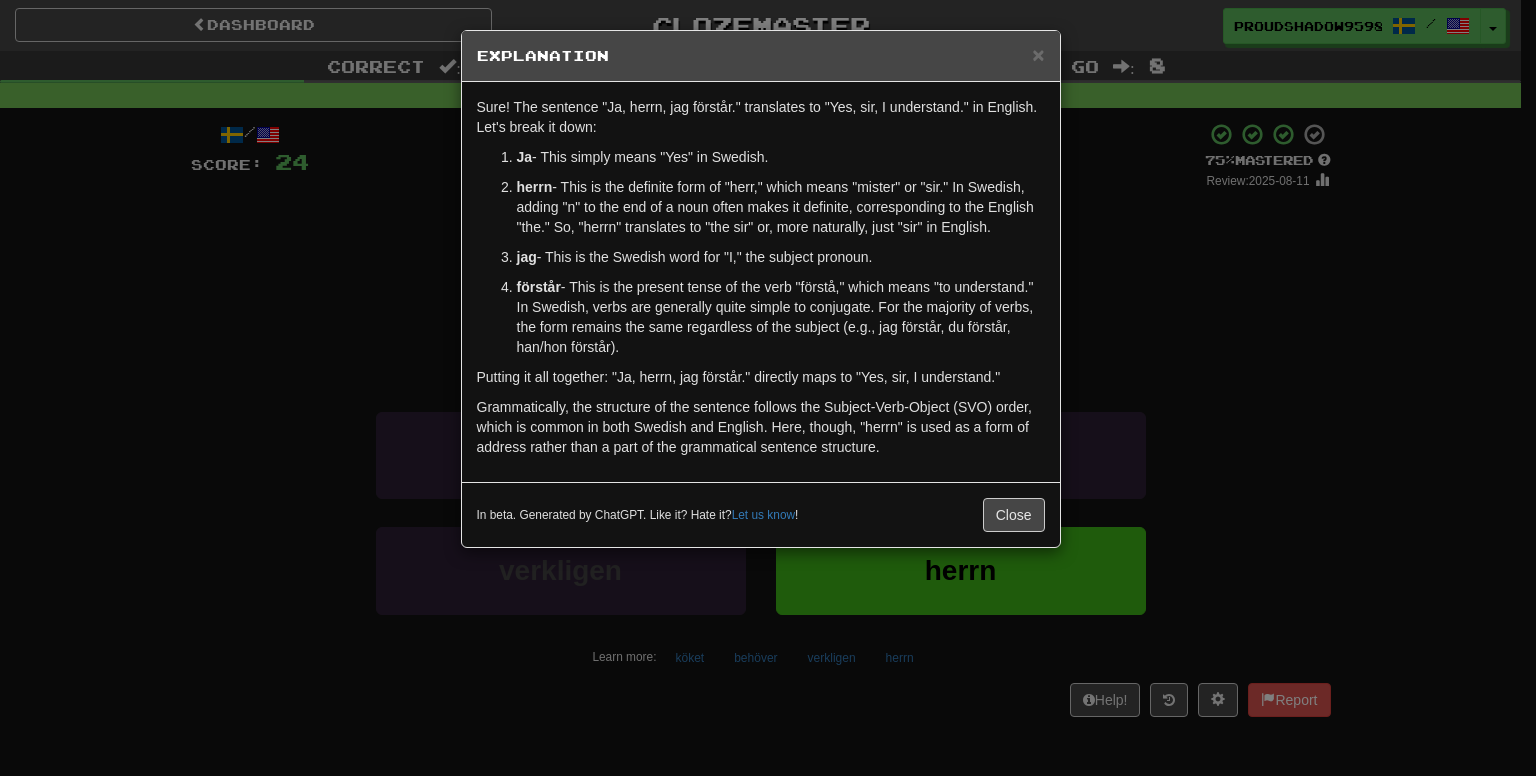 click on "× Explanation Sure! The sentence "Ja, herrn, jag förstår." translates to "Yes, sir, I understand." in English. Let's break it down:
Ja  - This simply means "Yes" in Swedish.
herrn  - This is the definite form of "herr," which means "mister" or "sir." In Swedish, adding "n" to the end of a noun often makes it definite, corresponding to the English "the." So, "herrn" translates to "the sir" or, more naturally, just "sir" in English.
jag  - This is the Swedish word for "I," the subject pronoun.
förstår  - This is the present tense of the verb "förstå," which means "to understand." In Swedish, verbs are generally quite simple to conjugate. For the majority of verbs, the form remains the same regardless of the subject (e.g., jag förstår, du förstår, han/hon förstår).
Putting it all together: "Ja, herrn, jag förstår." directly maps to "Yes, sir, I understand."
In beta. Generated by ChatGPT. Like it? Hate it?  Let us know ! Close" at bounding box center [768, 388] 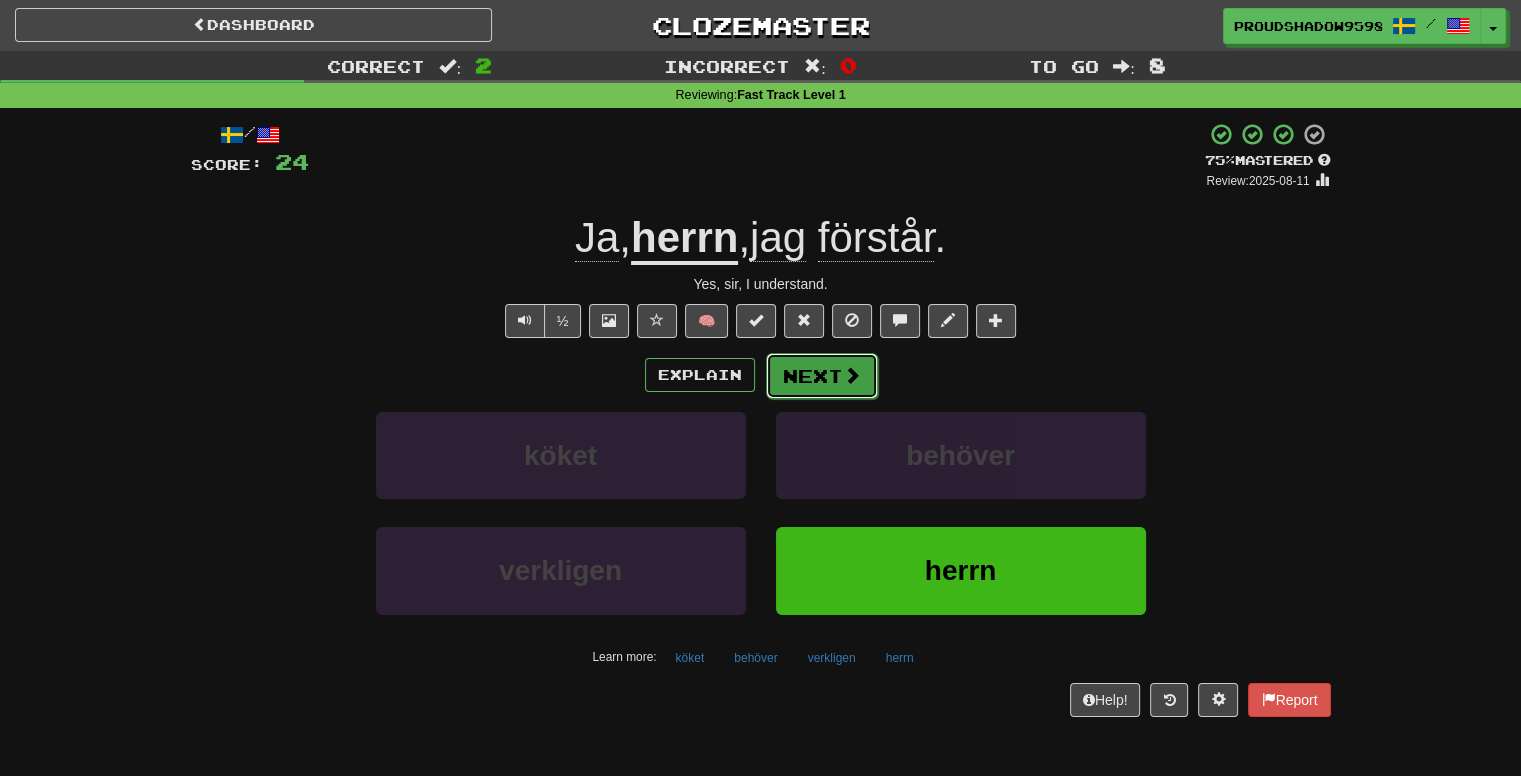 click on "Next" at bounding box center (822, 376) 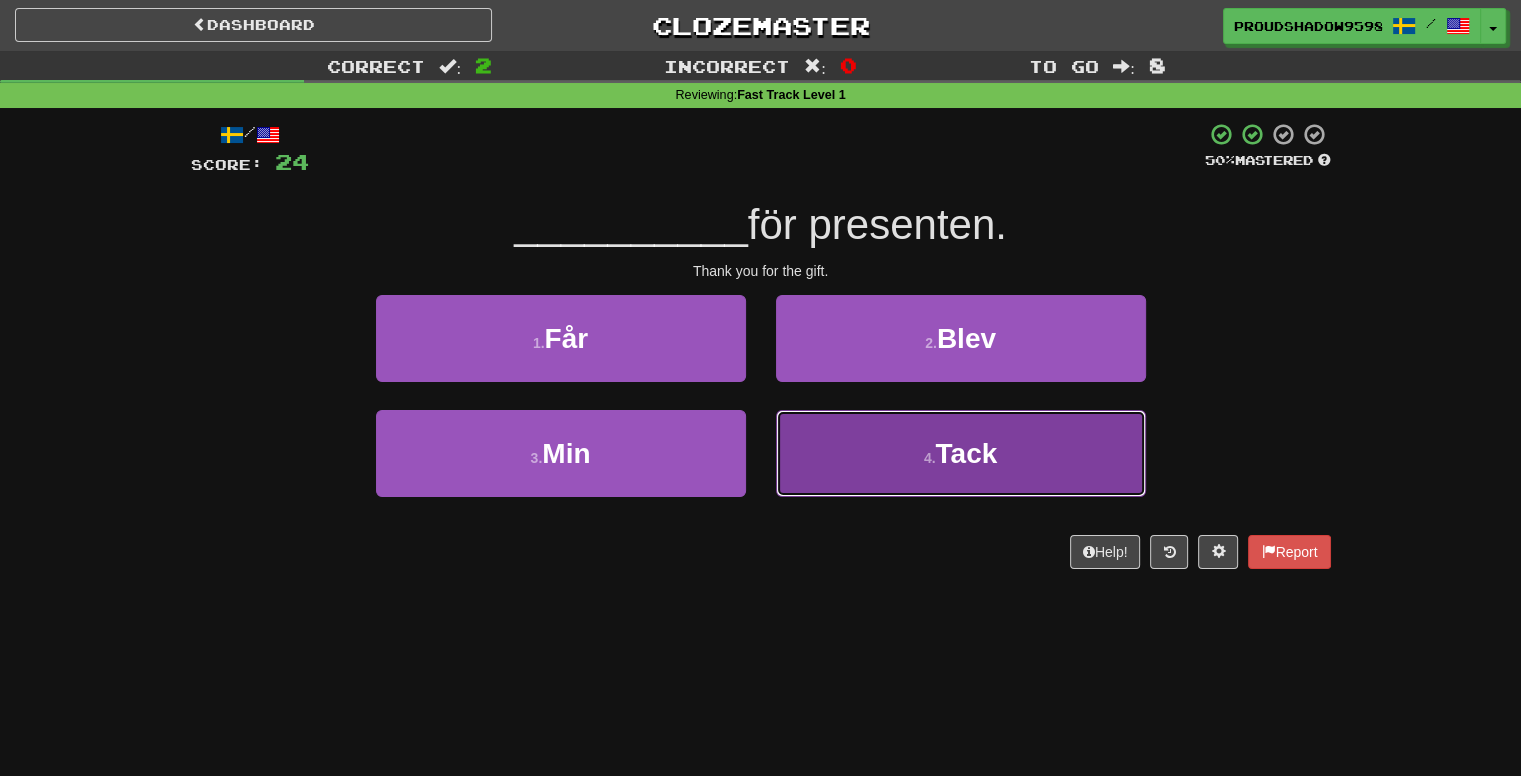 click on "4 .  Tack" at bounding box center [961, 453] 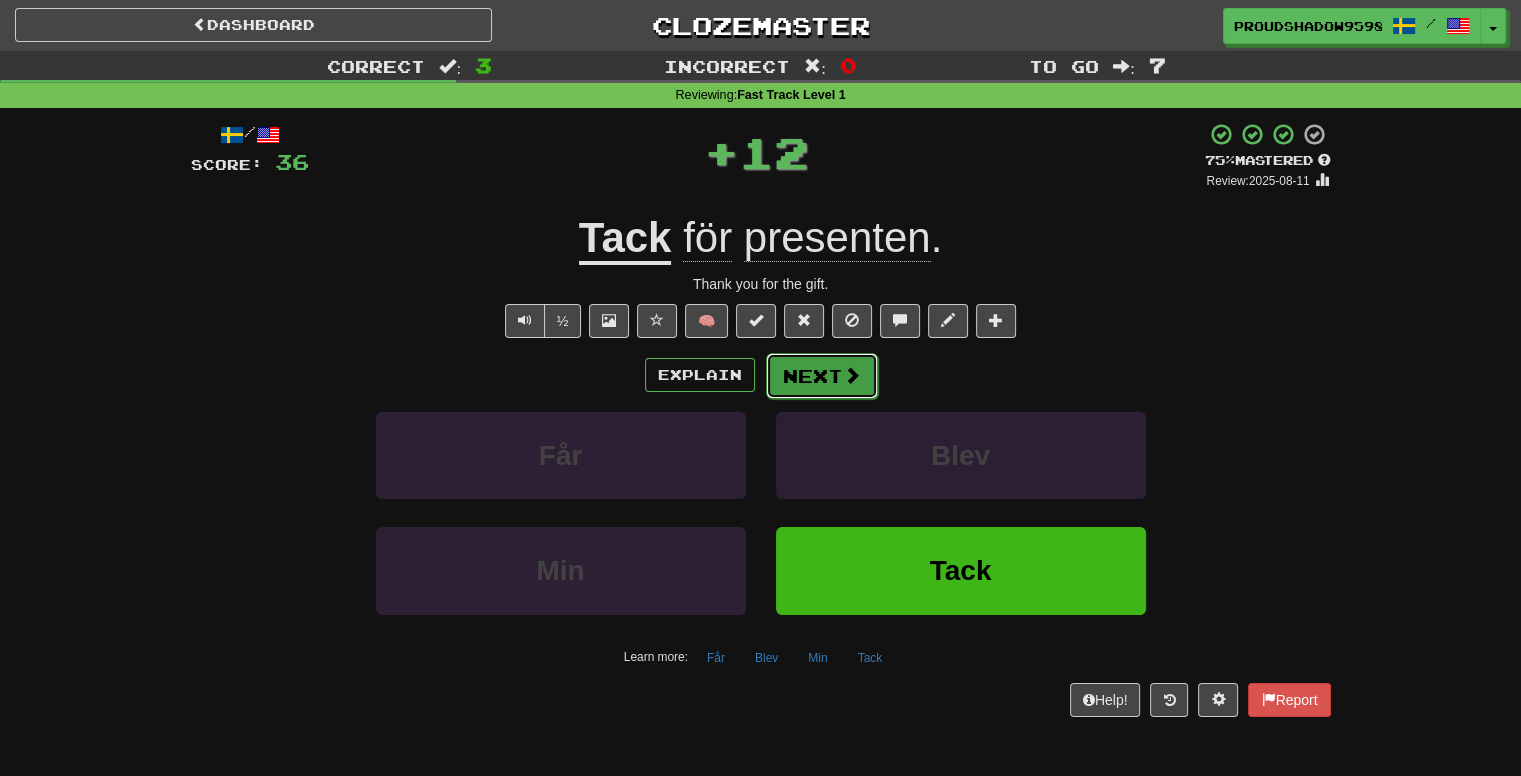 click on "Next" at bounding box center (822, 376) 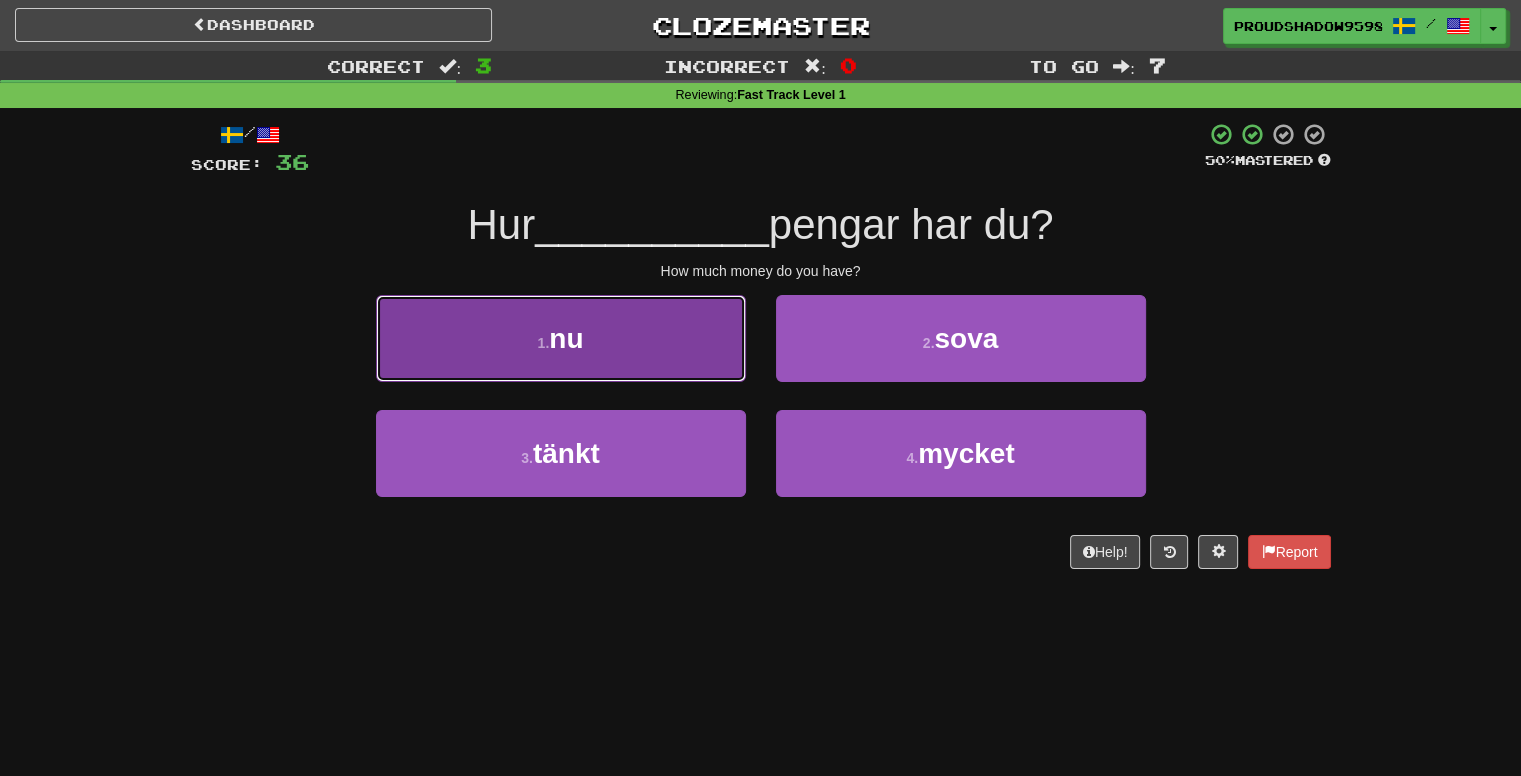 click on "1 .  nu" at bounding box center [561, 338] 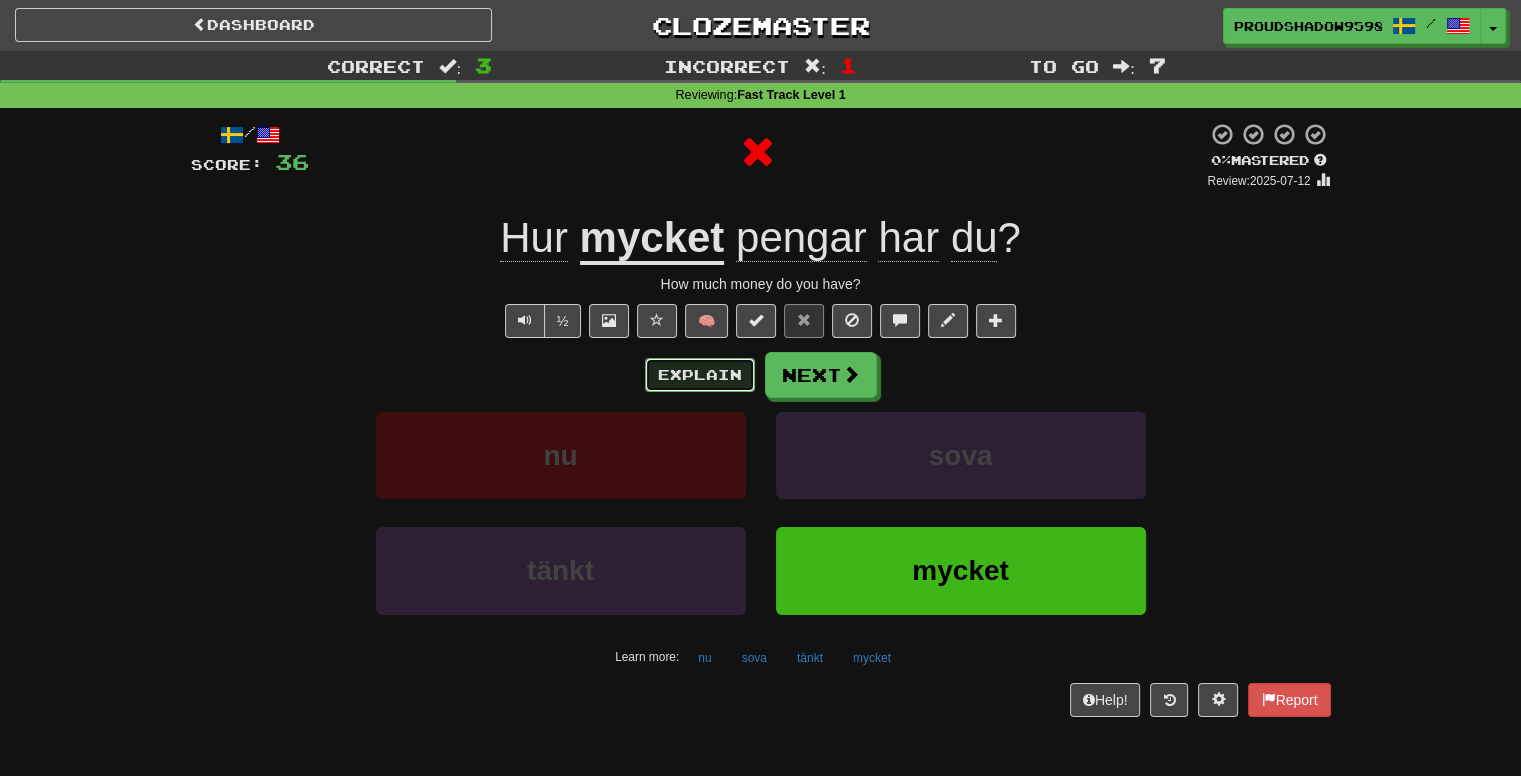 click on "Explain" at bounding box center [700, 375] 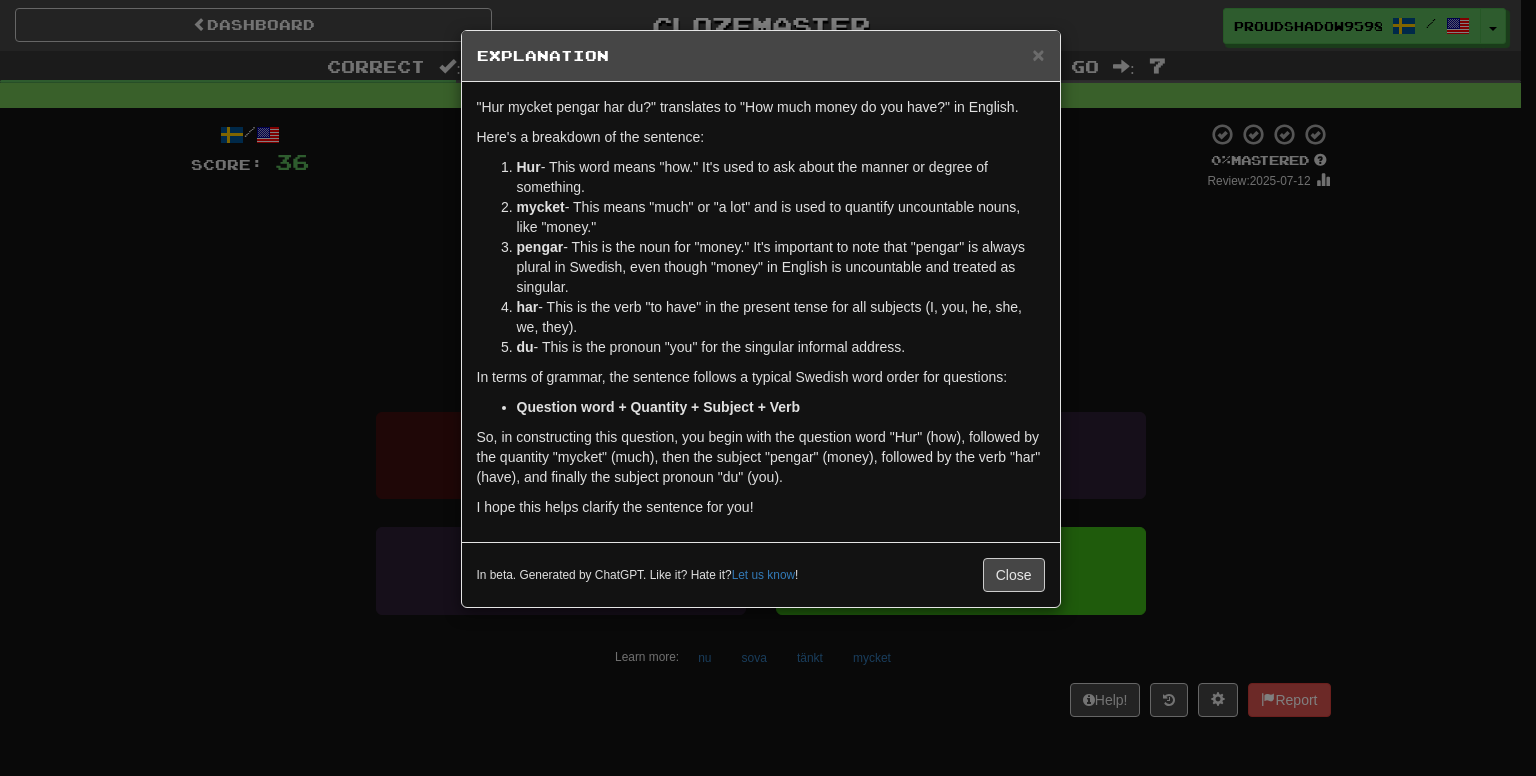 click on "× Explanation "Hur mycket pengar har du?" translates to "How much money do you have?" in English.
Here's a breakdown of the sentence:
Hur  - This word means "how." It's used to ask about the manner or degree of something.
mycket  - This means "much" or "a lot" and is used to quantify uncountable nouns, like "money."
pengar  - This is the noun for "money." It's important to note that "pengar" is always plural in Swedish, even though "money" in English is uncountable and treated as singular.
har  - This is the verb "to have" in the present tense for all subjects (I, you, he, she, we, they).
du  - This is the pronoun "you" for the singular informal address.
In terms of grammar, the sentence follows a typical Swedish word order for questions:
Question word + Quantity + Subject + Verb
I hope this helps clarify the sentence for you! In beta. Generated by ChatGPT. Like it? Hate it?  Let us know ! Close" at bounding box center (768, 388) 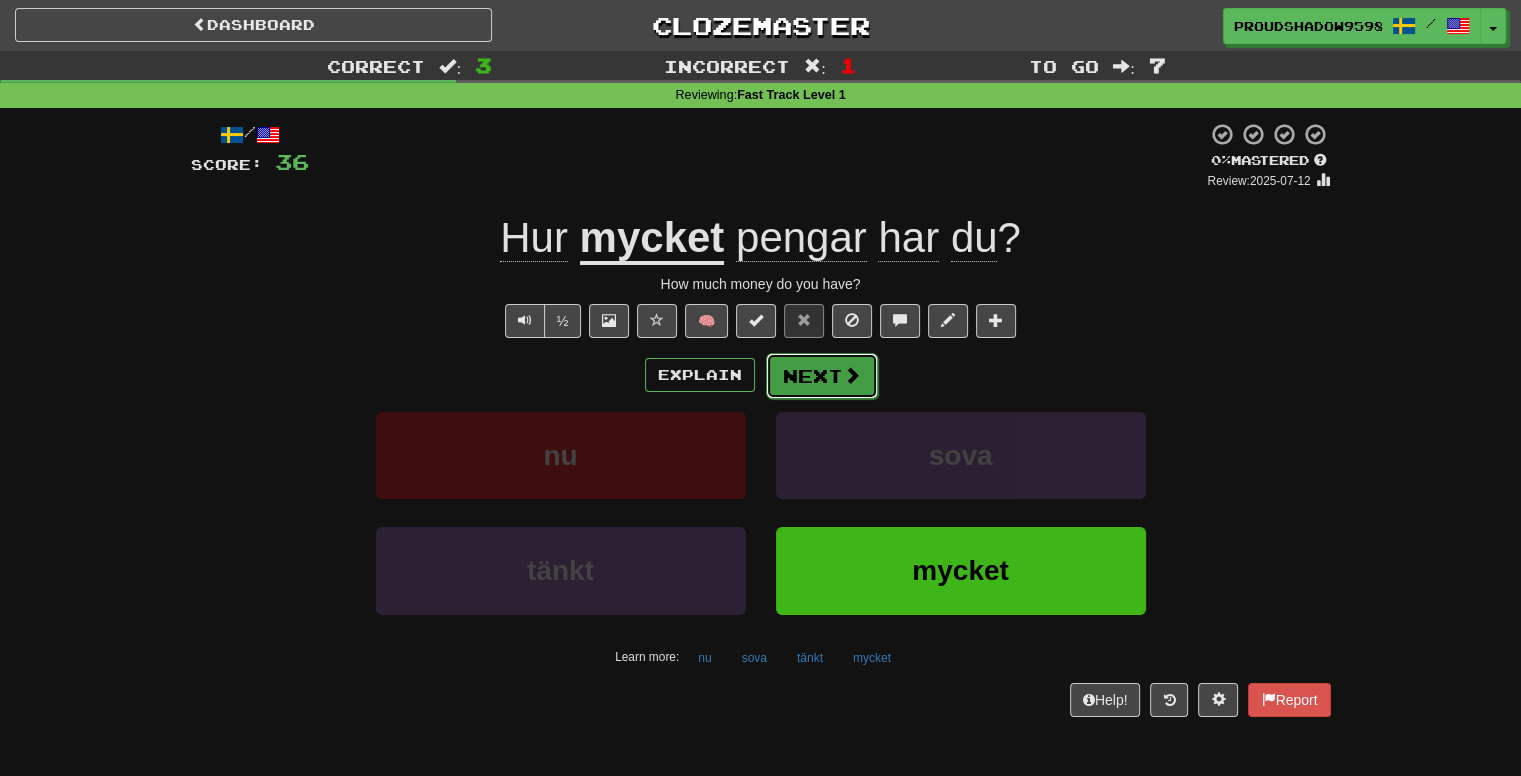 click on "Next" at bounding box center [822, 376] 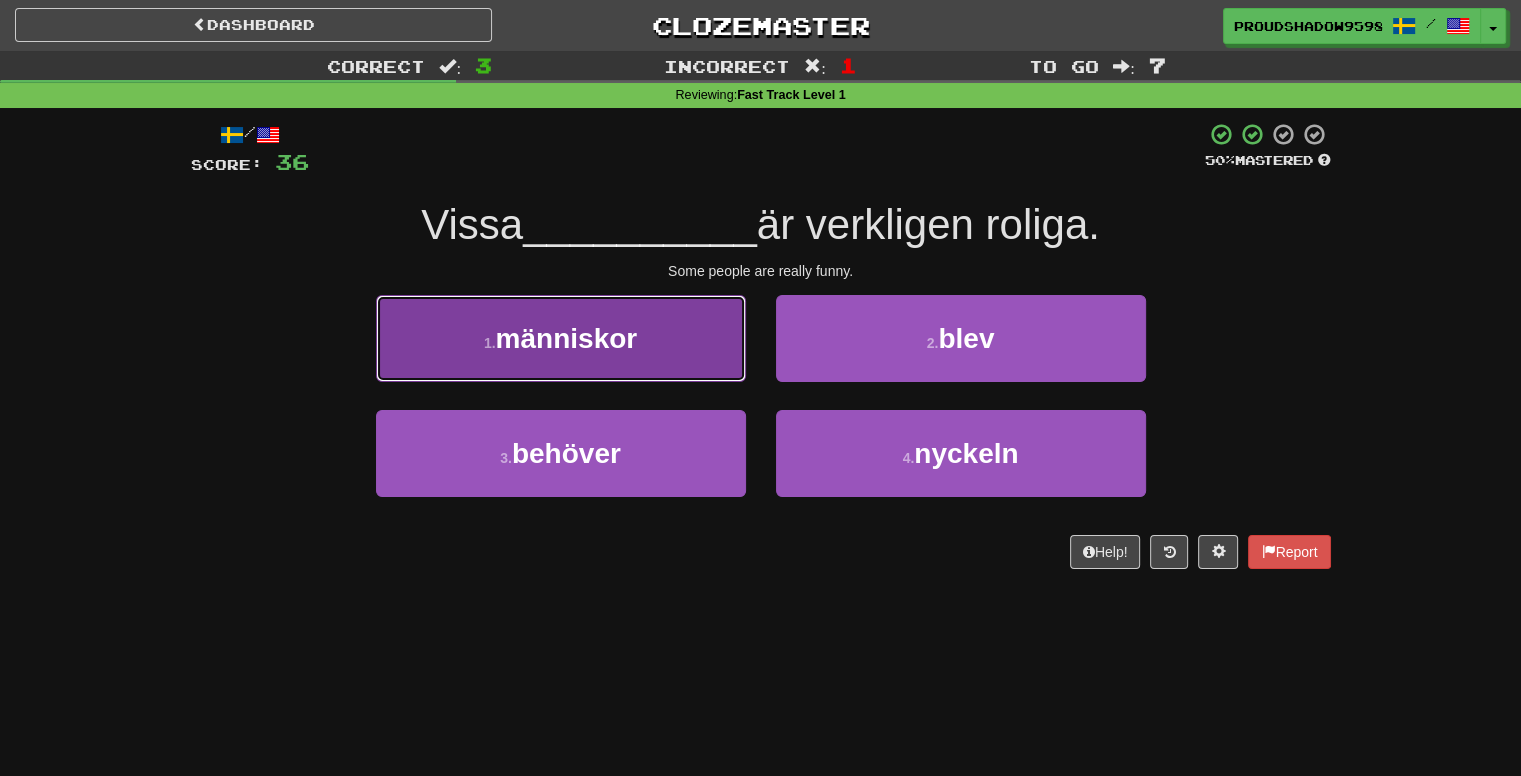 click on "1 .  människor" at bounding box center [561, 338] 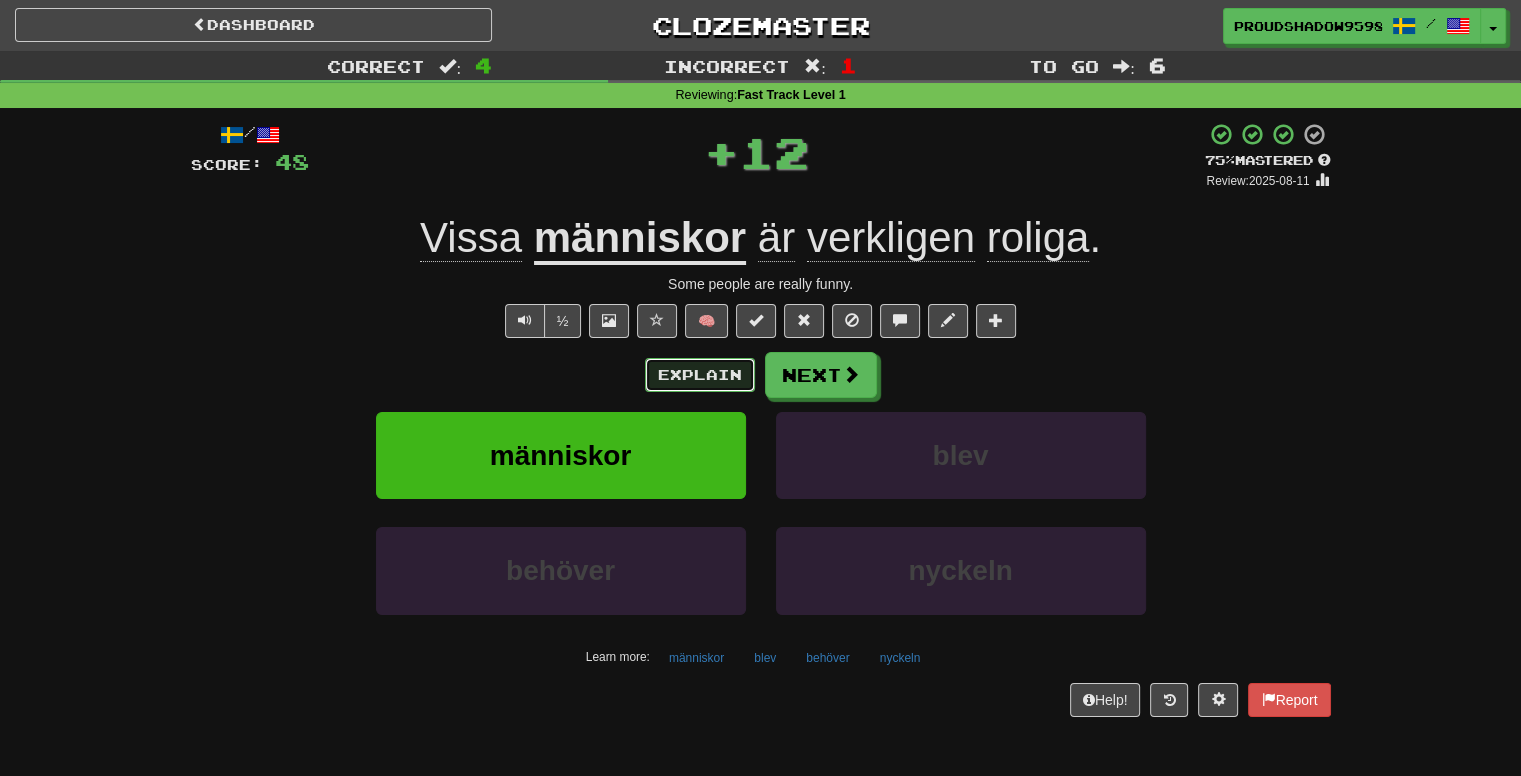click on "Explain" at bounding box center [700, 375] 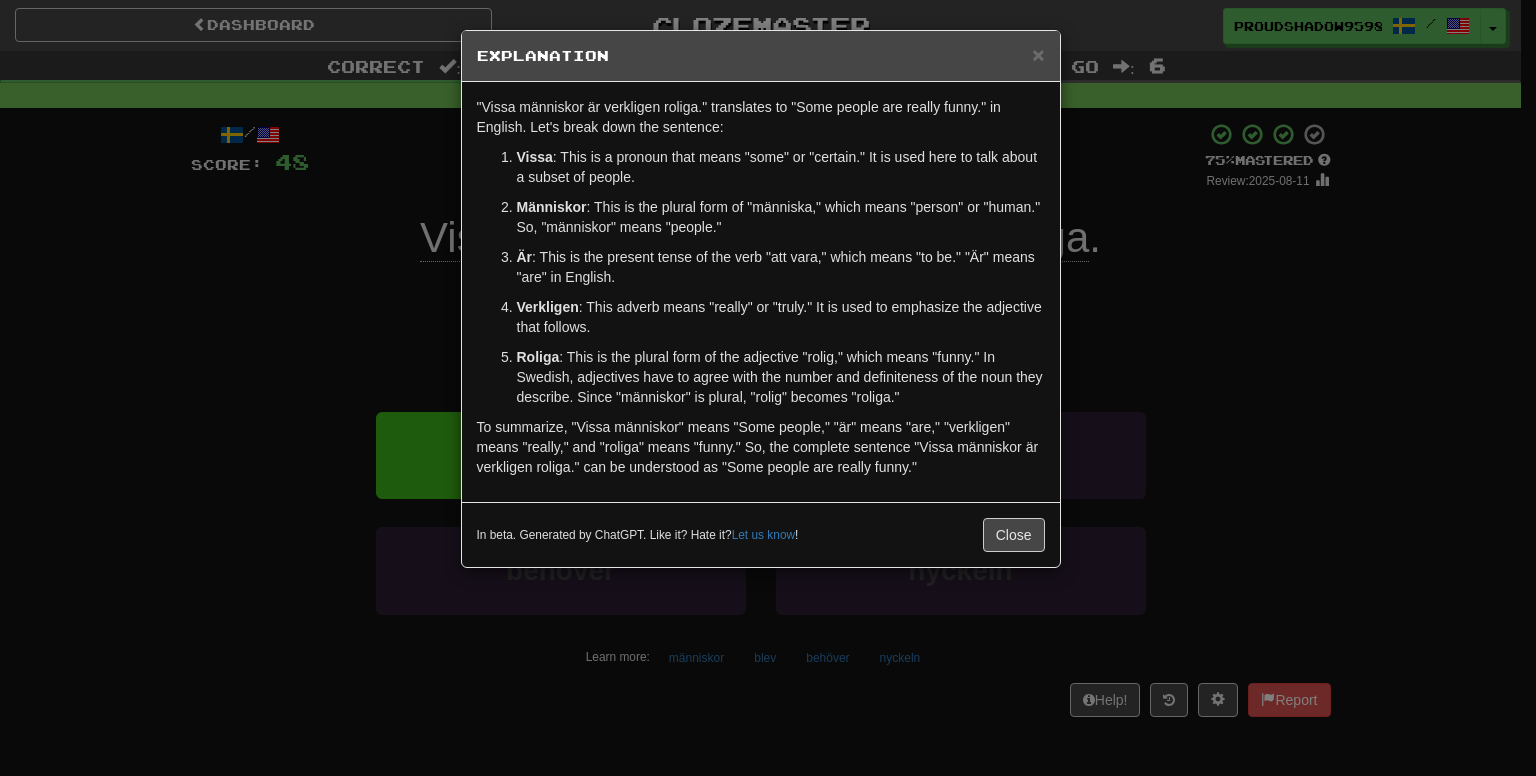 click on "× Explanation "Vissa människor är verkligen roliga." translates to "Some people are really funny." in English. Let's break down the sentence:
Vissa : This is a pronoun that means "some" or "certain." It is used here to talk about a subset of people.
Människor : This is the plural form of "människa," which means "person" or "human." So, "människor" means "people."
Är : This is the present tense of the verb "att vara," which means "to be." "Är" means "are" in English.
Verkligen : This adverb means "really" or "truly." It is used to emphasize the adjective that follows.
Roliga : This is the plural form of the adjective "rolig," which means "funny." In Swedish, adjectives have to agree with the number and definiteness of the noun they describe. Since "människor" is plural, "rolig" becomes "roliga."
In beta. Generated by ChatGPT. Like it? Hate it?  Let us know ! Close" at bounding box center (768, 388) 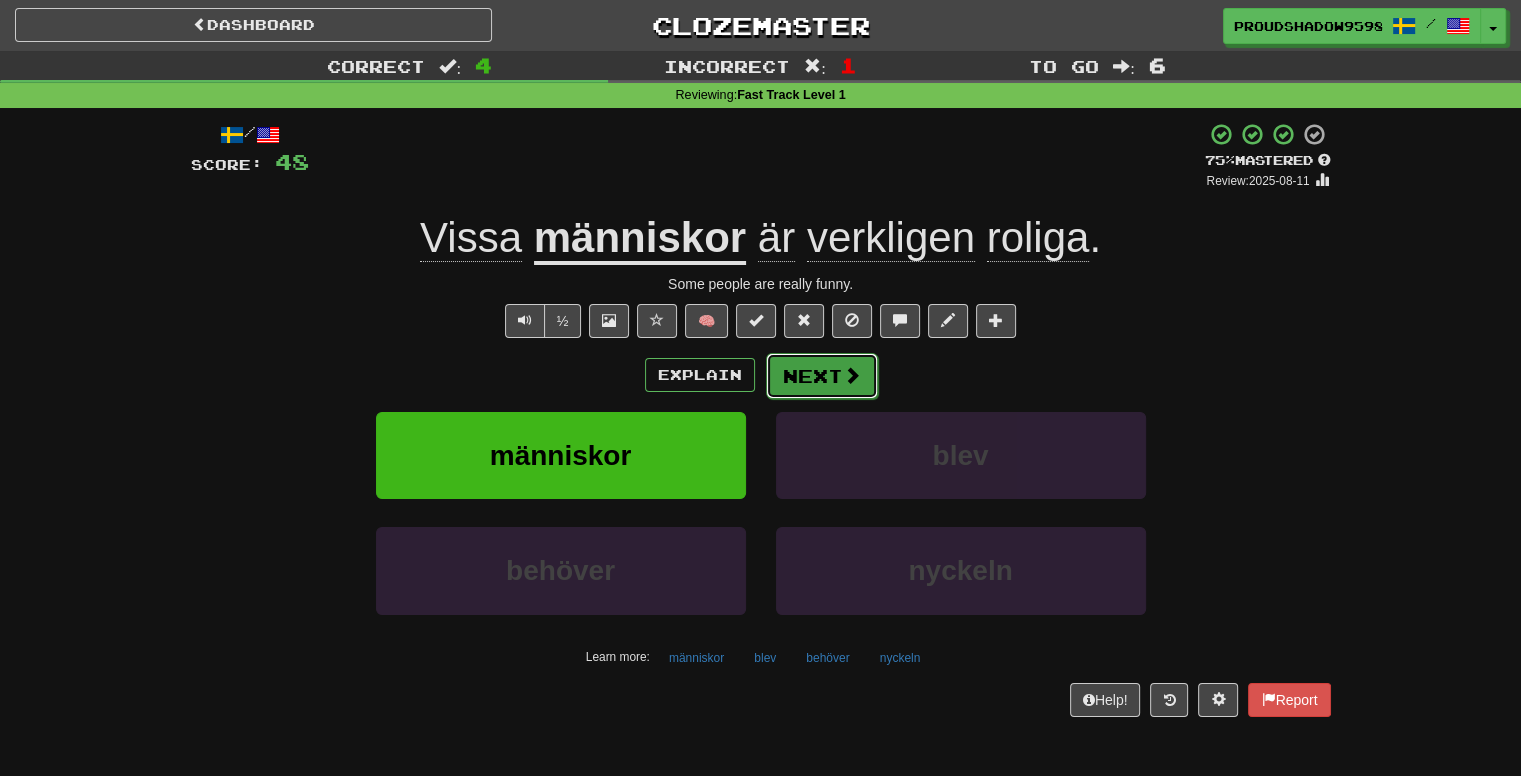 click on "Next" at bounding box center (822, 376) 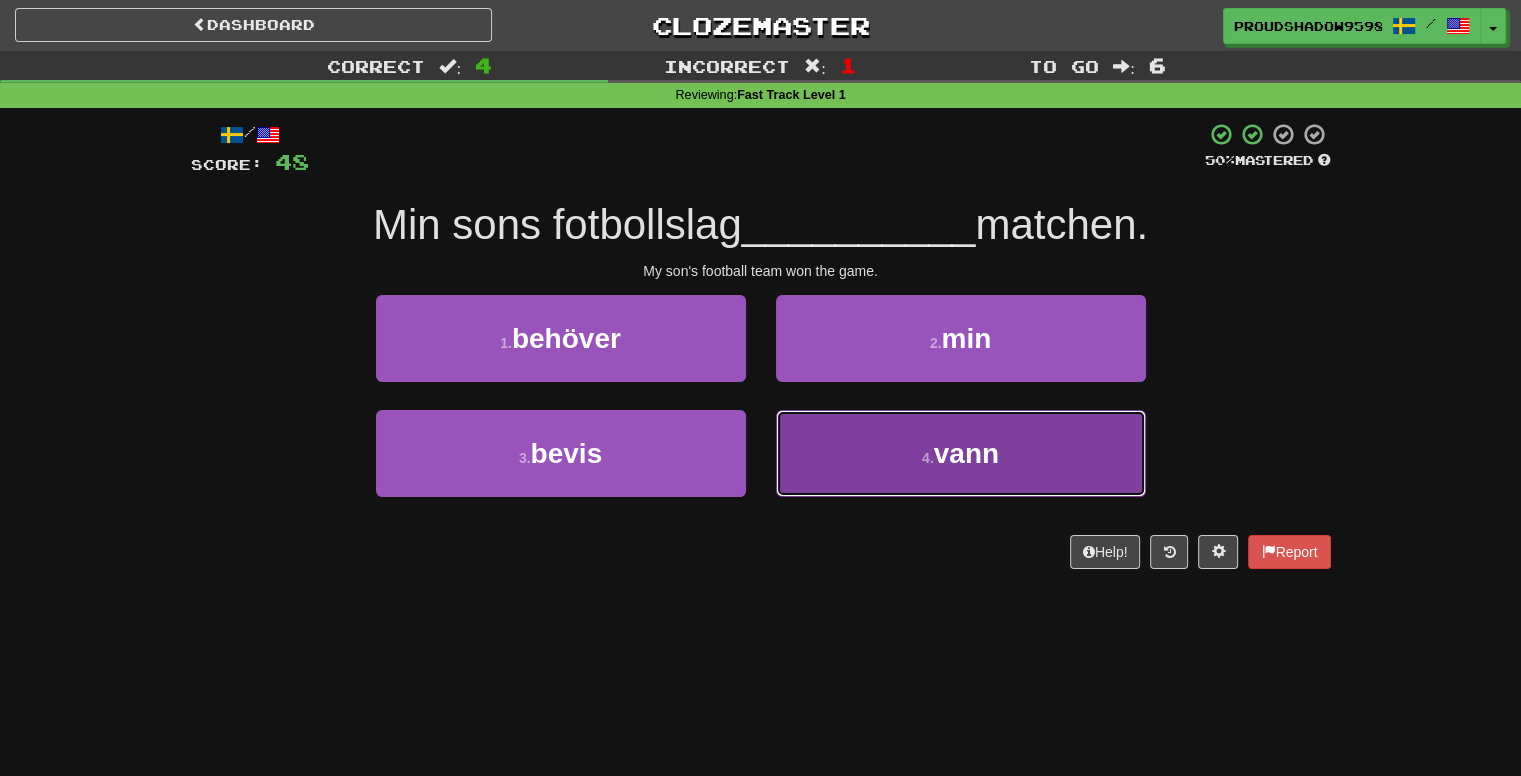click on "4 .  vann" at bounding box center [961, 453] 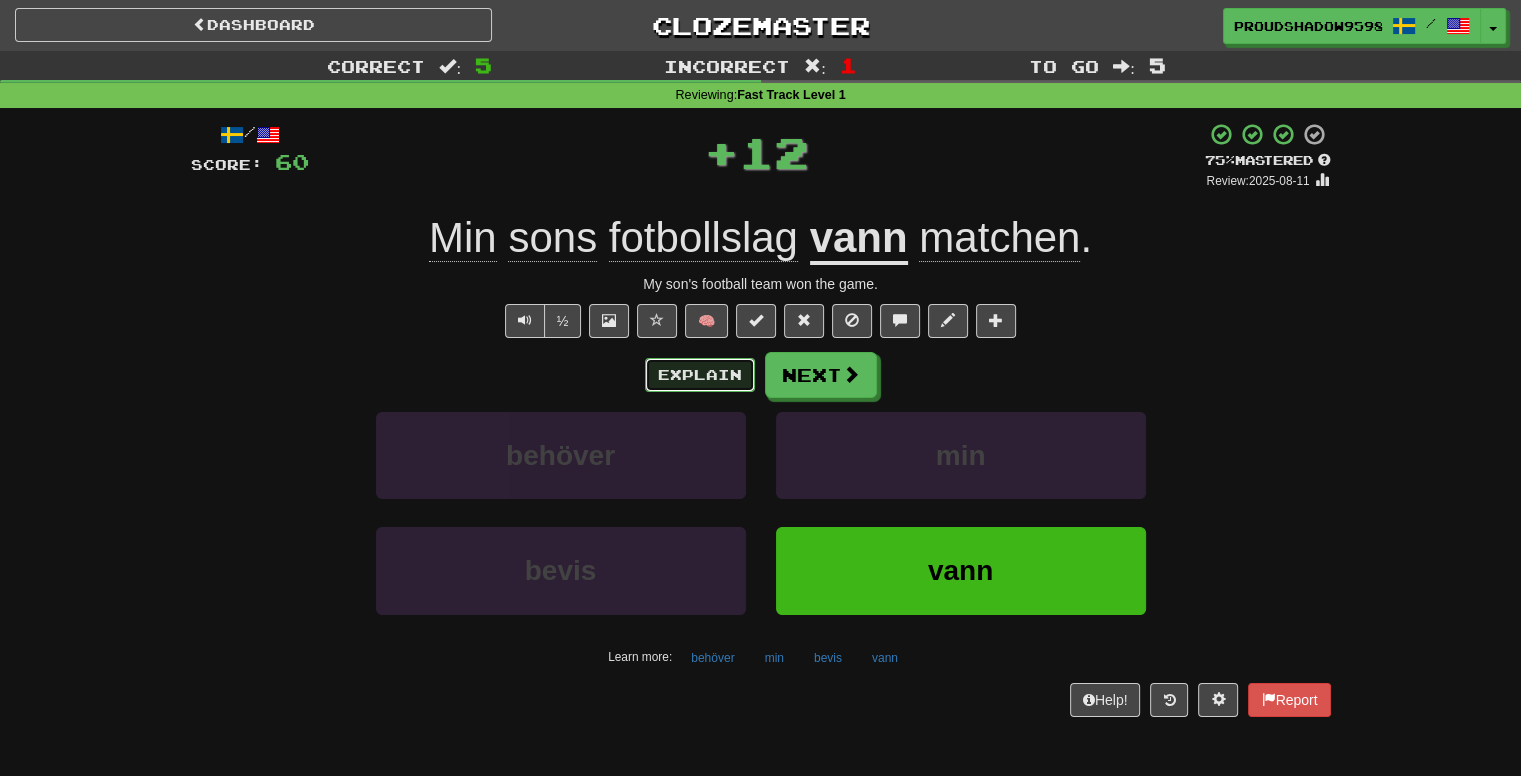click on "Explain" at bounding box center [700, 375] 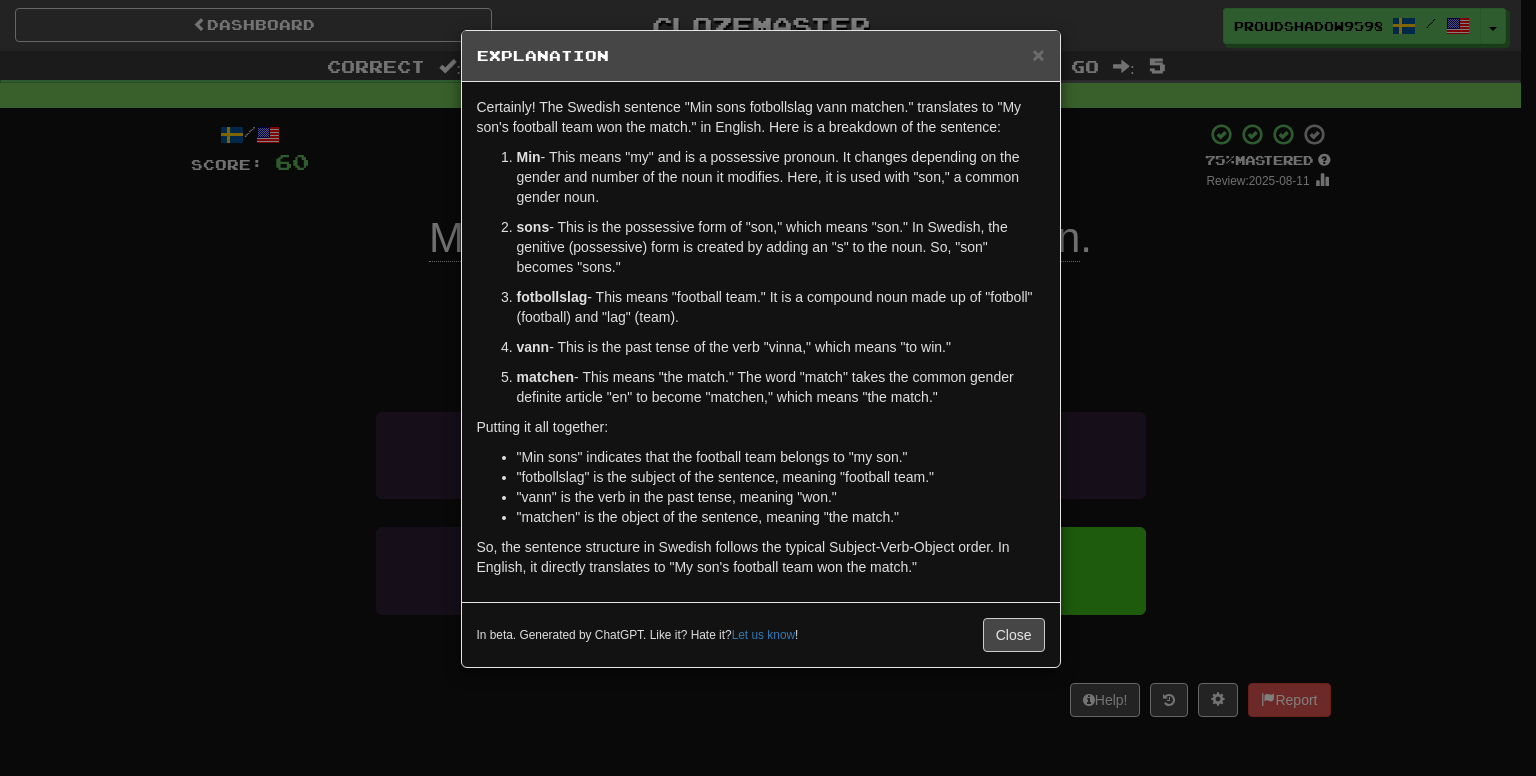 click on "× Explanation Certainly! The Swedish sentence "Min sons fotbollslag vann matchen." translates to "My son's football team won the match." in English. Here is a breakdown of the sentence:
Min  - This means "my" and is a possessive pronoun. It changes depending on the gender and number of the noun it modifies. Here, it is used with "son," a common gender noun.
sons  - This is the possessive form of "son," which means "son." In Swedish, the genitive (possessive) form is created by adding an "s" to the noun. So, "son" becomes "sons."
fotbollslag  - This means "football team." It is a compound noun made up of "fotboll" (football) and "lag" (team).
vann  - This is the past tense of the verb "vinna," which means "to win."
matchen  - This means "the match." The word "match" takes the common gender definite article "en" to become "matchen," which means "the match."
Putting it all together:
"Min sons" indicates that the football team belongs to "my son."
Let us know !" at bounding box center (768, 388) 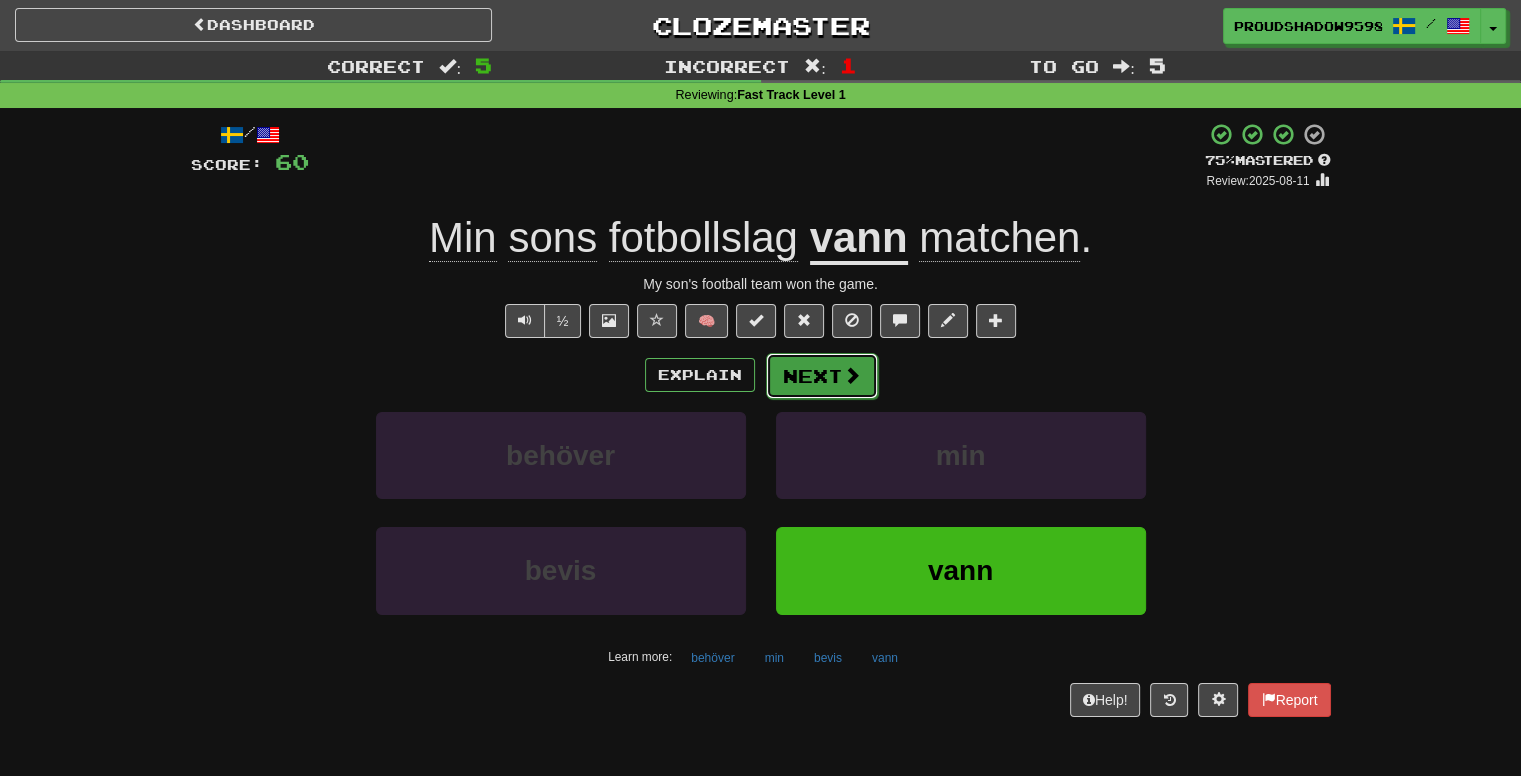 click on "Next" at bounding box center (822, 376) 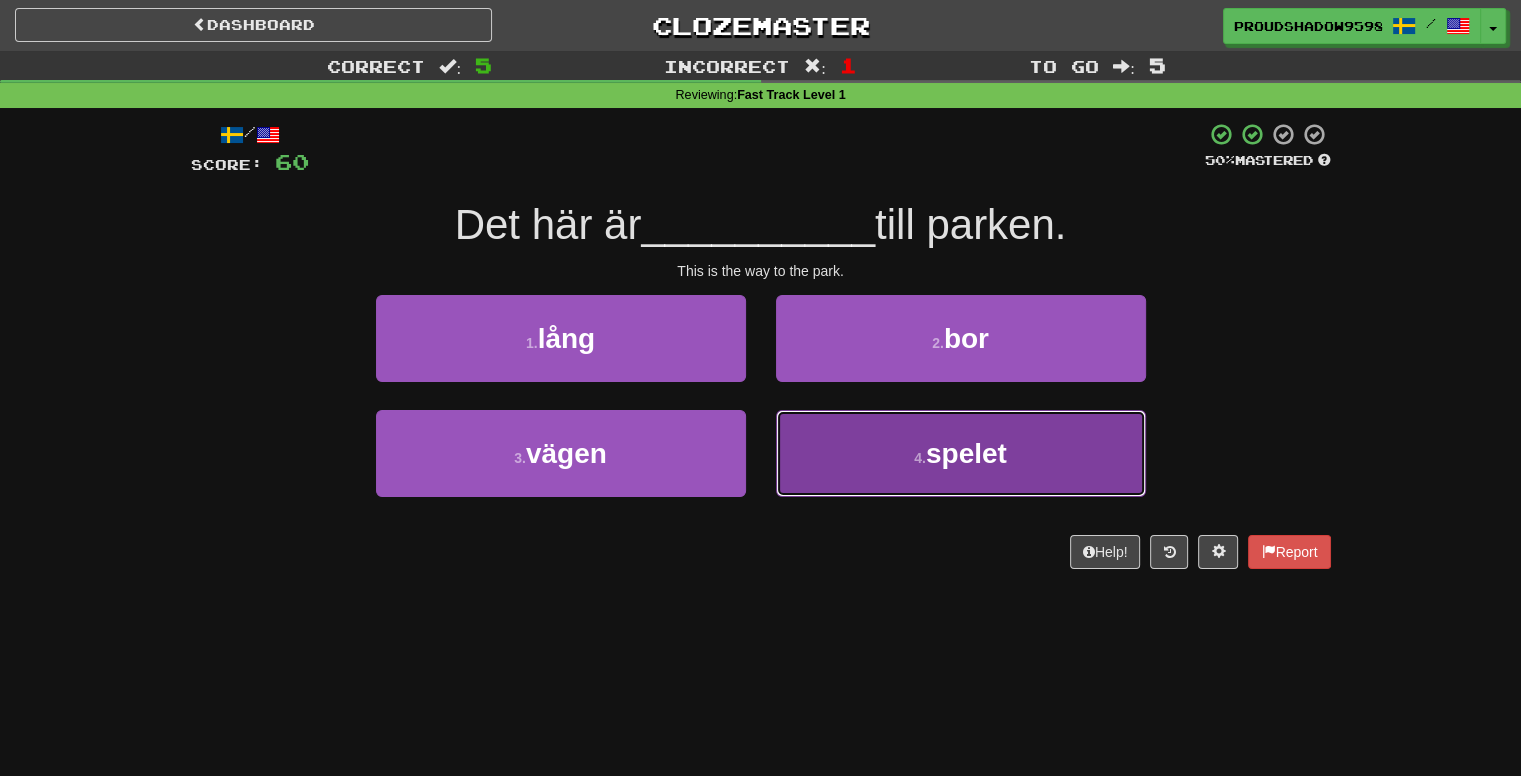 click on "4 .  spelet" at bounding box center (961, 453) 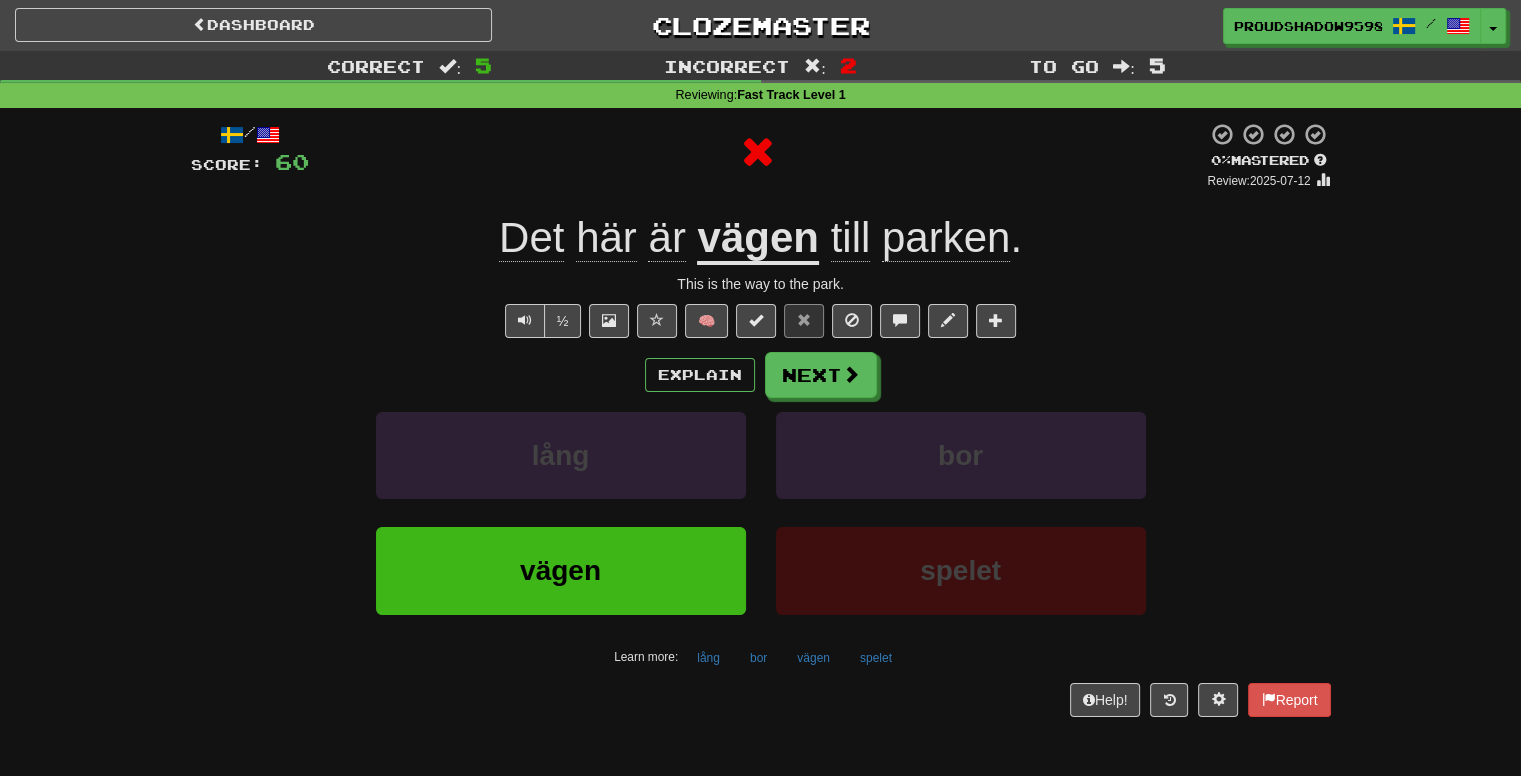 click on "/  Score:   60 0 %  Mastered Review:  2025-07-12 Det   här   är   vägen   till   parken . This is the way to the park. ½ 🧠 Explain Next lång bor vägen spelet Learn more: lång bor vägen spelet  Help!  Report" at bounding box center [761, 419] 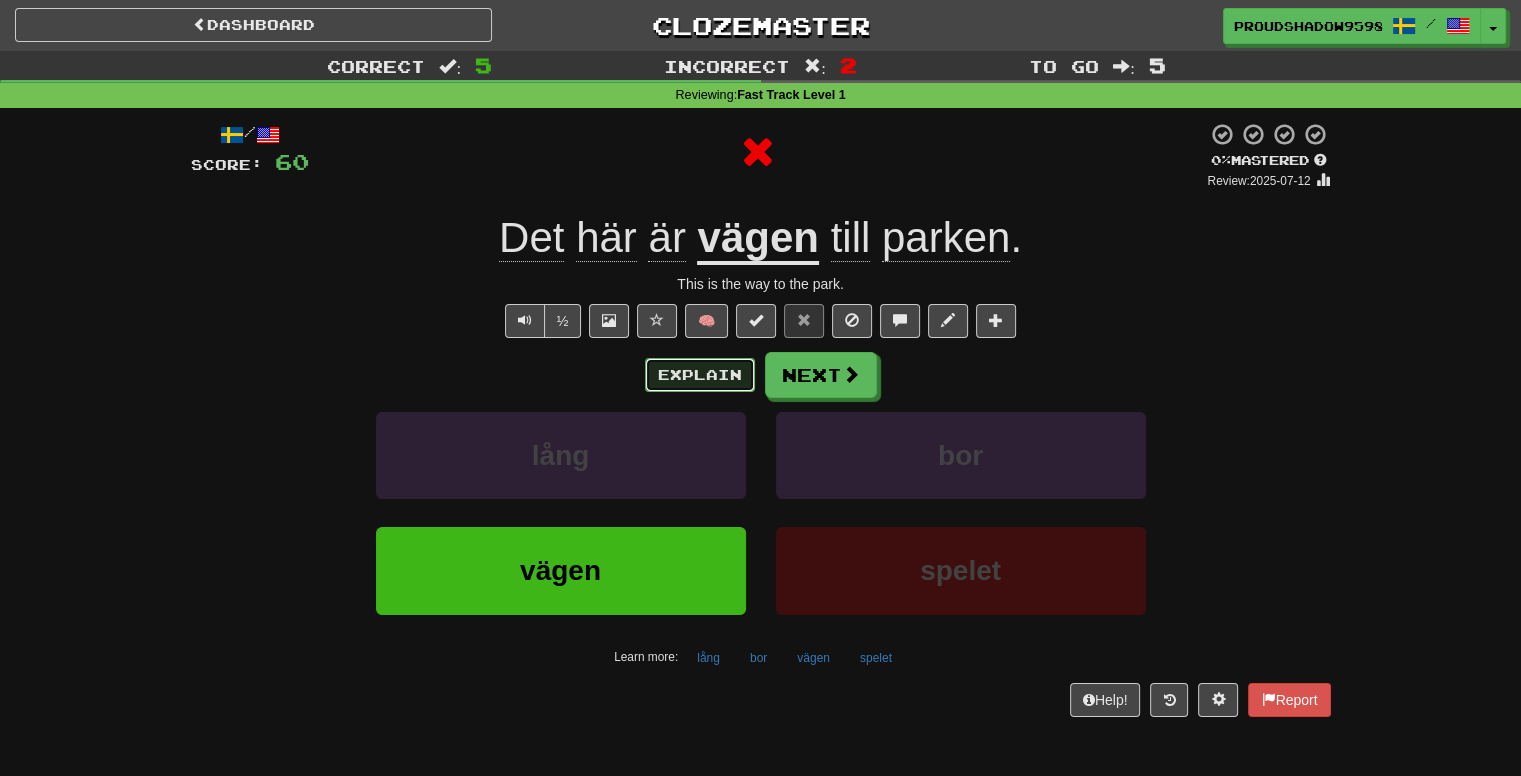 click on "Explain" at bounding box center (700, 375) 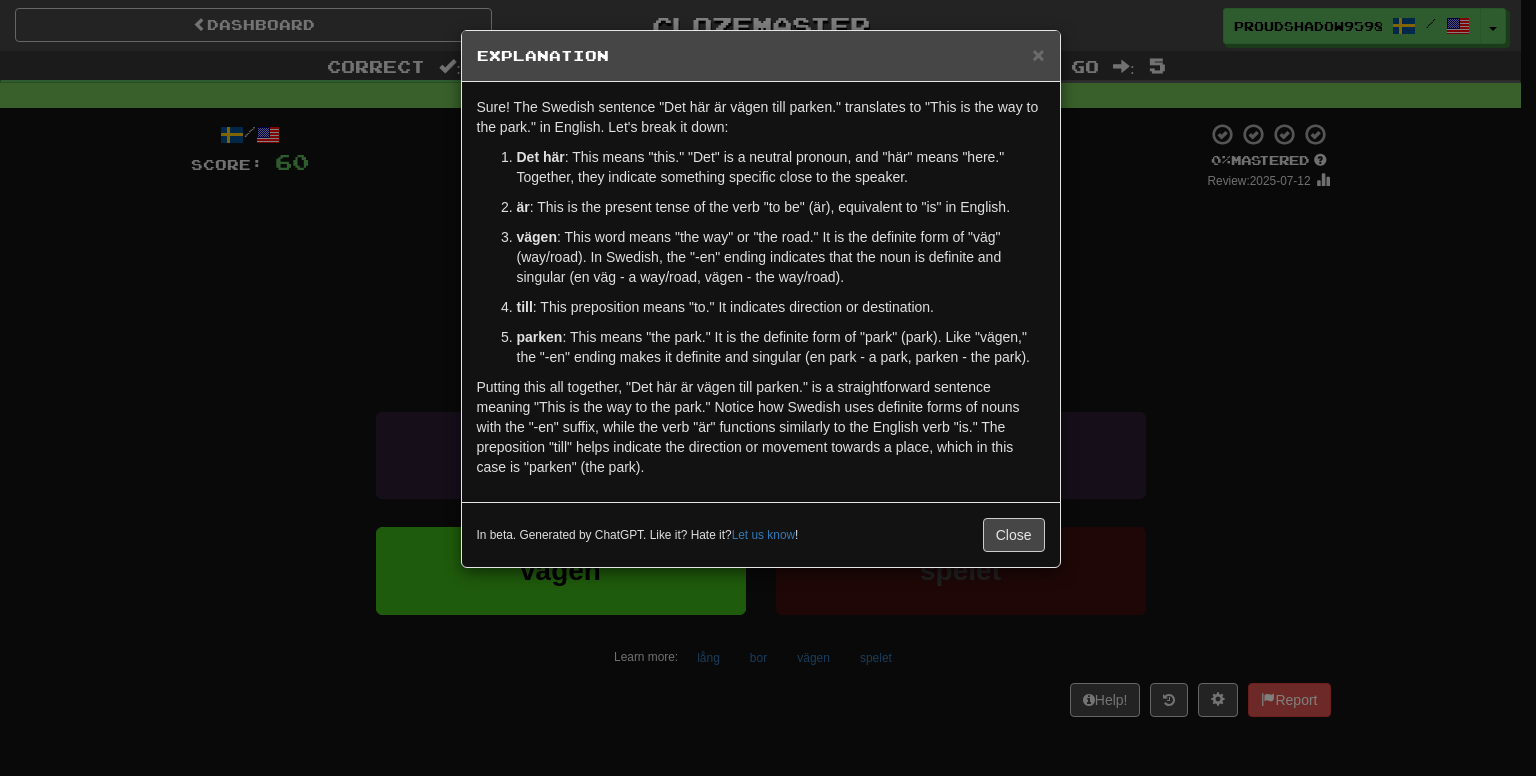 click on "× Explanation Sure! The Swedish sentence "Det här är vägen till parken." translates to "This is the way to the park." in English. Let's break it down:
Det här : This means "this." "Det" is a neutral pronoun, and "här" means "here." Together, they indicate something specific close to the speaker.
är : This is the present tense of the verb "to be" (är), equivalent to "is" in English.
vägen : This word means "the way" or "the road." It is the definite form of "väg" (way/road). In Swedish, the "-en" ending indicates that the noun is definite and singular (en väg - a way/road, vägen - the way/road).
till : This preposition means "to." It indicates direction or destination.
parken : This means "the park." It is the definite form of "park" (park). Like "vägen," the "-en" ending makes it definite and singular (en park - a park, parken - the park).
In beta. Generated by ChatGPT. Like it? Hate it?  Let us know ! Close" at bounding box center [768, 388] 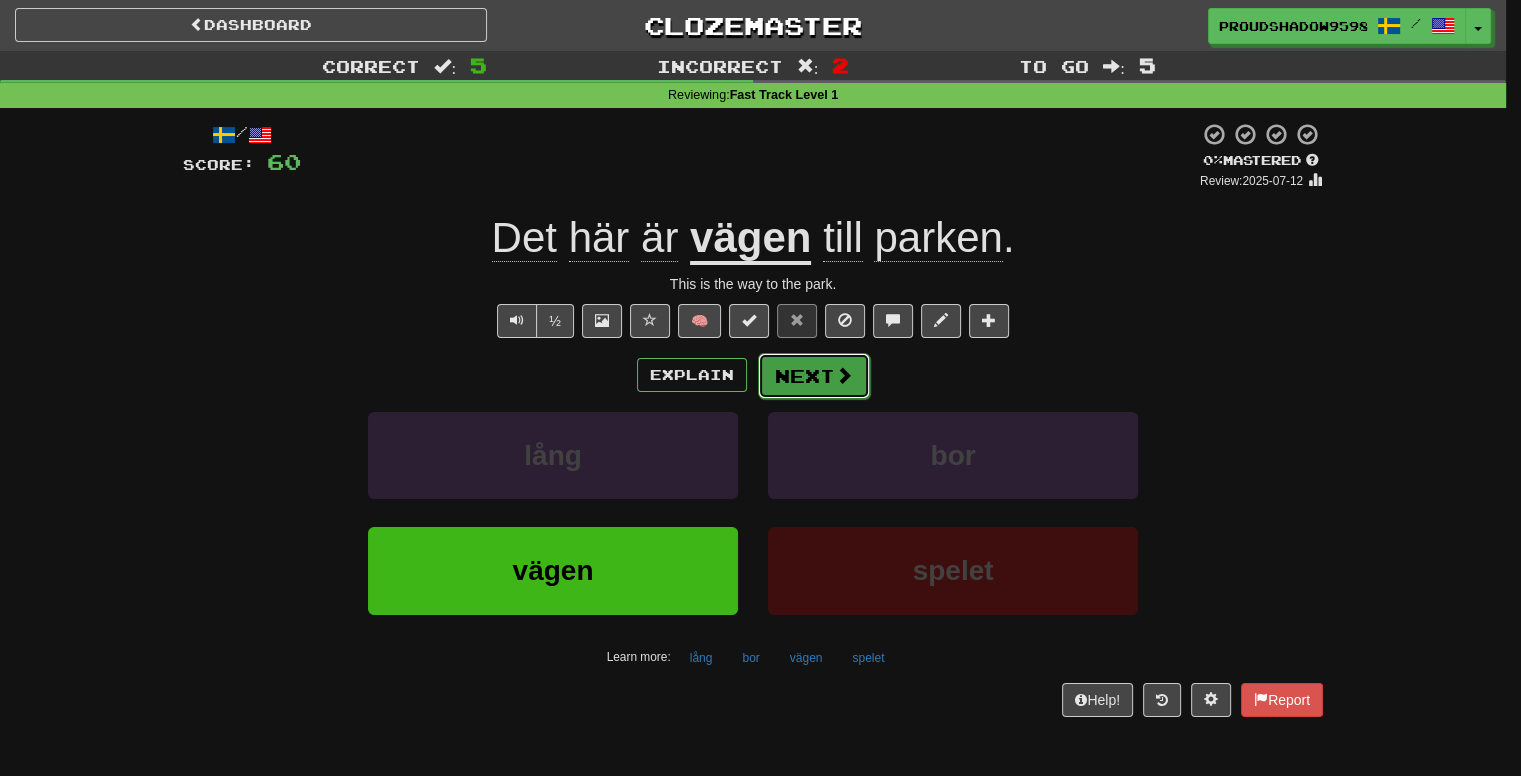 click on "Next" at bounding box center [814, 376] 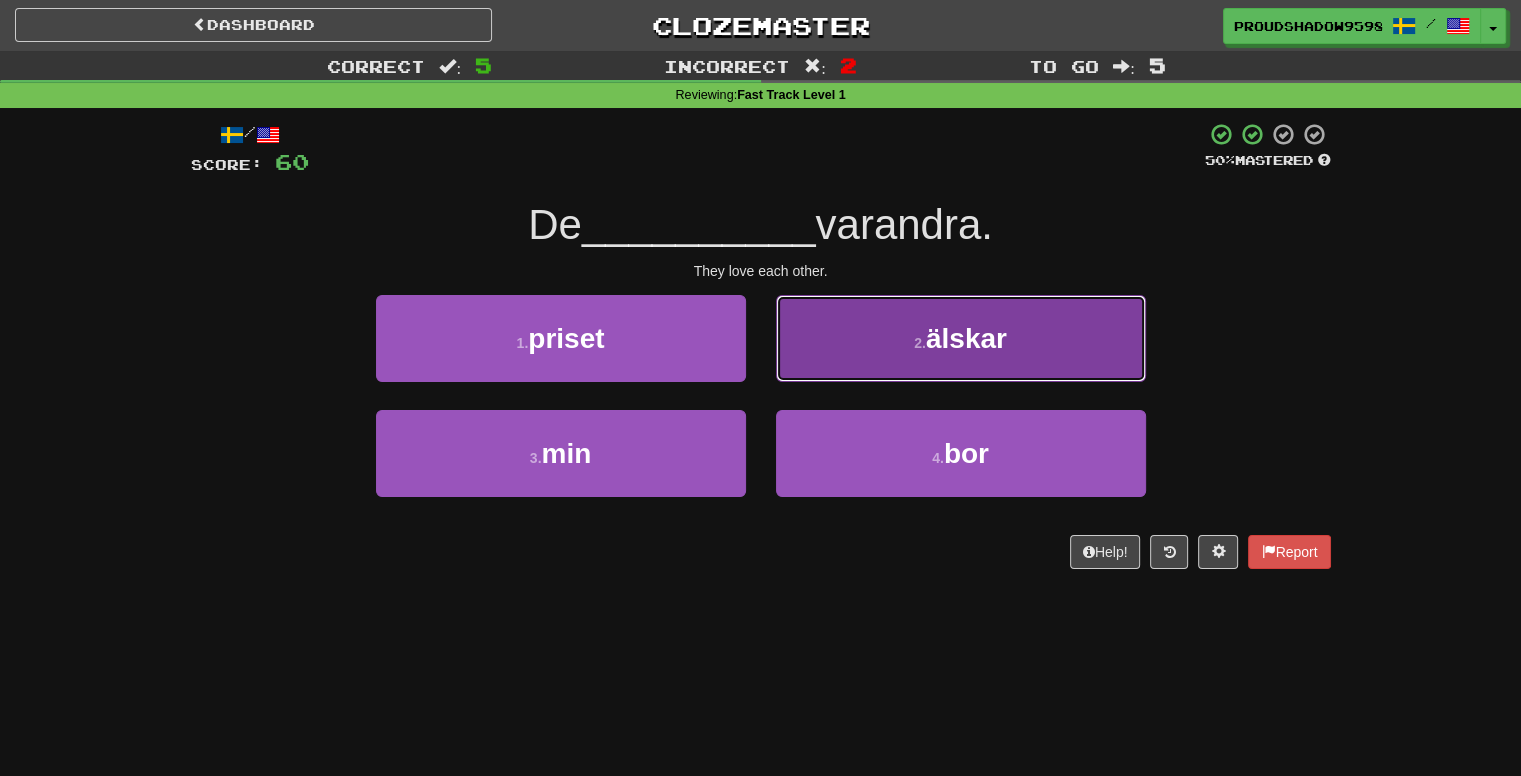 click on "2 .  älskar" at bounding box center [961, 338] 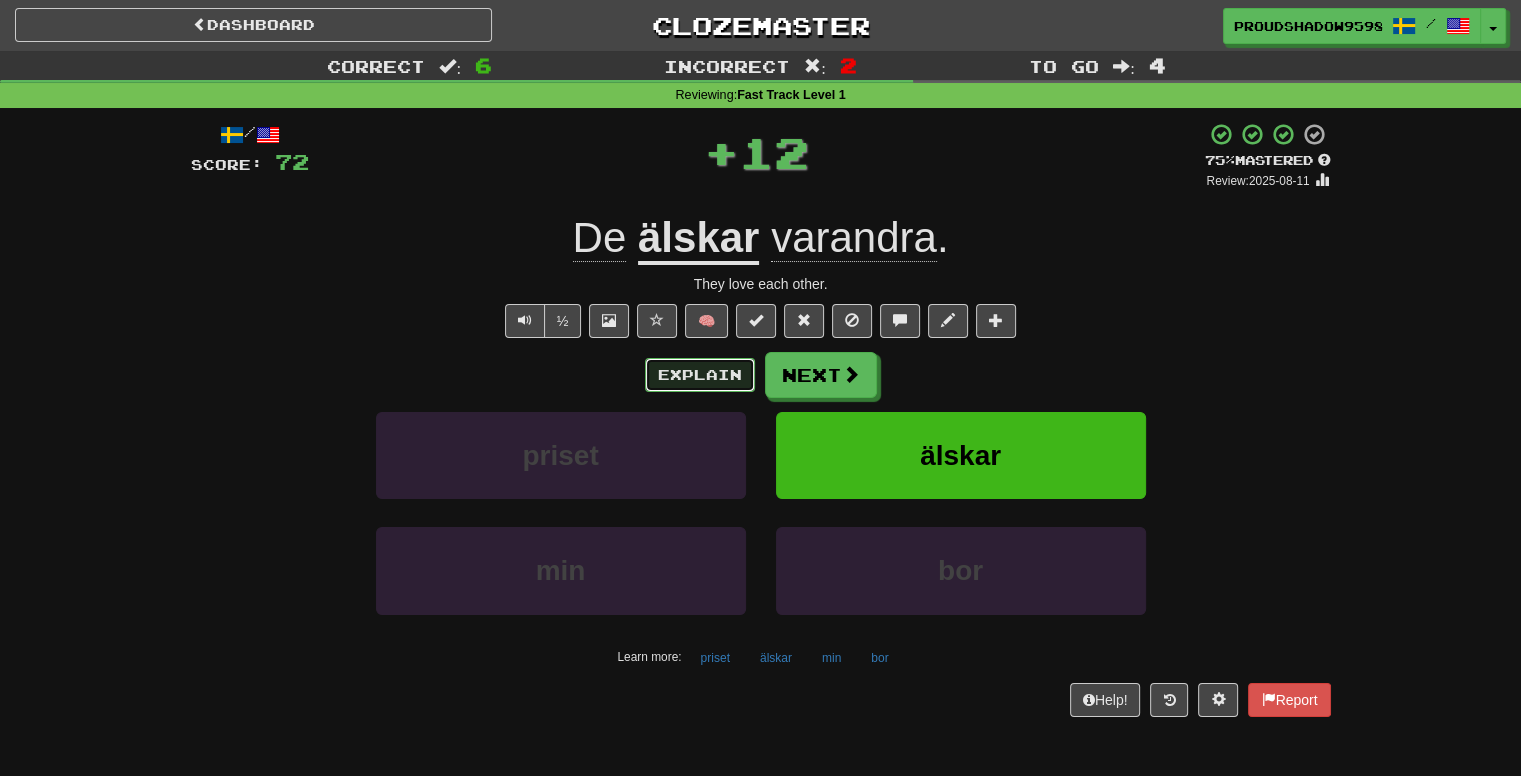 click on "Explain" at bounding box center [700, 375] 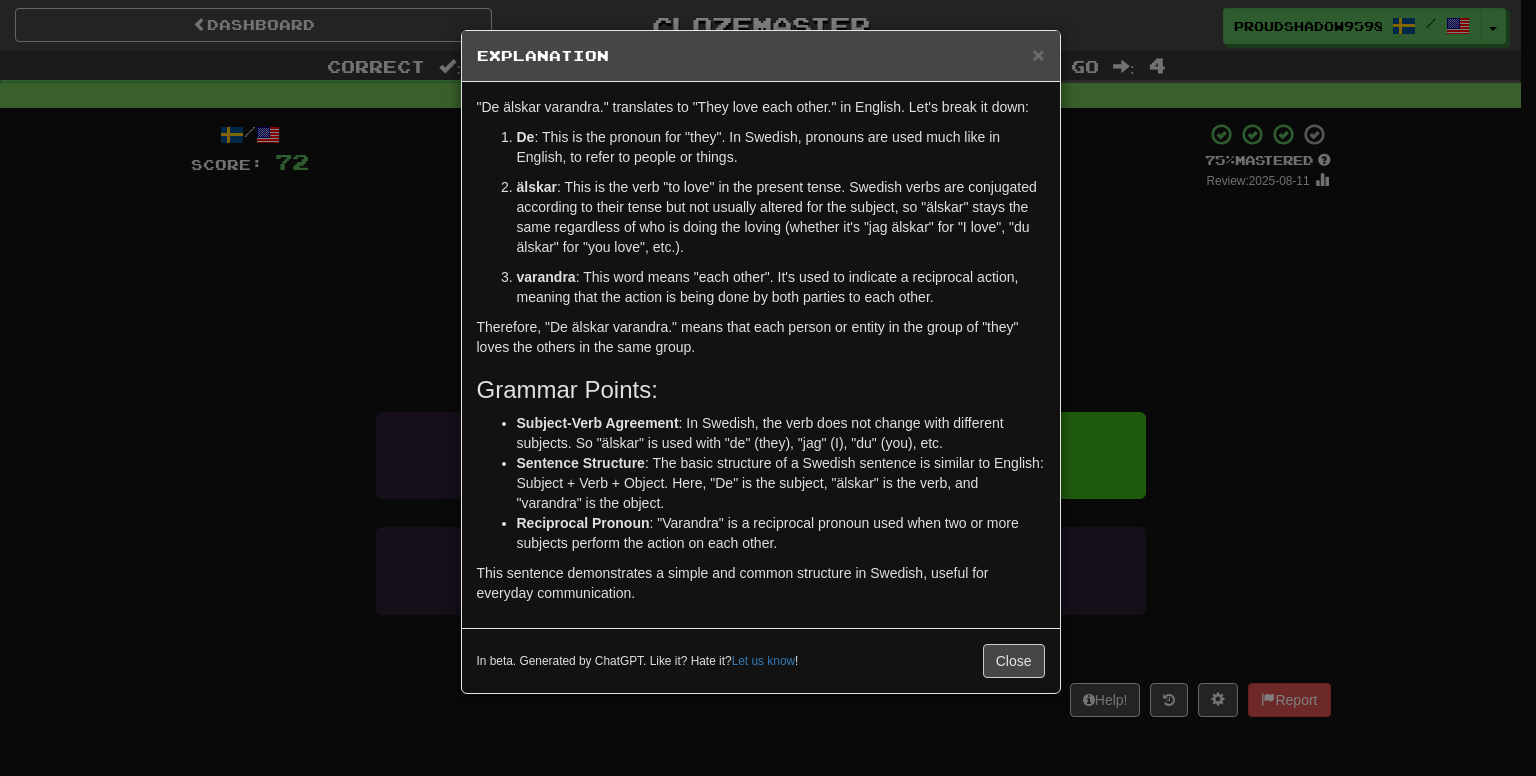 click on "× Explanation "De älskar varandra." translates to "They love each other." in English. Let's break it down:
De : This is the pronoun for "they". In Swedish, pronouns are used much like in English, to refer to people or things.
älskar : This is the verb "to love" in the present tense. Swedish verbs are conjugated according to their tense but not usually altered for the subject, so "älskar" stays the same regardless of who is doing the loving (whether it's "jag älskar" for "I love", "du älskar" for "you love", etc.).
varandra : This word means "each other". It's used to indicate a reciprocal action, meaning that the action is being done by both parties to each other.
Therefore, "De älskar varandra." means that each person or entity in the group of "they" loves the others in the same group.
Grammar Points:
Subject-Verb Agreement : In Swedish, the verb does not change with different subjects. So "älskar" is used with "de" (they), "jag" (I), "du" (you), etc.
Let us know" at bounding box center [768, 388] 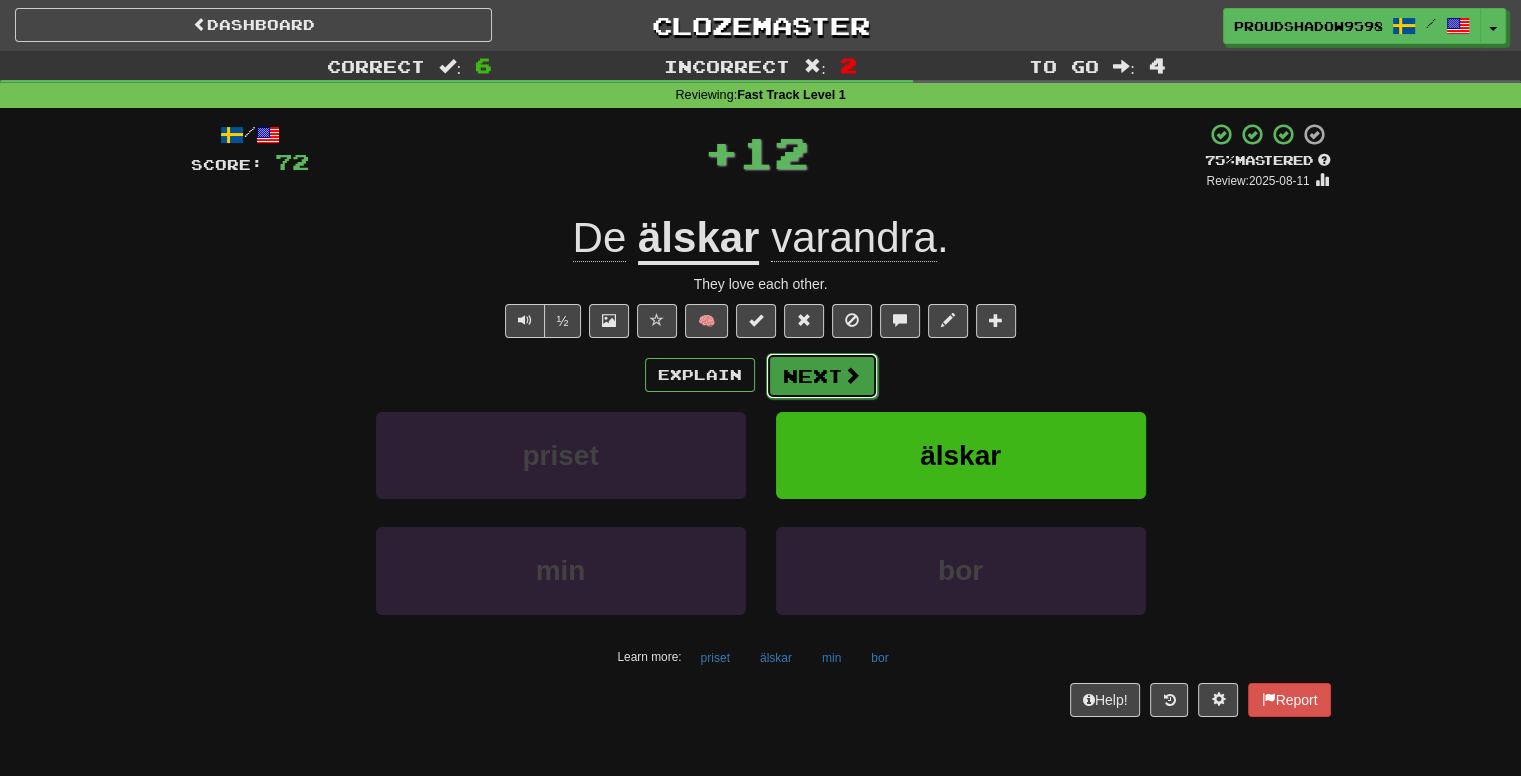 click on "Next" at bounding box center (822, 376) 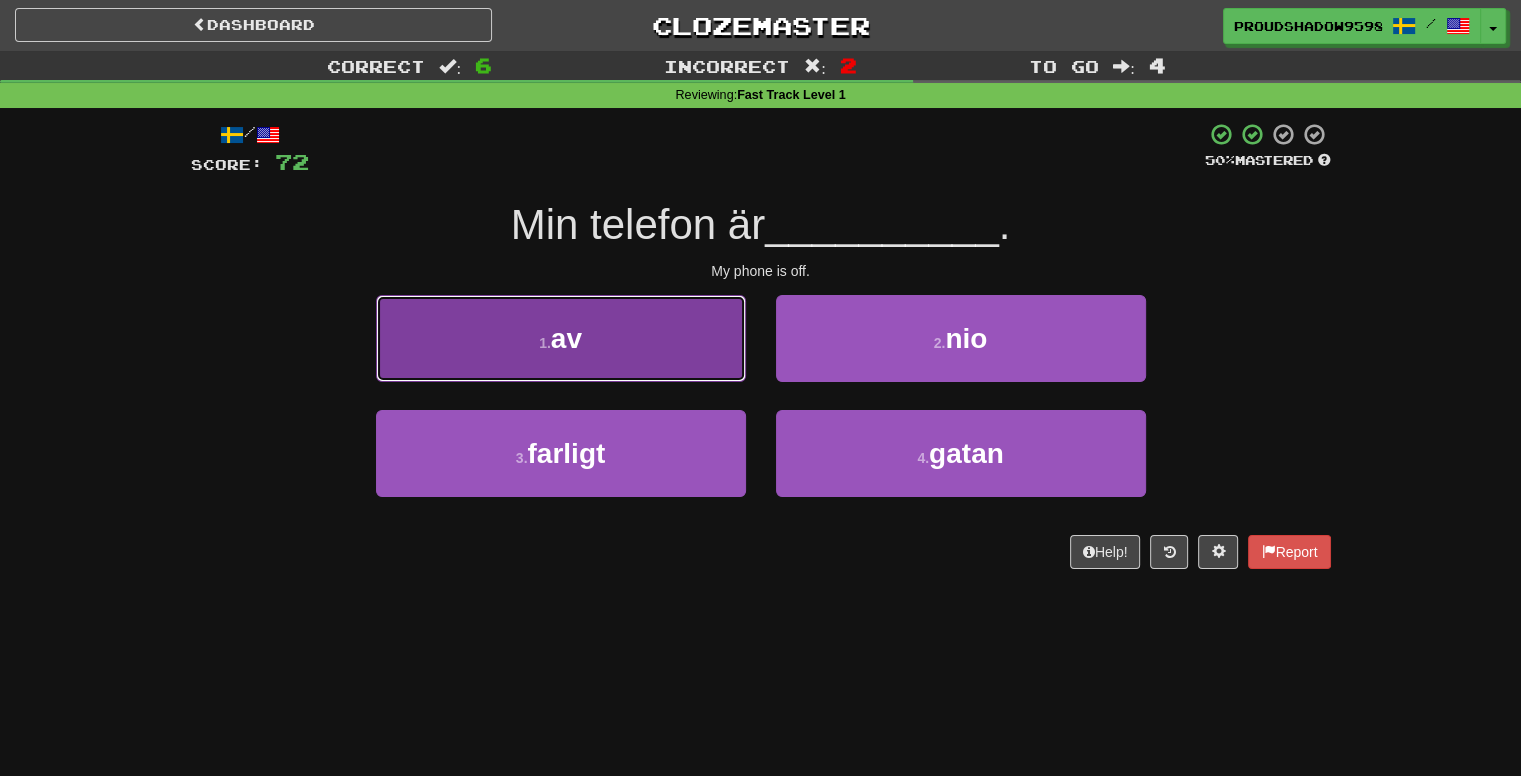 click on "1 .  av" at bounding box center [561, 338] 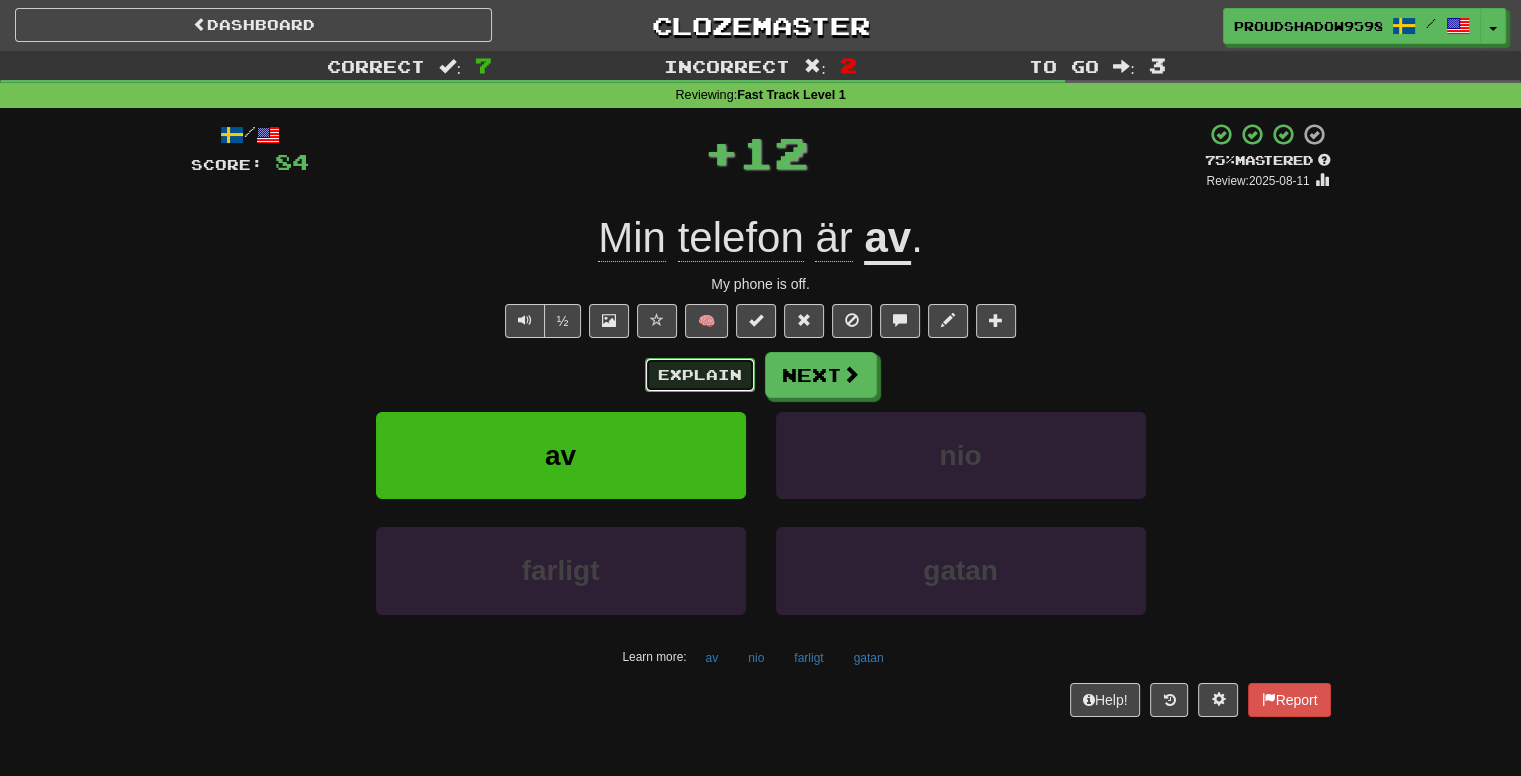 click on "Explain" at bounding box center (700, 375) 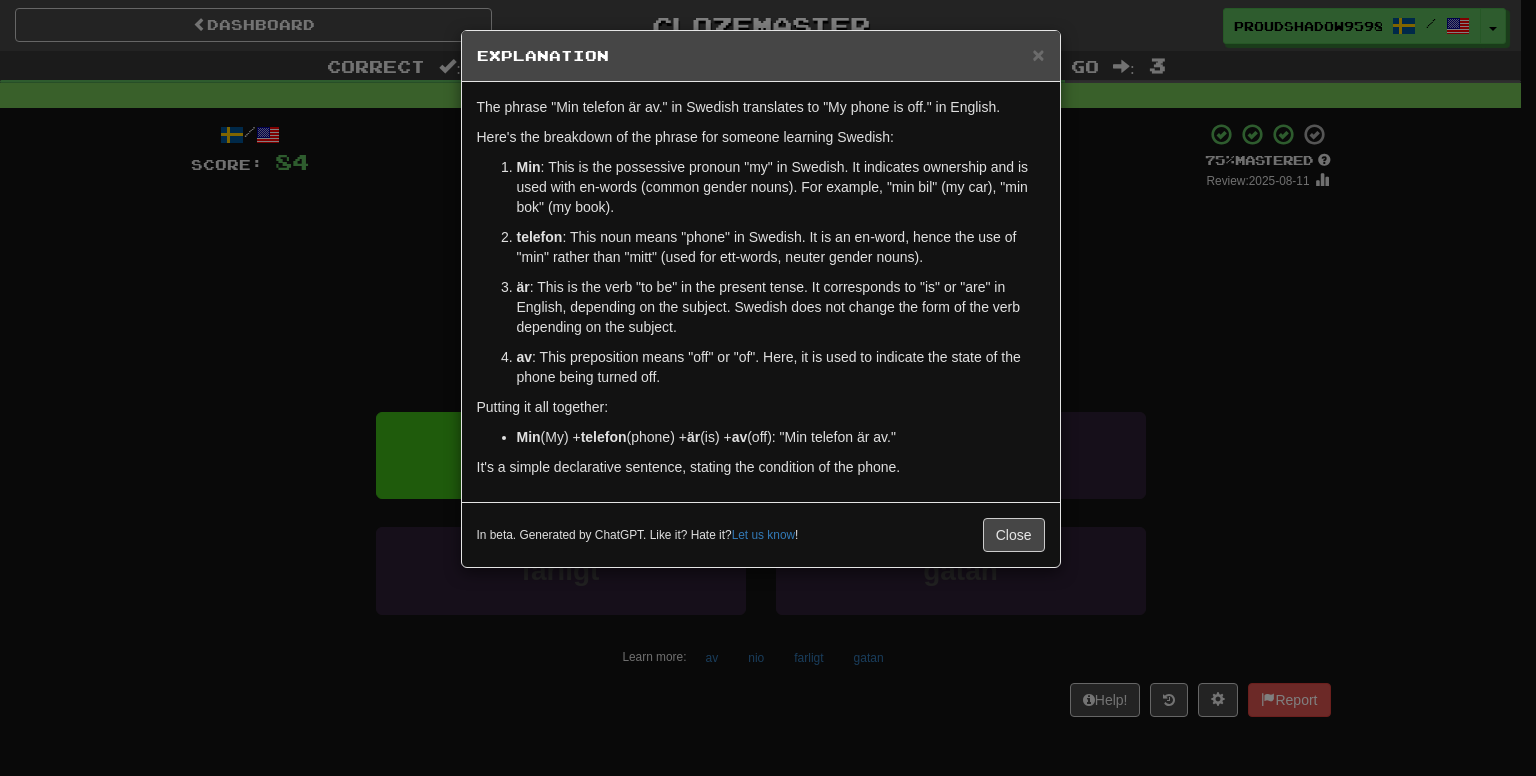 click on "× Explanation The phrase "Min telefon är av." in Swedish translates to "My phone is off." in English.
Here's the breakdown of the phrase for someone learning Swedish:
Min : This is the possessive pronoun "my" in Swedish. It indicates ownership and is used with en-words (common gender nouns). For example, "min bil" (my car), "min bok" (my book).
telefon : This noun means "phone" in Swedish. It is an en-word, hence the use of "min" rather than "mitt" (used for ett-words, neuter gender nouns).
är : This is the verb "to be" in the present tense. It corresponds to "is" or "are" in English, depending on the subject. Swedish does not change the form of the verb depending on the subject.
av : This preposition means "off" or "of". Here, it is used to indicate the state of the phone being turned off.
Putting it all together:
Min  (My) +  telefon  (phone) +  är  (is) +  av  (off): "Min telefon är av."
It's a simple declarative sentence, stating the condition of the phone. !" at bounding box center (768, 388) 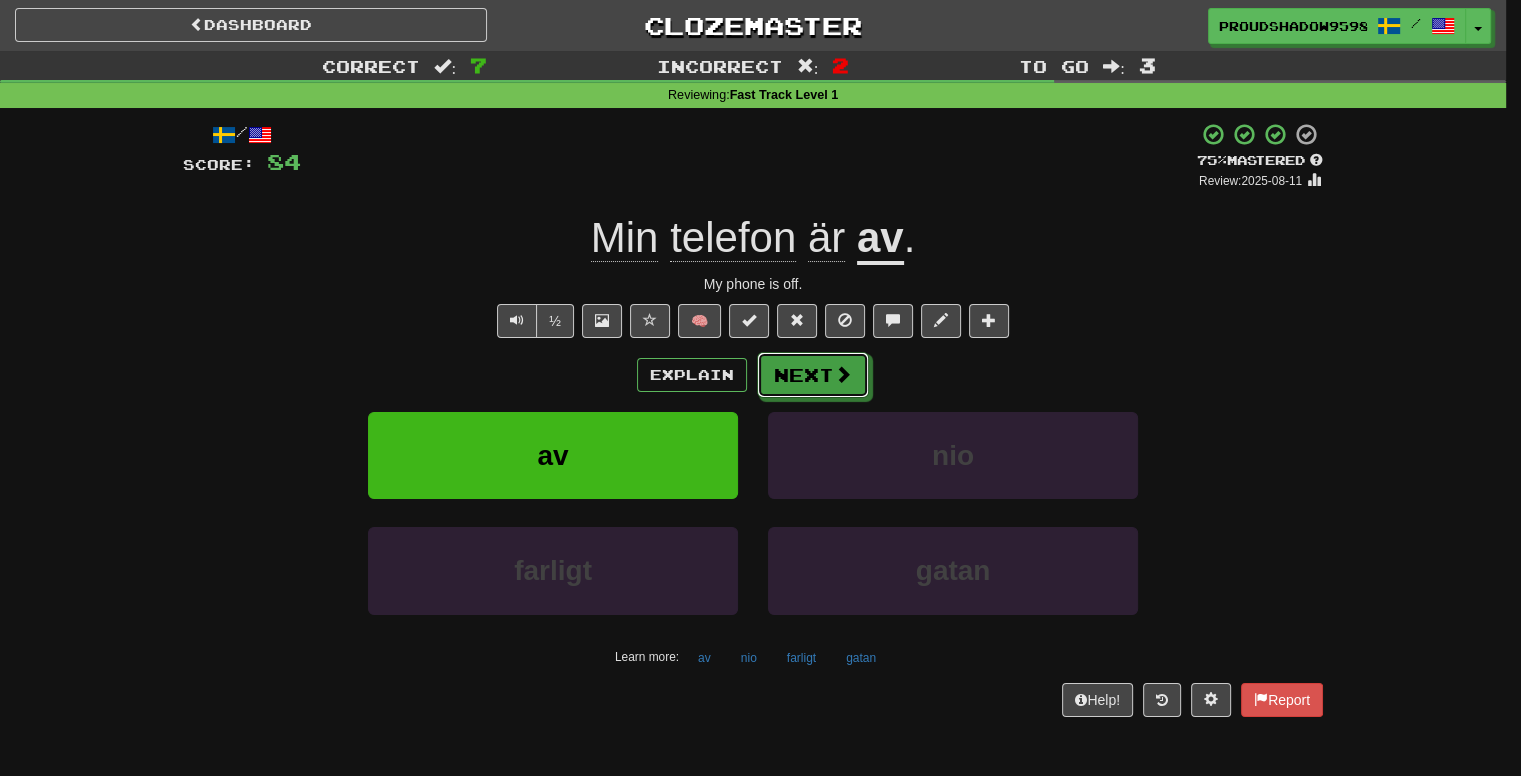 click on "Next" at bounding box center [813, 375] 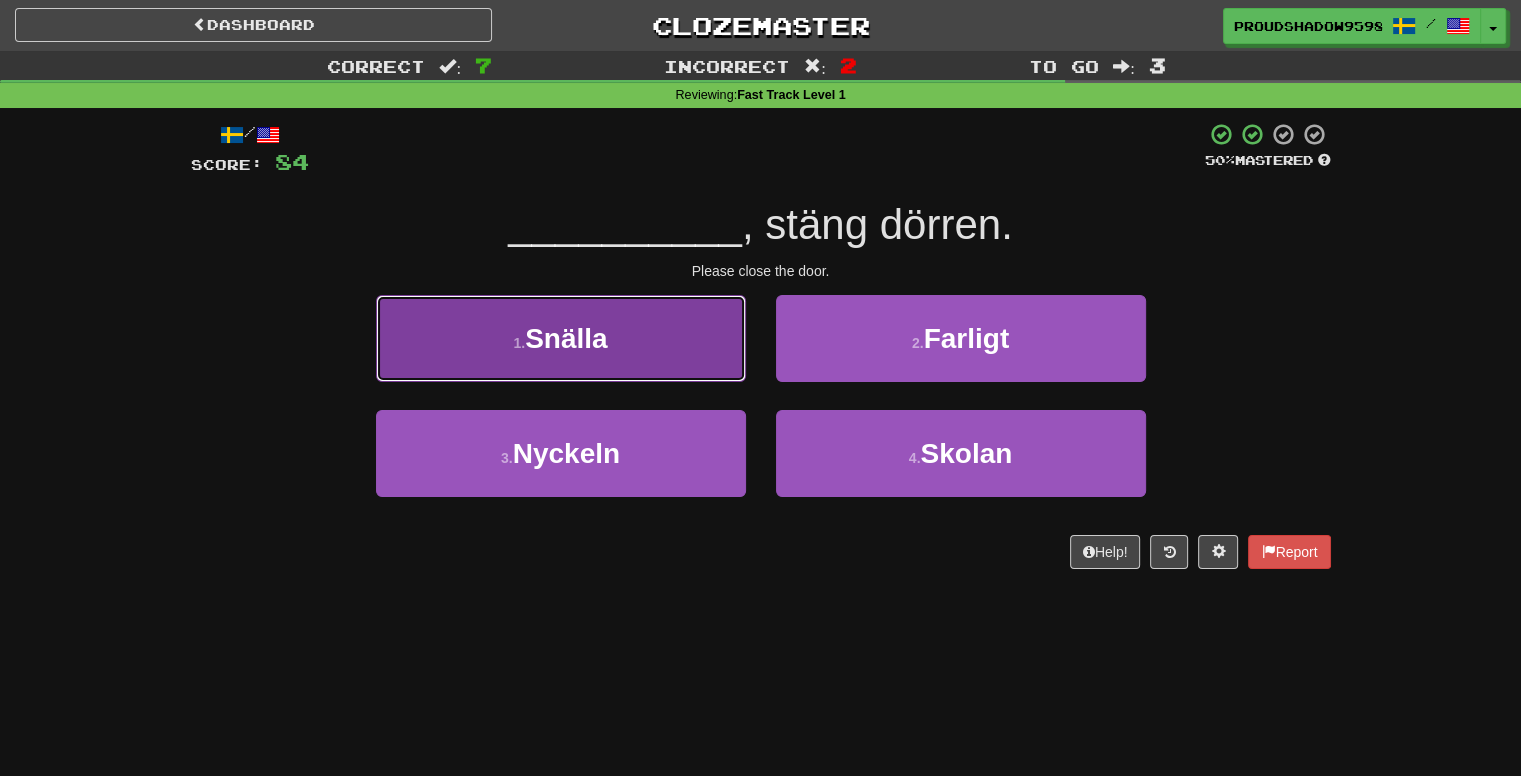 click on "Snälla" at bounding box center [566, 338] 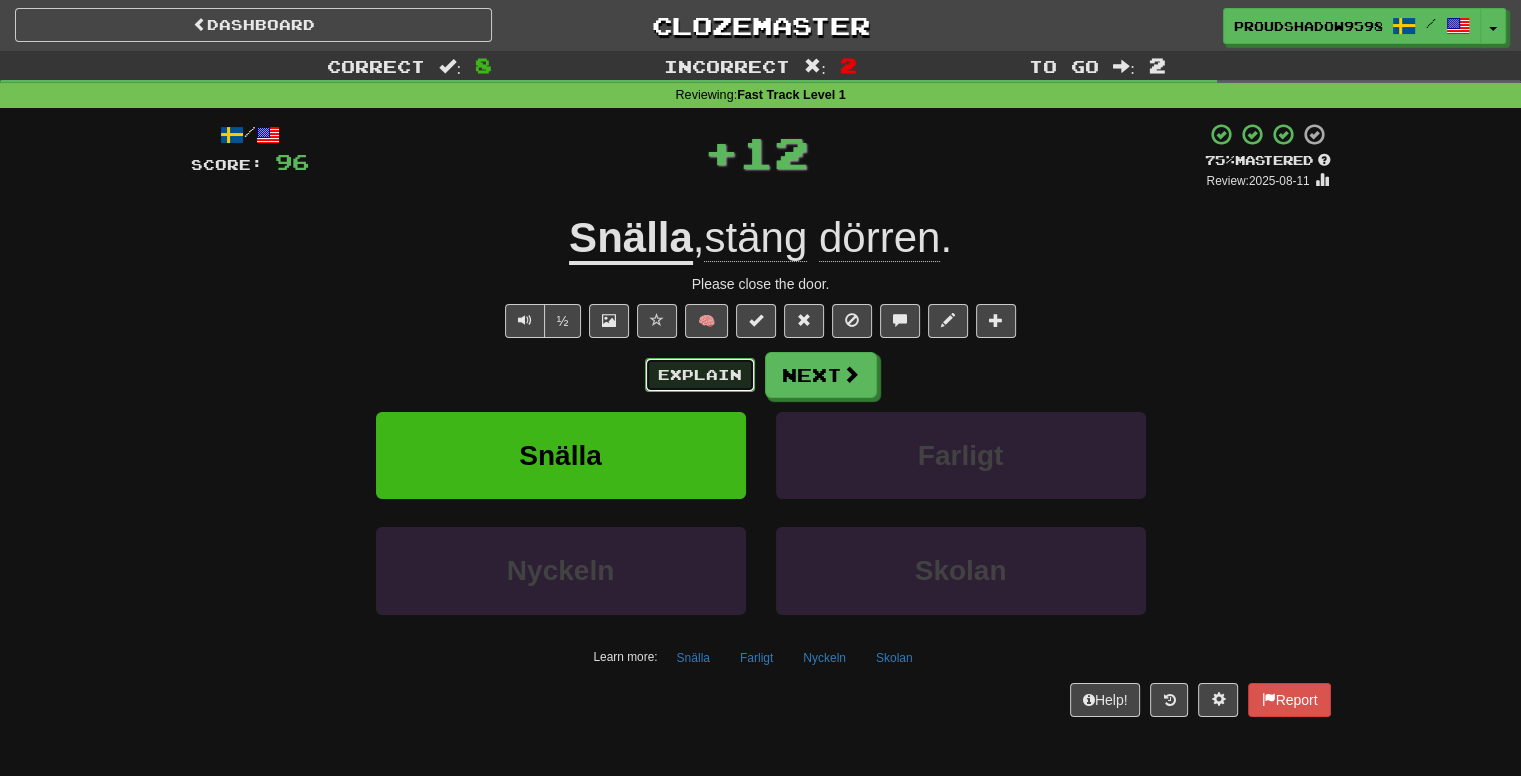click on "Explain" at bounding box center [700, 375] 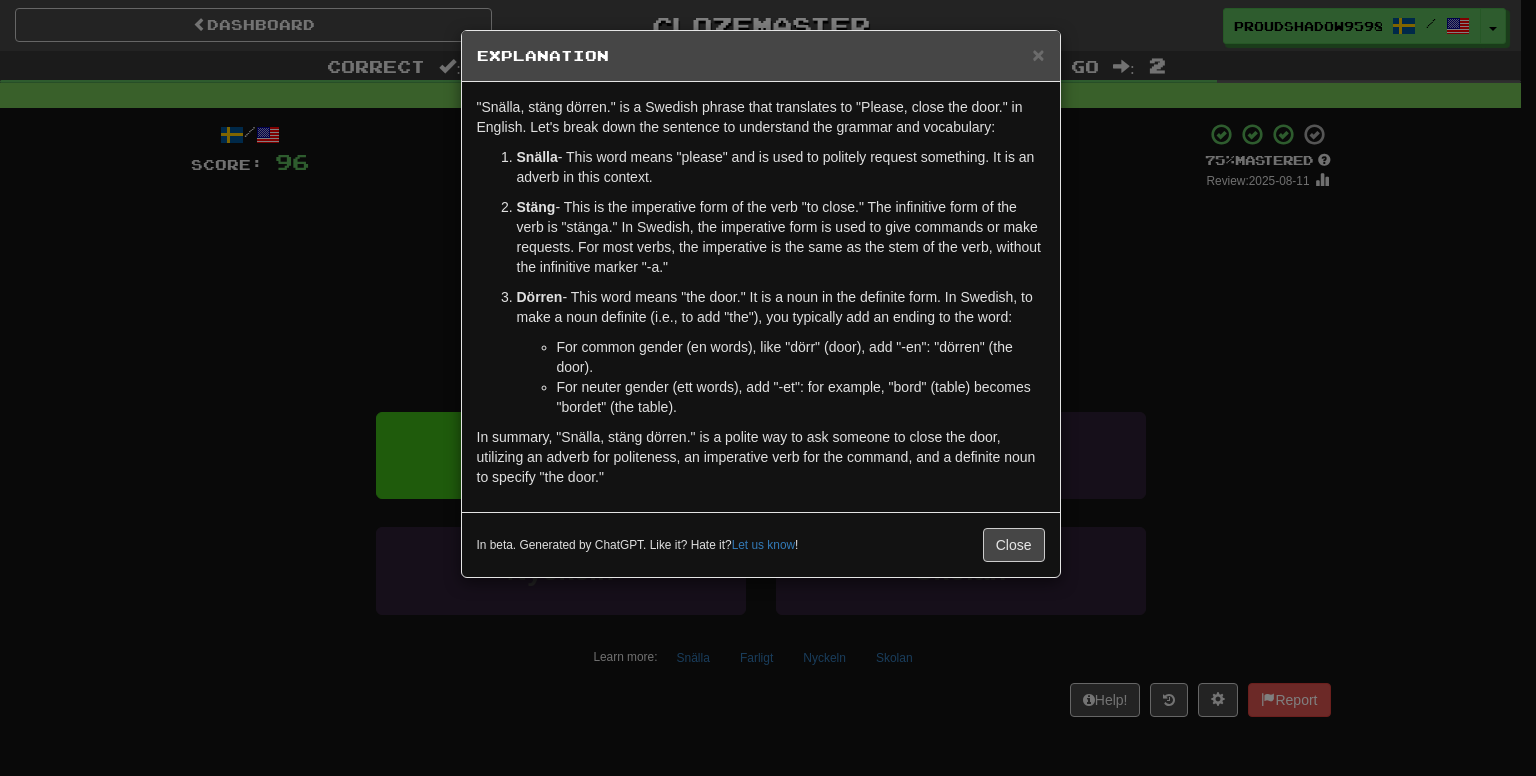 click on "× Explanation "Snälla, stäng dörren." is a Swedish phrase that translates to "Please, close the door." in English. Let's break down the sentence to understand the grammar and vocabulary:
Snälla  - This word means "please" and is used to politely request something. It is an adverb in this context.
Stäng  - This is the imperative form of the verb "to close." The infinitive form of the verb is "stänga." In Swedish, the imperative form is used to give commands or make requests. For most verbs, the imperative is the same as the stem of the verb, without the infinitive marker "-a."
Dörren  - This word means "the door." It is a noun in the definite form. In Swedish, to make a noun definite (i.e., to add "the"), you typically add an ending to the word:
For common gender (en words), like "dörr" (door), add "-en": "dörren" (the door).
For neuter gender (ett words), add "-et": for example, "bord" (table) becomes "bordet" (the table).
Let us know ! Close" at bounding box center (768, 388) 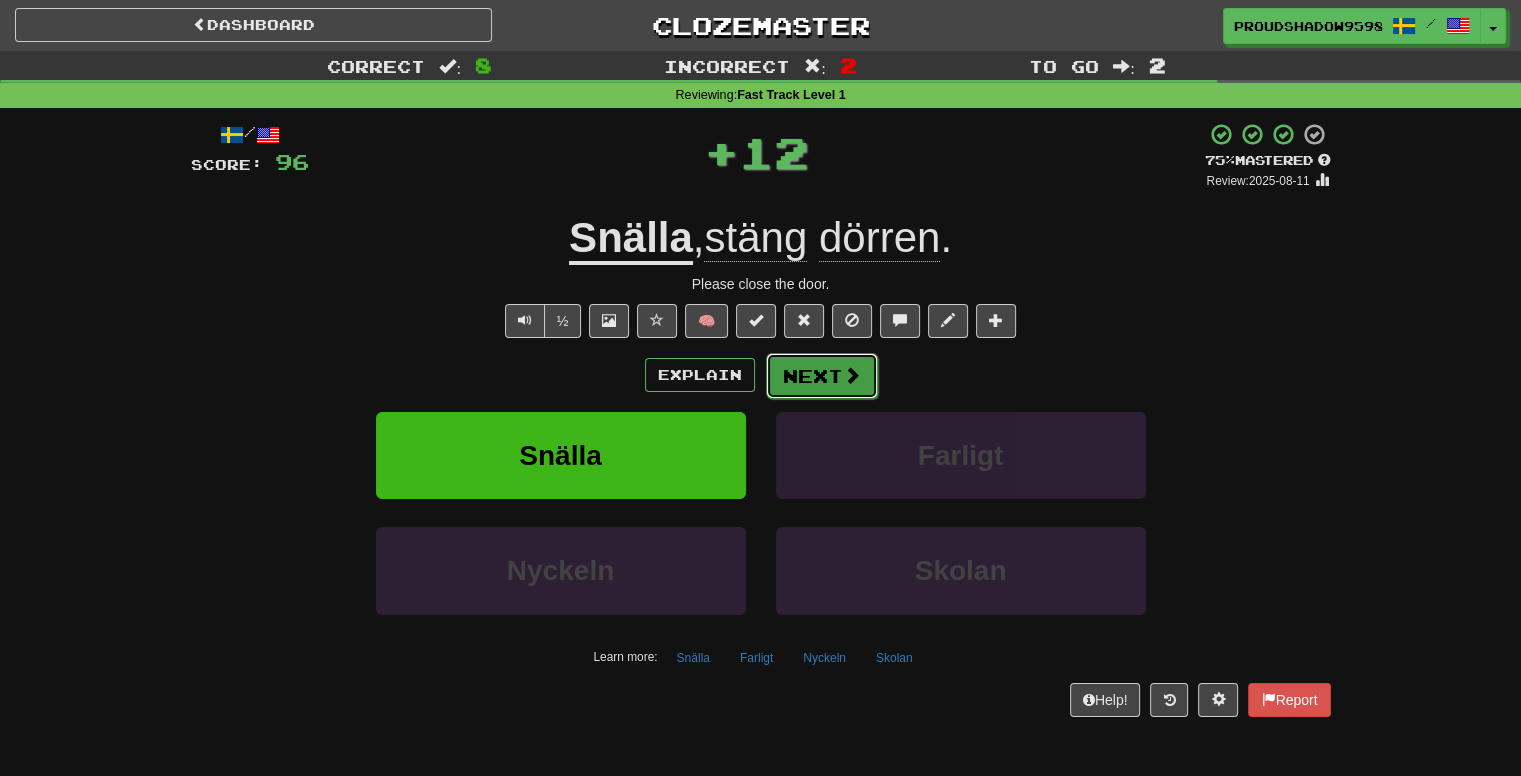 click on "Next" at bounding box center (822, 376) 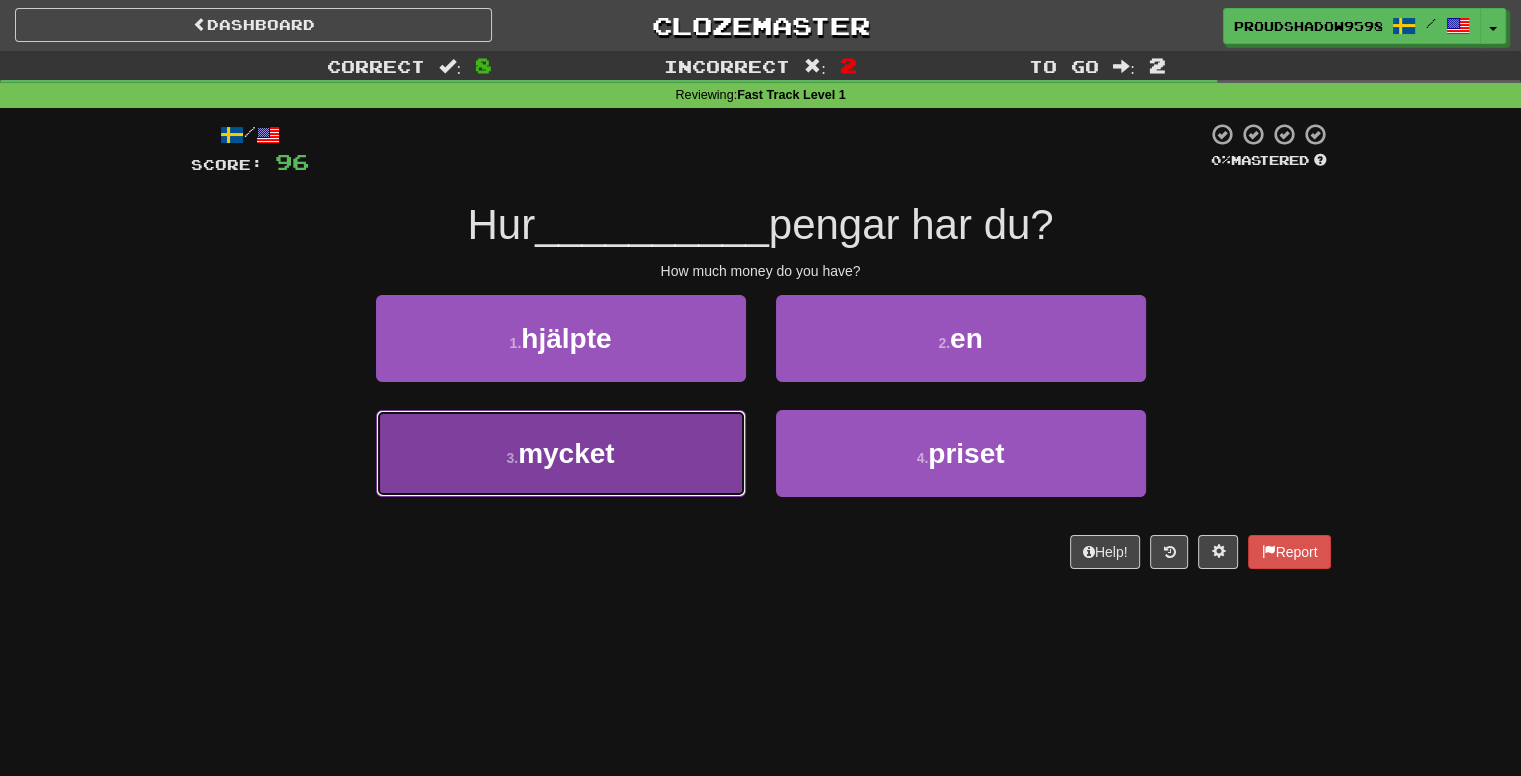 click on "3 .  mycket" at bounding box center (561, 453) 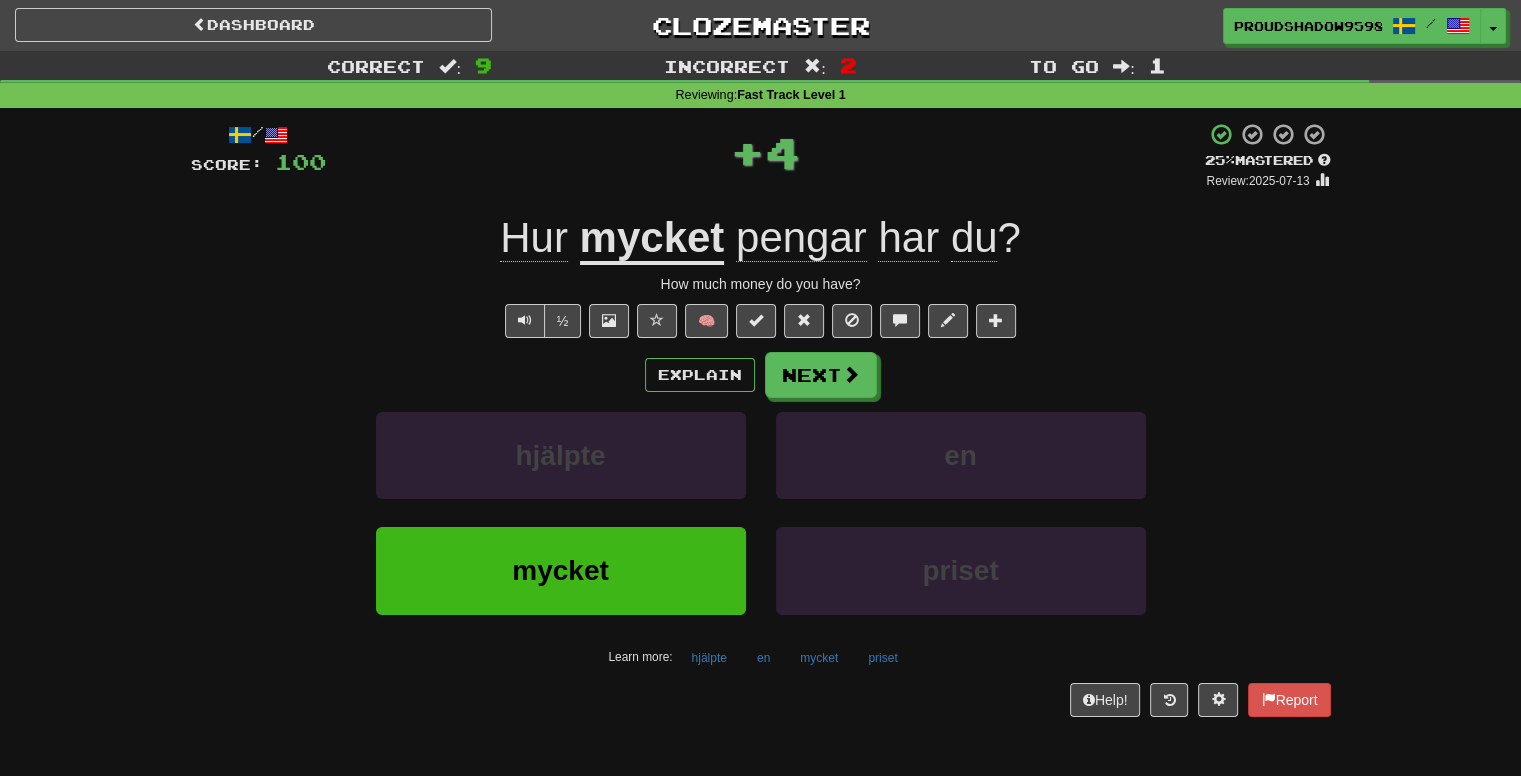 click on "Explain Next" at bounding box center [761, 375] 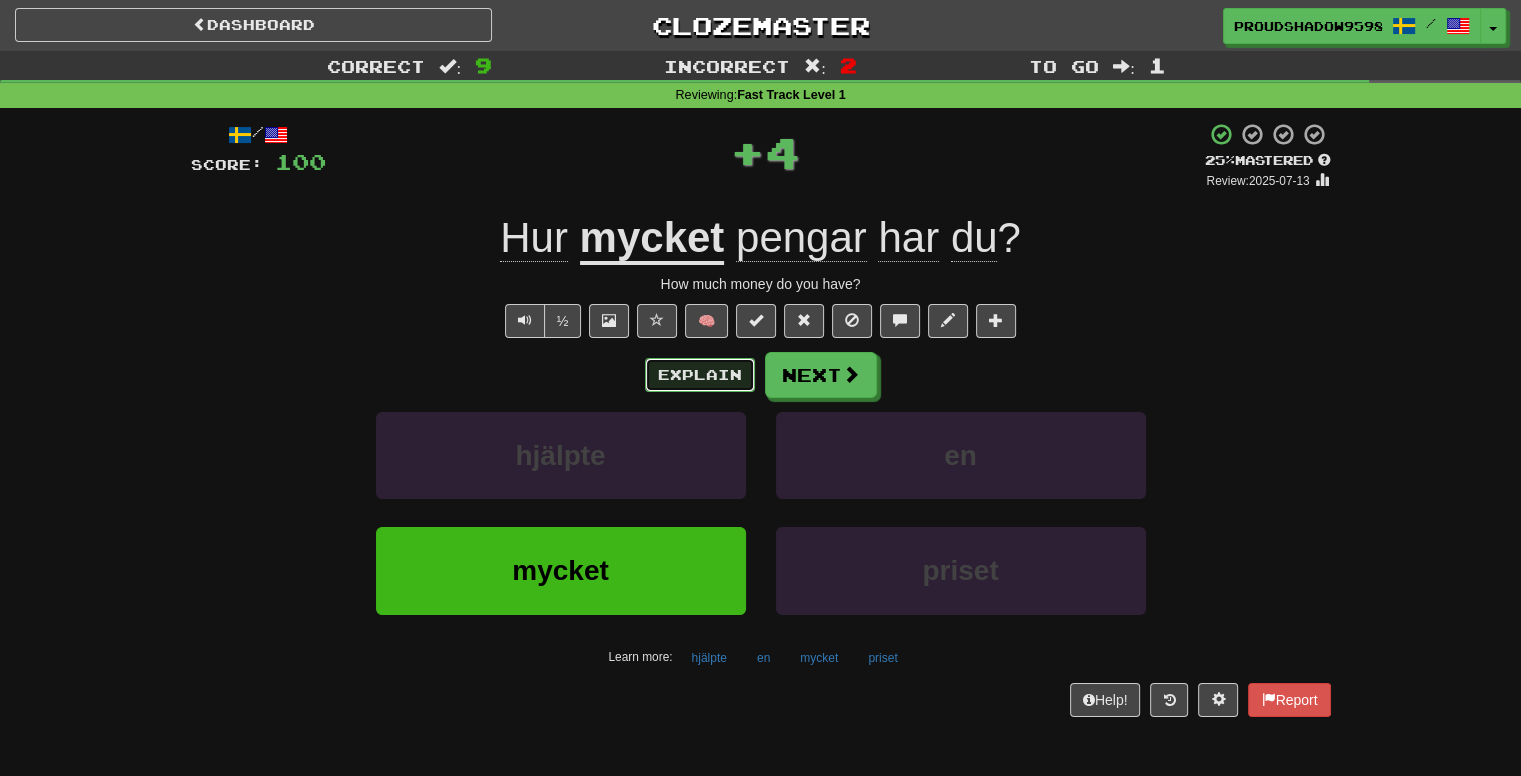 click on "Explain" at bounding box center [700, 375] 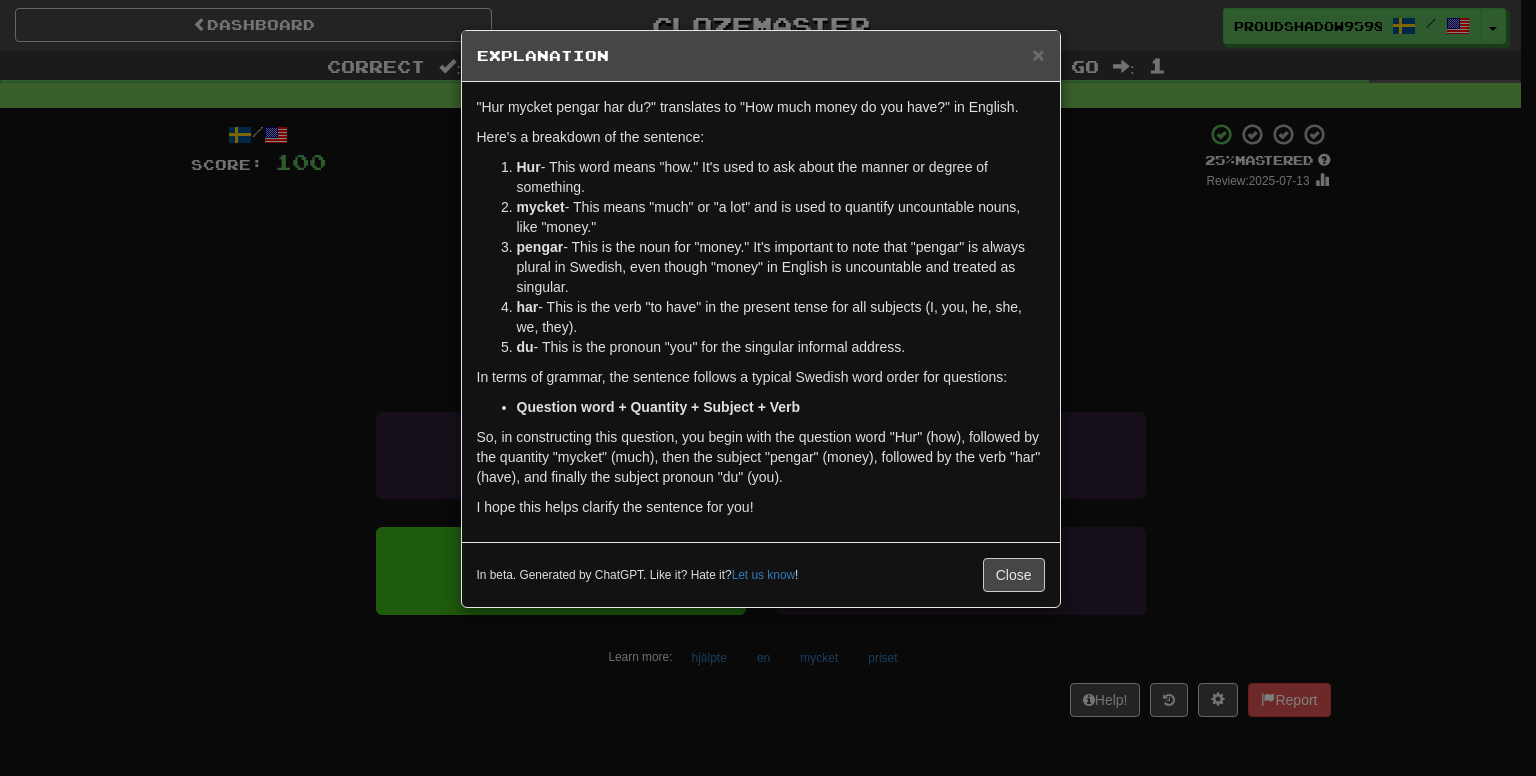 click on "× Explanation "Hur mycket pengar har du?" translates to "How much money do you have?" in English.
Here's a breakdown of the sentence:
Hur  - This word means "how." It's used to ask about the manner or degree of something.
mycket  - This means "much" or "a lot" and is used to quantify uncountable nouns, like "money."
pengar  - This is the noun for "money." It's important to note that "pengar" is always plural in Swedish, even though "money" in English is uncountable and treated as singular.
har  - This is the verb "to have" in the present tense for all subjects (I, you, he, she, we, they).
du  - This is the pronoun "you" for the singular informal address.
In terms of grammar, the sentence follows a typical Swedish word order for questions:
Question word + Quantity + Subject + Verb
I hope this helps clarify the sentence for you! In beta. Generated by ChatGPT. Like it? Hate it?  Let us know ! Close" at bounding box center [768, 388] 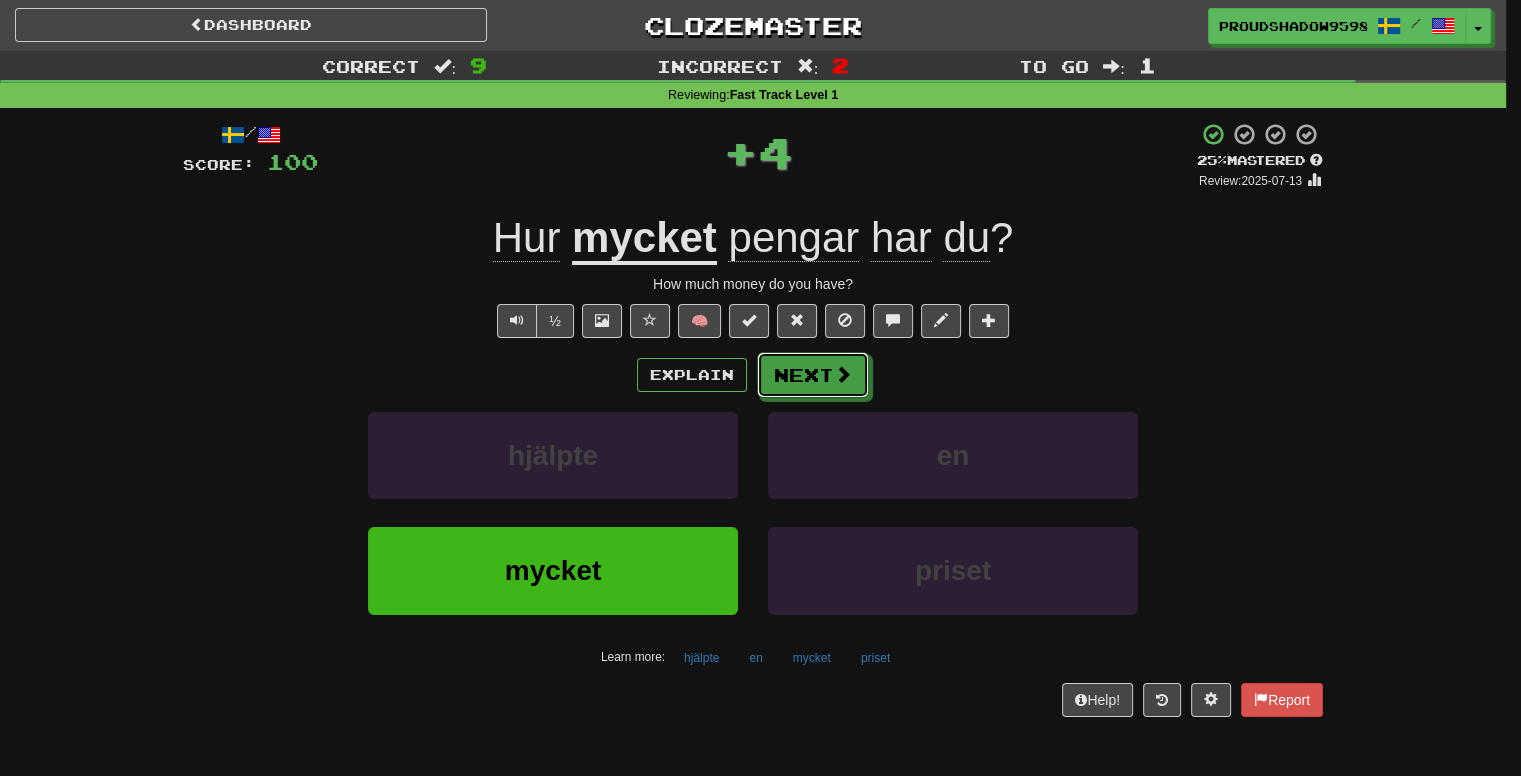 click at bounding box center (843, 374) 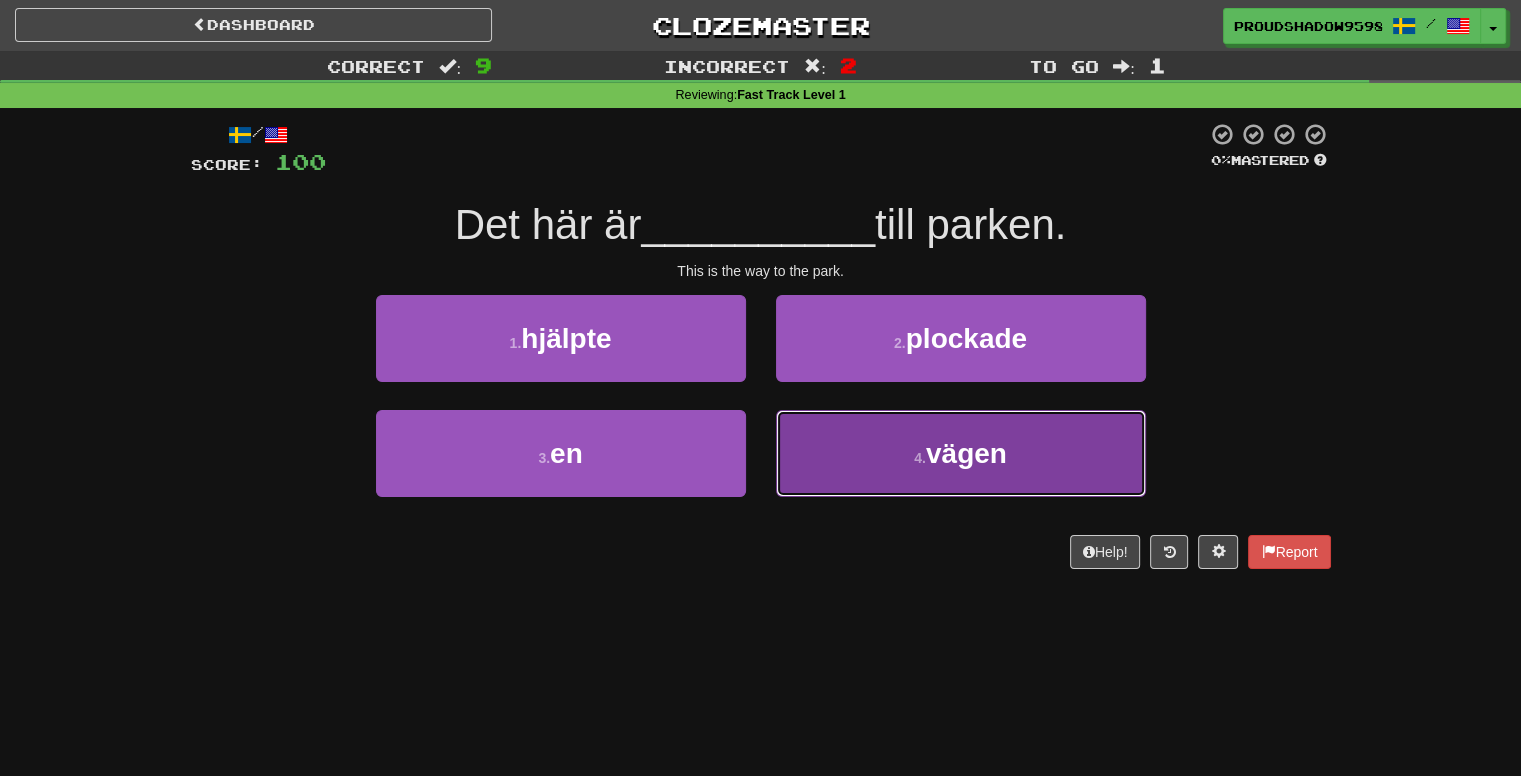 click on "4 .  vägen" at bounding box center [961, 453] 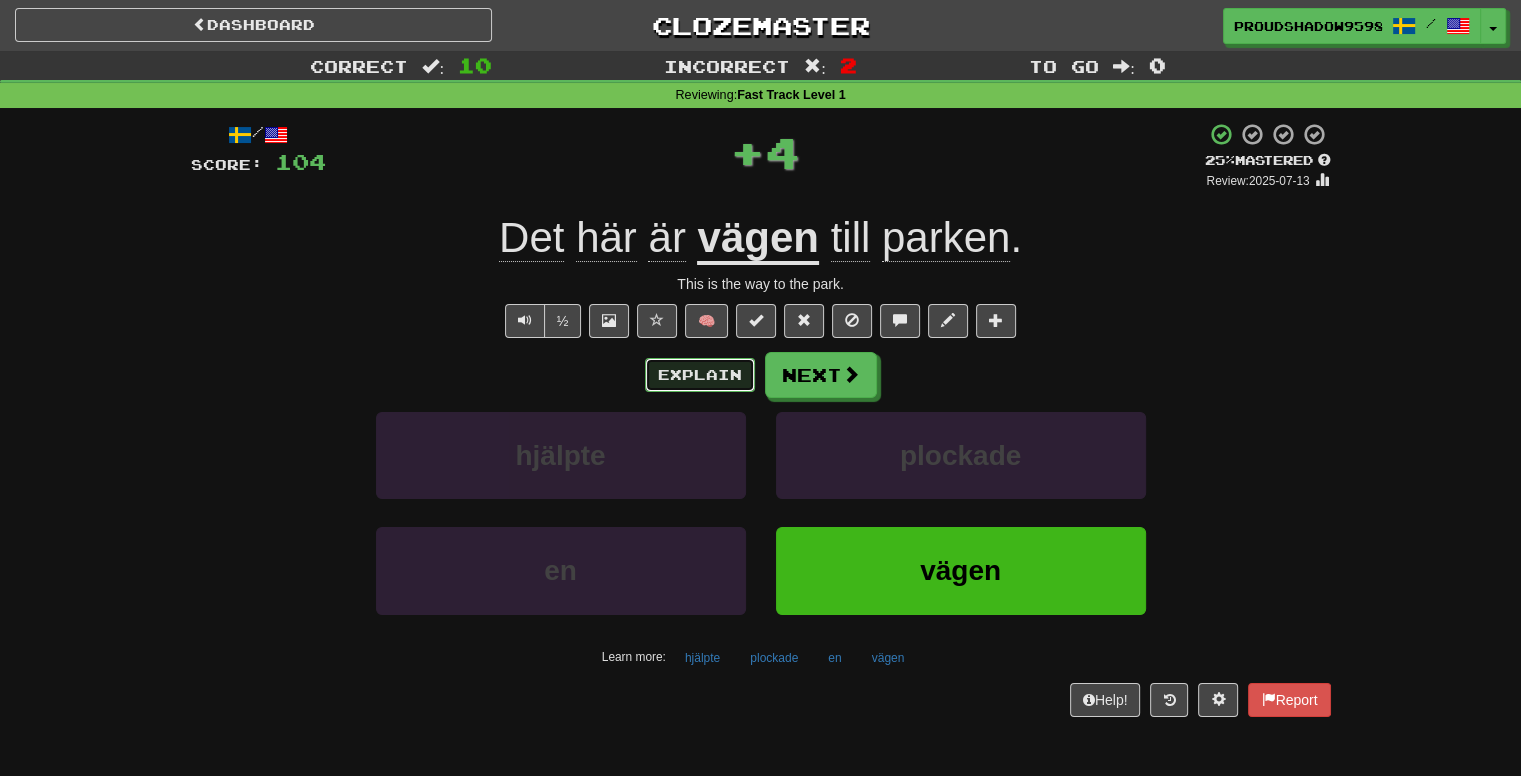 click on "Explain" at bounding box center [700, 375] 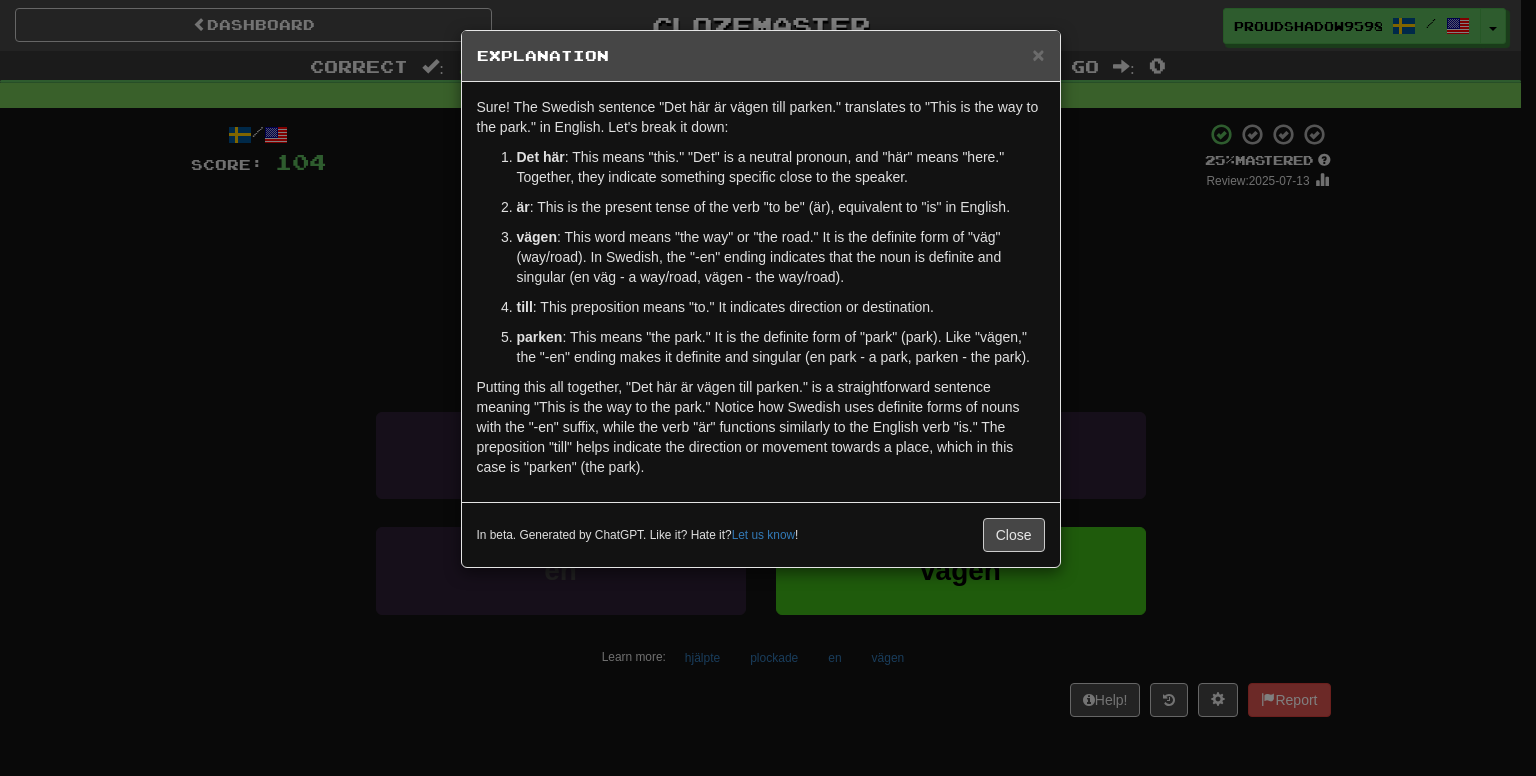 click on "× Explanation Sure! The Swedish sentence "Det här är vägen till parken." translates to "This is the way to the park." in English. Let's break it down:
Det här : This means "this." "Det" is a neutral pronoun, and "här" means "here." Together, they indicate something specific close to the speaker.
är : This is the present tense of the verb "to be" (är), equivalent to "is" in English.
vägen : This word means "the way" or "the road." It is the definite form of "väg" (way/road). In Swedish, the "-en" ending indicates that the noun is definite and singular (en väg - a way/road, vägen - the way/road).
till : This preposition means "to." It indicates direction or destination.
parken : This means "the park." It is the definite form of "park" (park). Like "vägen," the "-en" ending makes it definite and singular (en park - a park, parken - the park).
In beta. Generated by ChatGPT. Like it? Hate it?  Let us know ! Close" at bounding box center [768, 388] 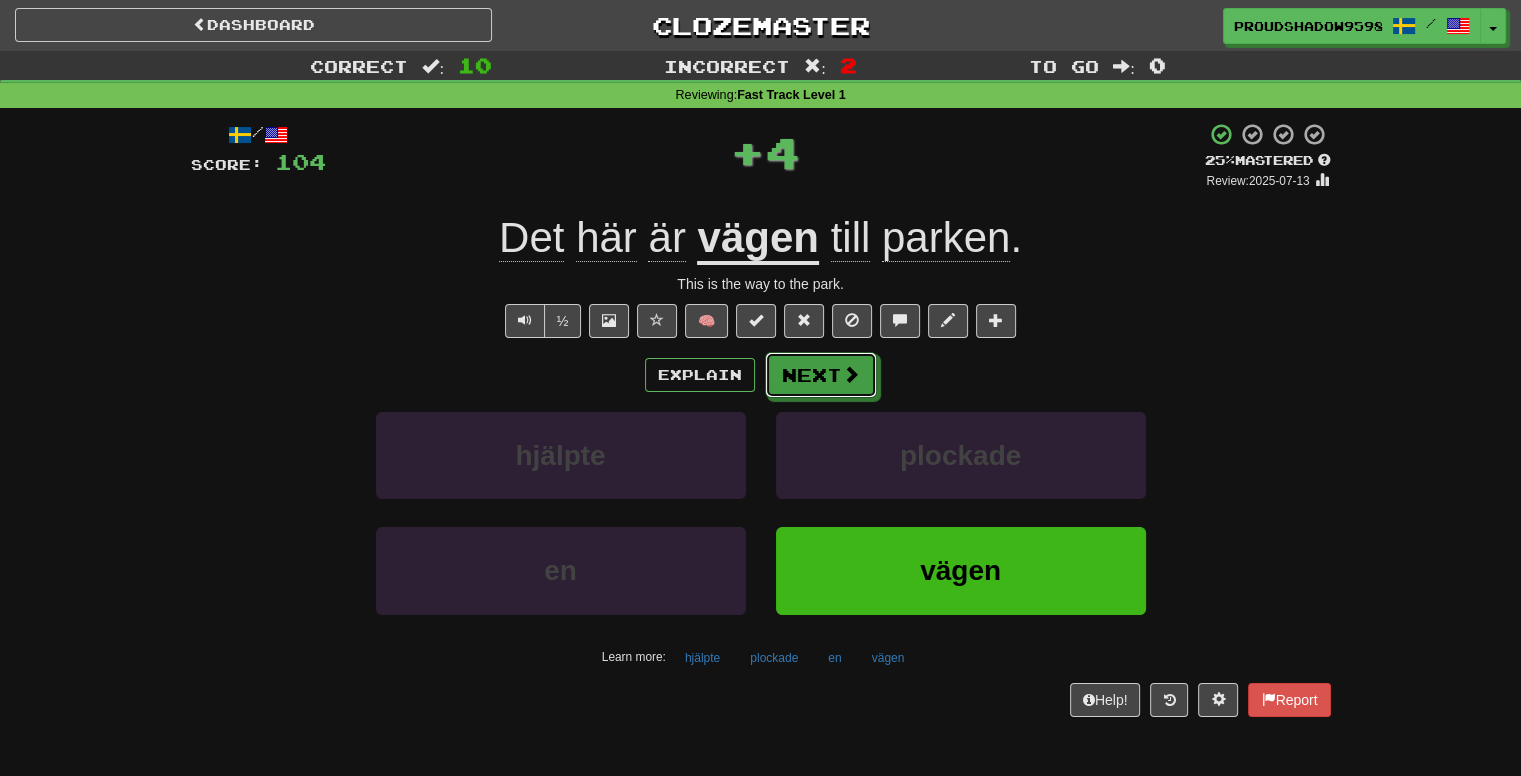 click on "Next" at bounding box center (821, 375) 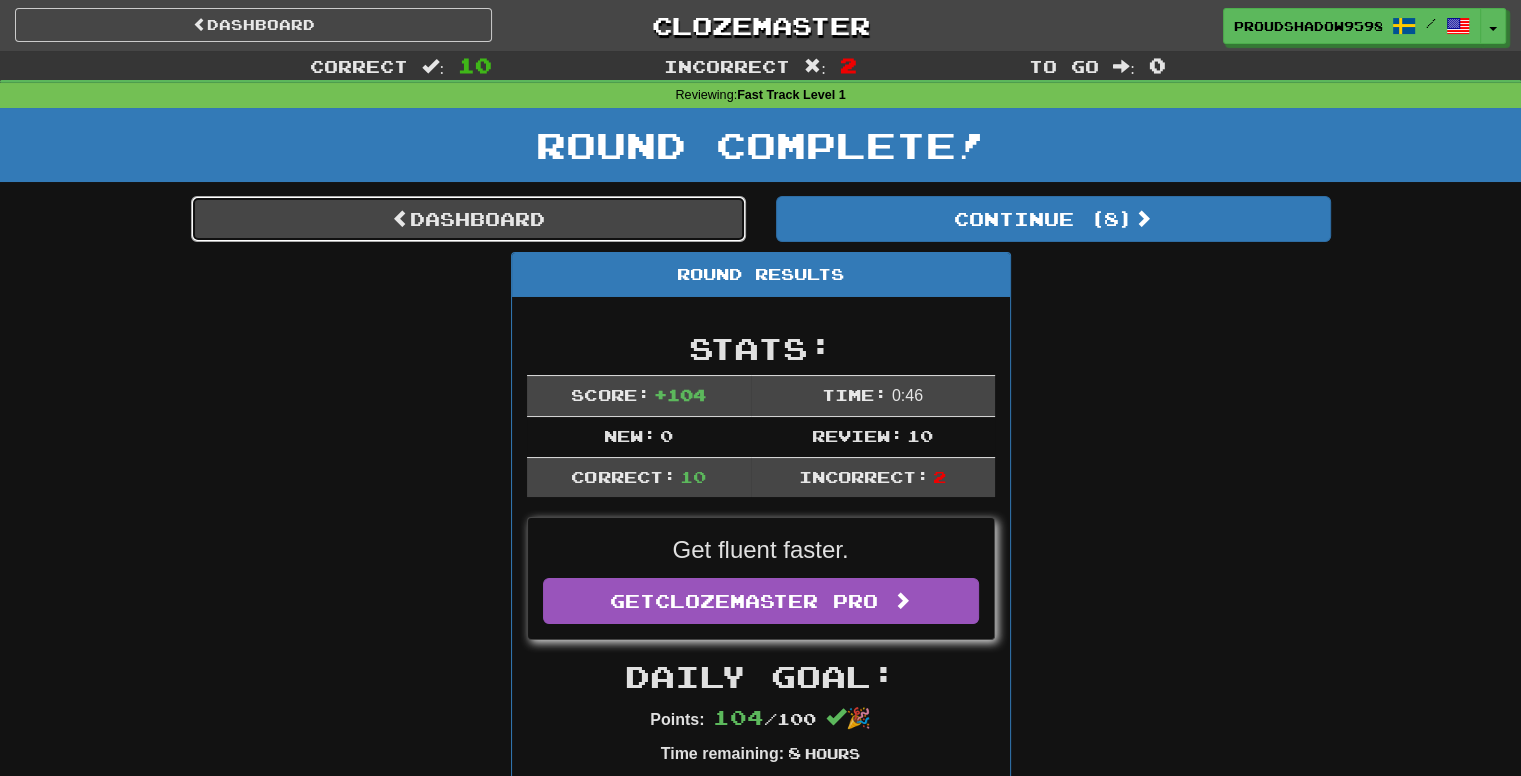 click on "Dashboard" at bounding box center (468, 219) 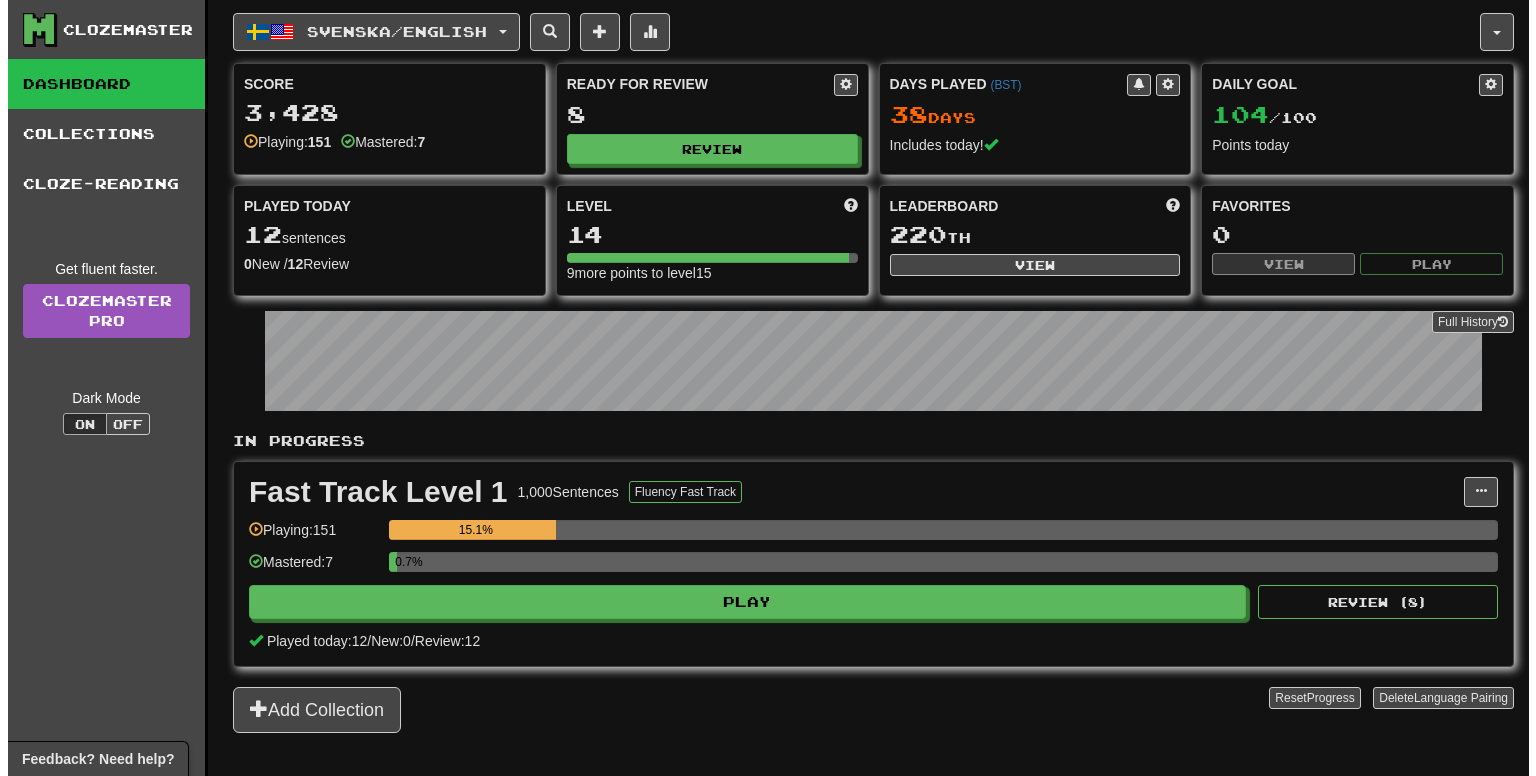scroll, scrollTop: 0, scrollLeft: 0, axis: both 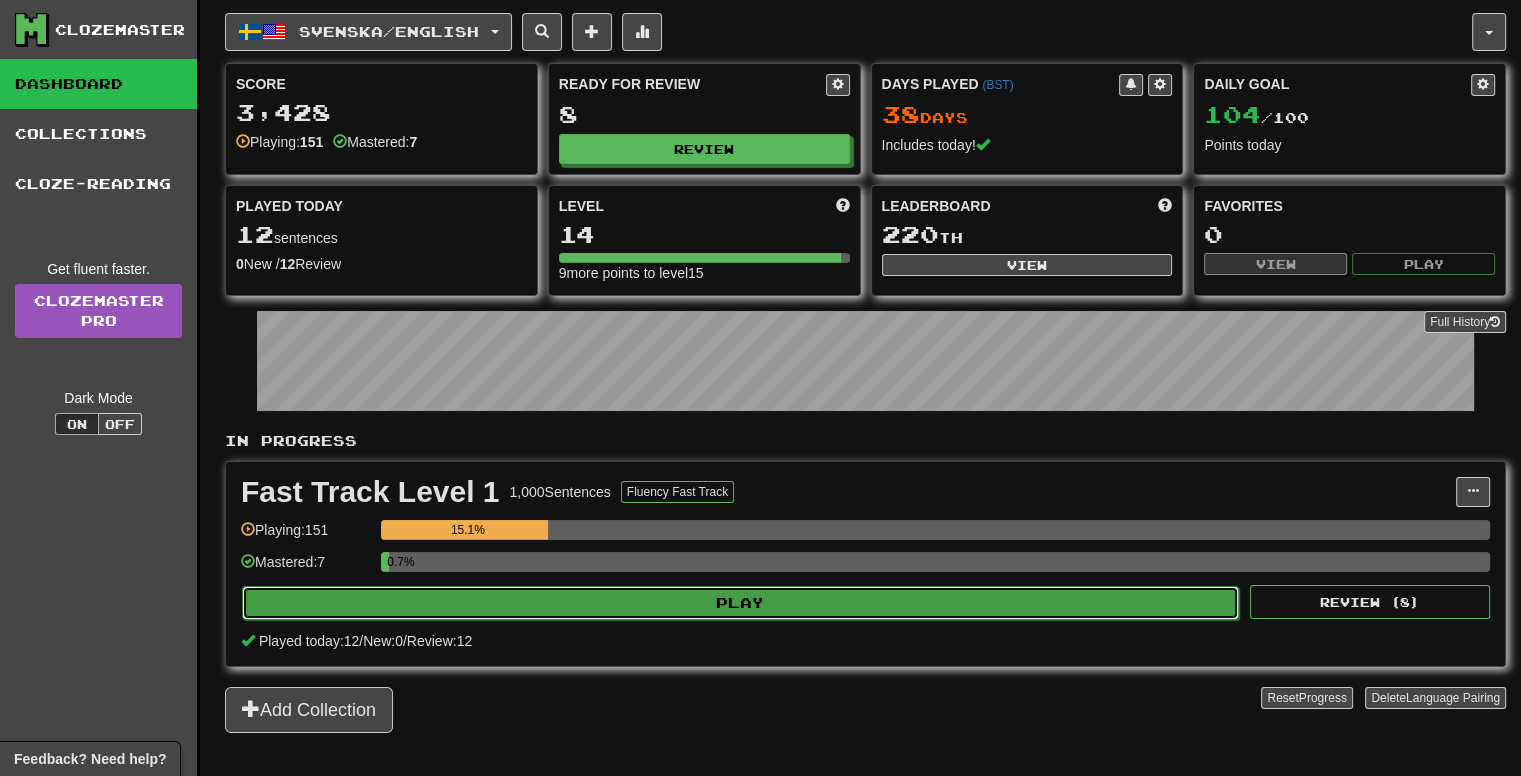 click on "Play" at bounding box center [740, 603] 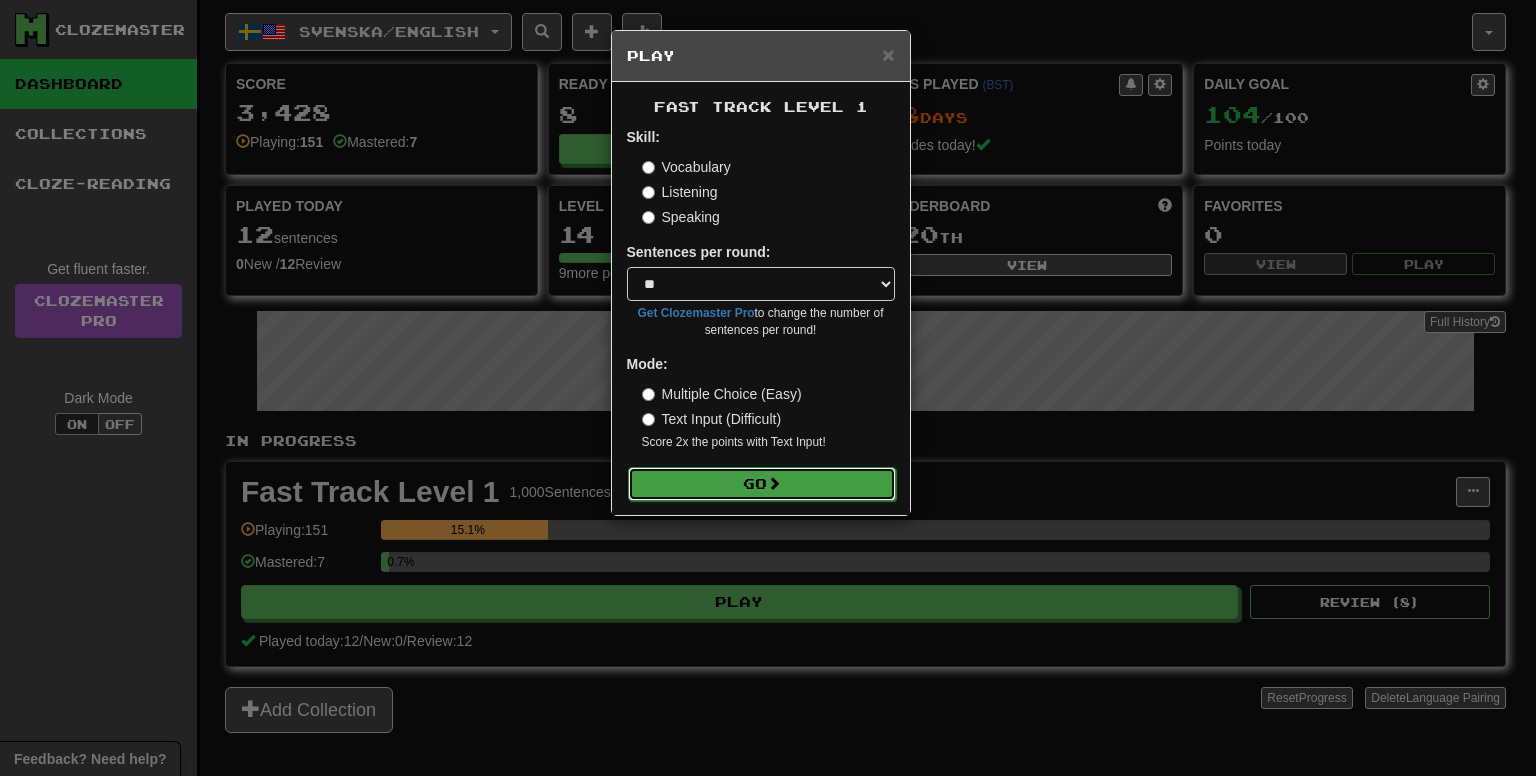 click on "Go" at bounding box center [762, 484] 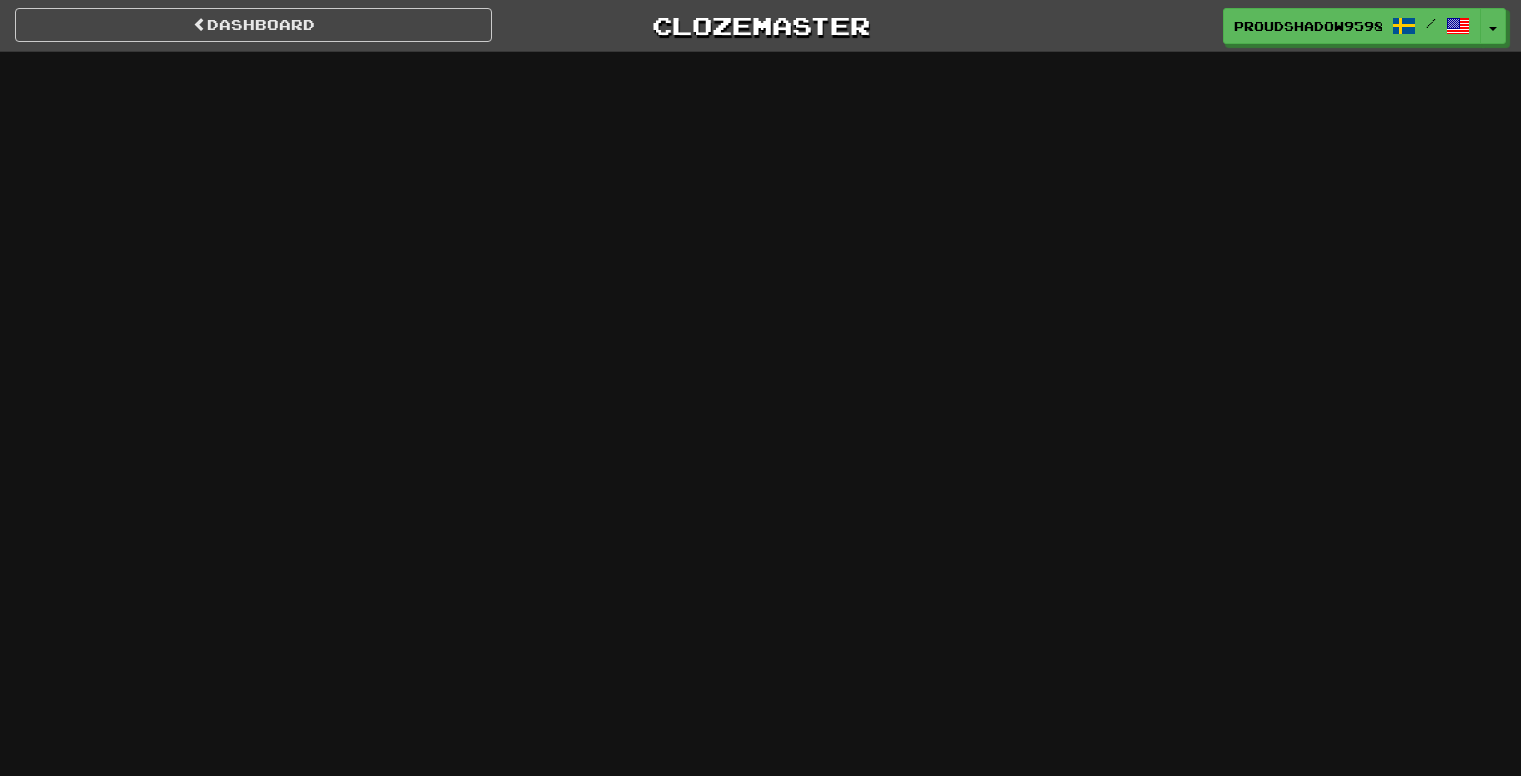 scroll, scrollTop: 0, scrollLeft: 0, axis: both 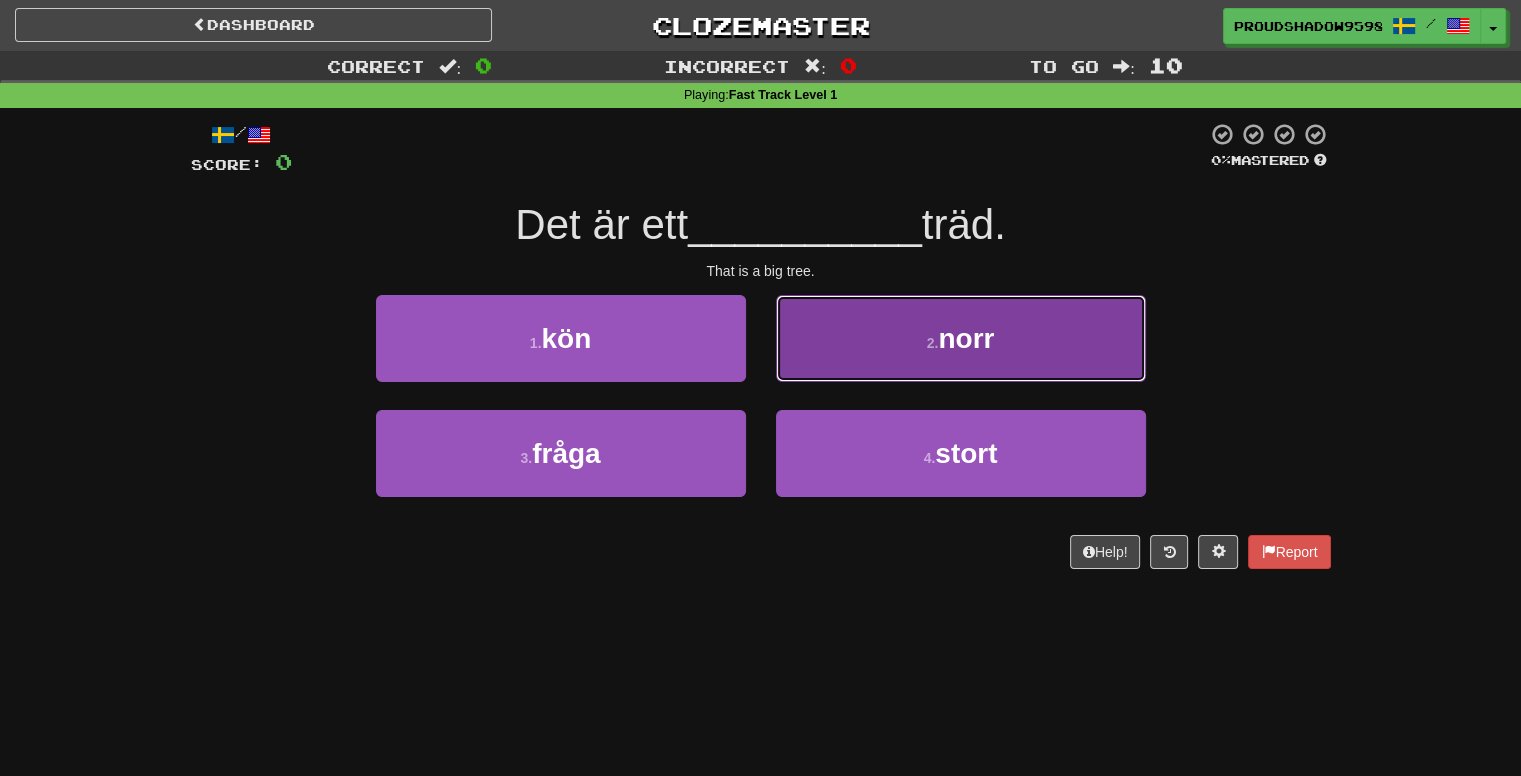 click on "2 .  norr" at bounding box center (961, 338) 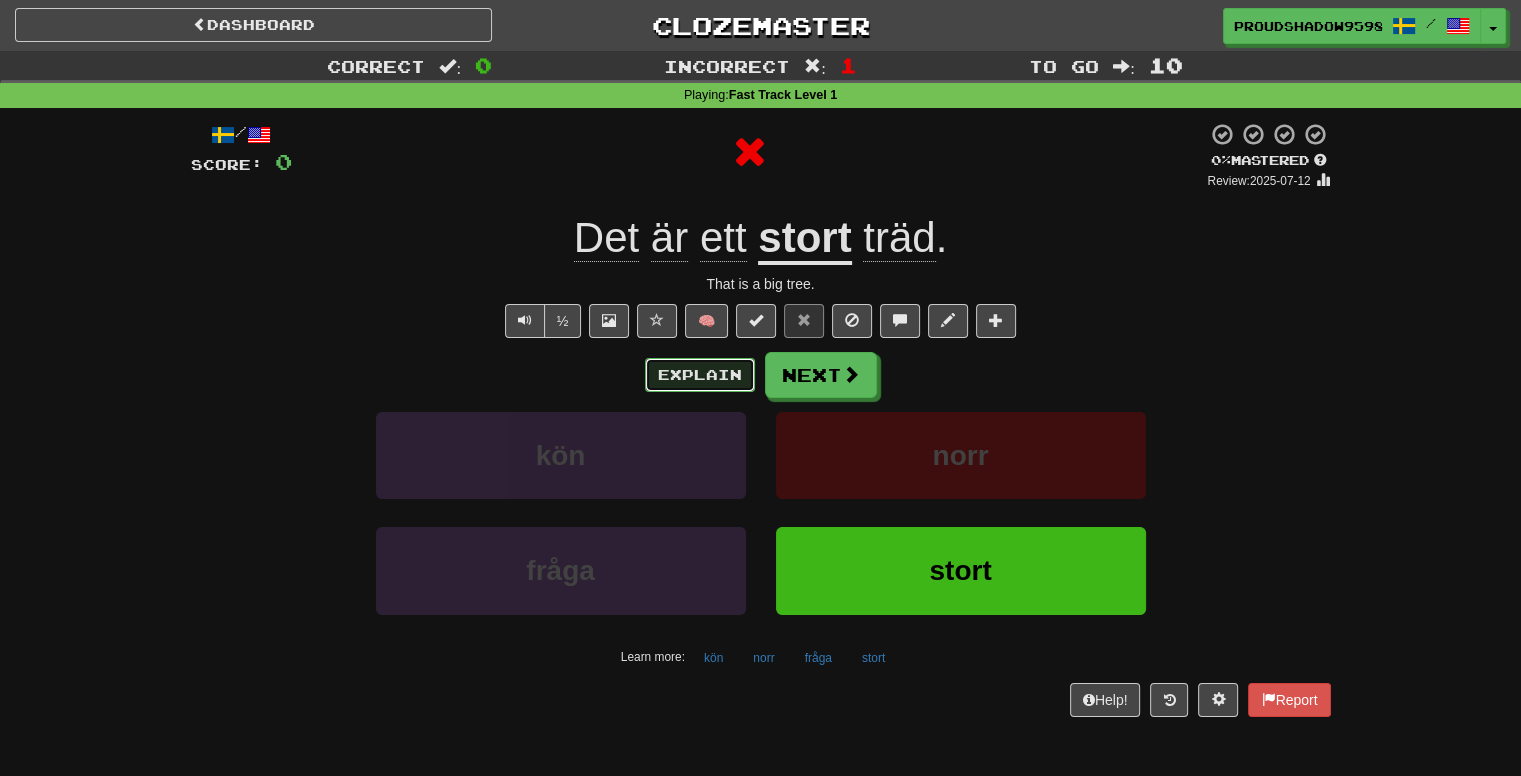 click on "Explain" at bounding box center [700, 375] 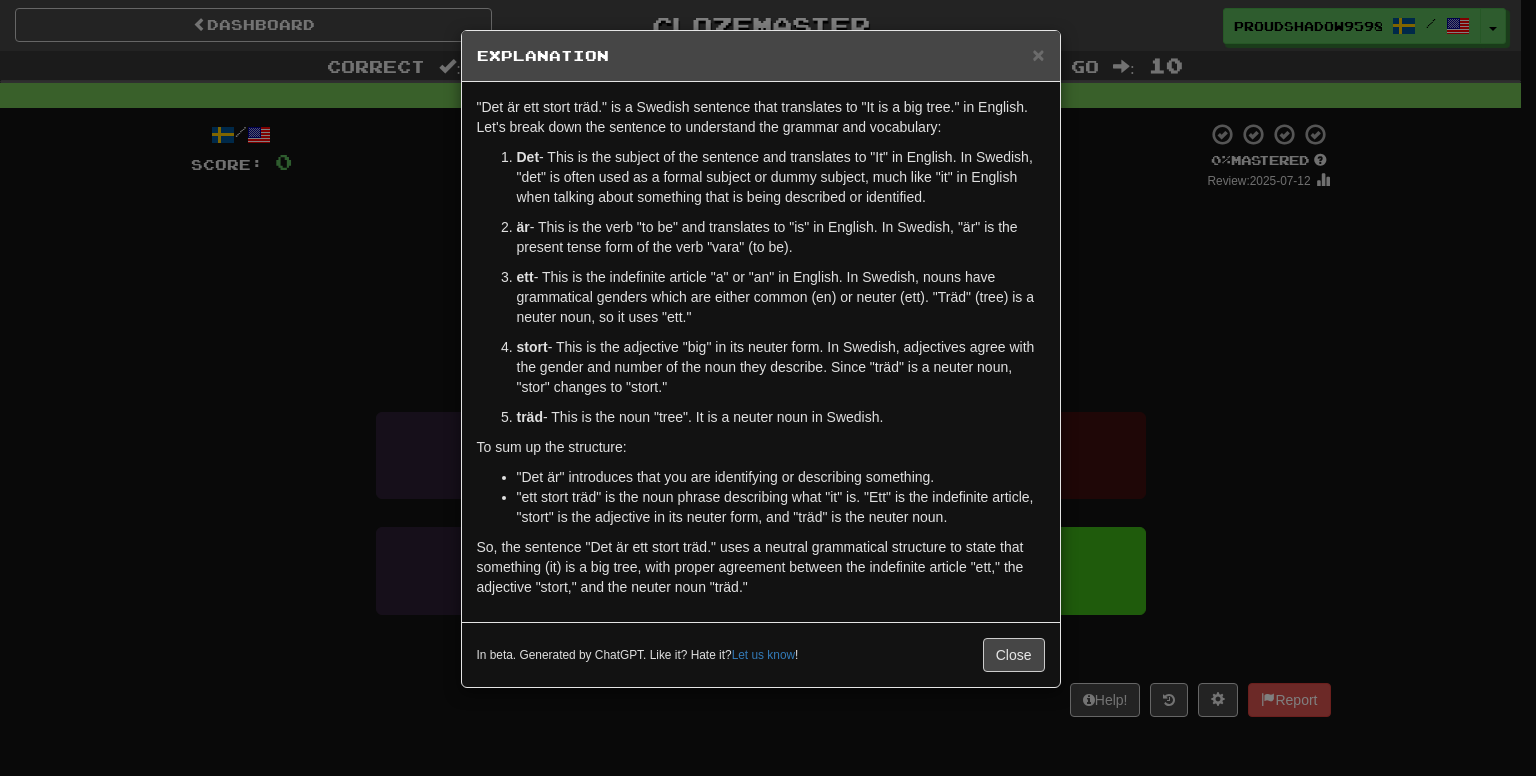 click on "× Explanation "Det är ett stort träd." is a Swedish sentence that translates to "It is a big tree." in English. Let's break down the sentence to understand the grammar and vocabulary:
Det  - This is the subject of the sentence and translates to "It" in English. In Swedish, "det" is often used as a formal subject or dummy subject, much like "it" in English when talking about something that is being described or identified.
är  - This is the verb "to be" and translates to "is" in English. In Swedish, "är" is the present tense form of the verb "vara" (to be).
ett  - This is the indefinite article "a" or "an" in English. In Swedish, nouns have grammatical genders which are either common (en) or neuter (ett). "Träd" (tree) is a neuter noun, so it uses "ett."
stort  - This is the adjective "big" in its neuter form. In Swedish, adjectives agree with the gender and number of the noun they describe. Since "träd" is a neuter noun, "stor" changes to "stort."
träd
!" at bounding box center [768, 388] 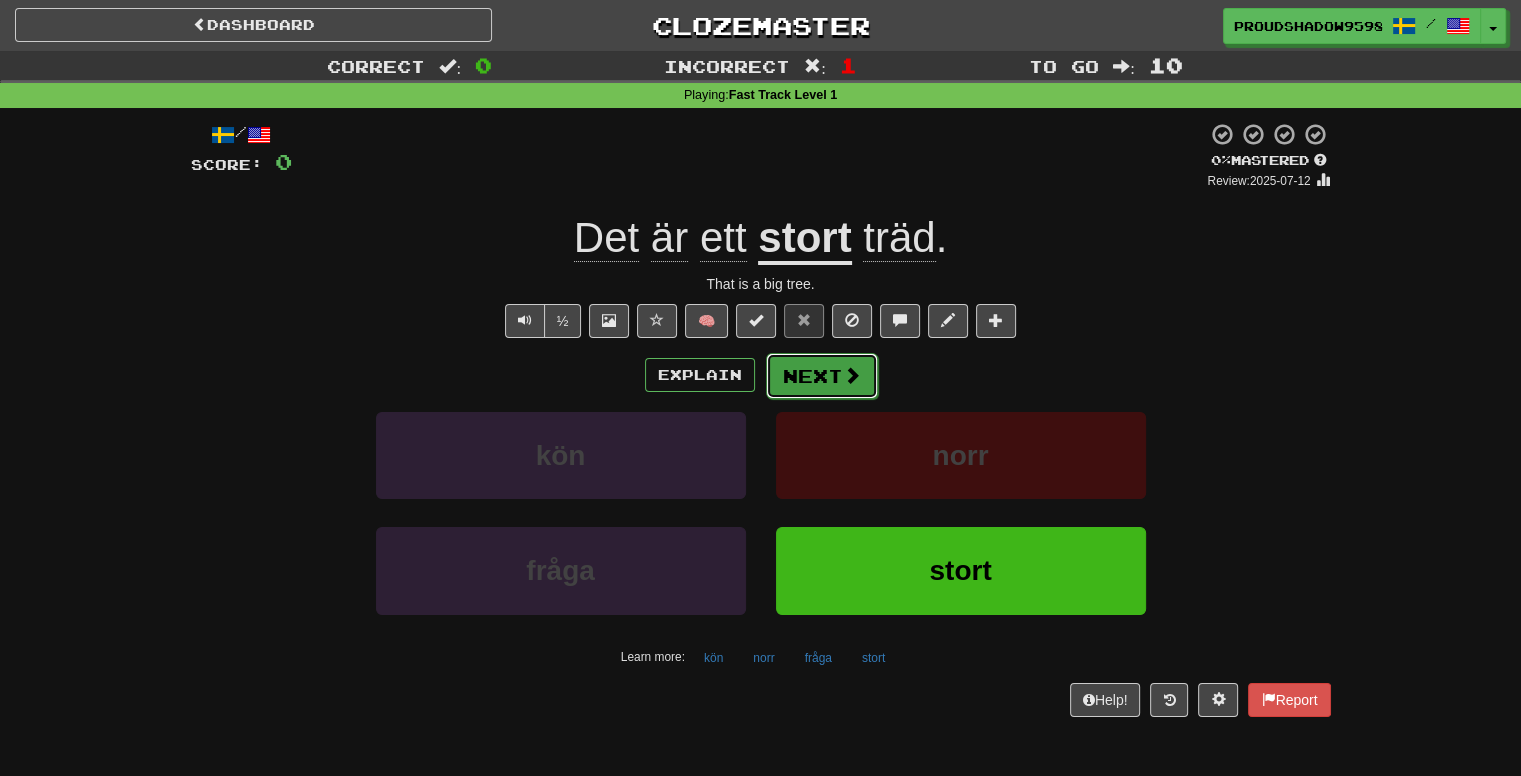 click on "Next" at bounding box center [822, 376] 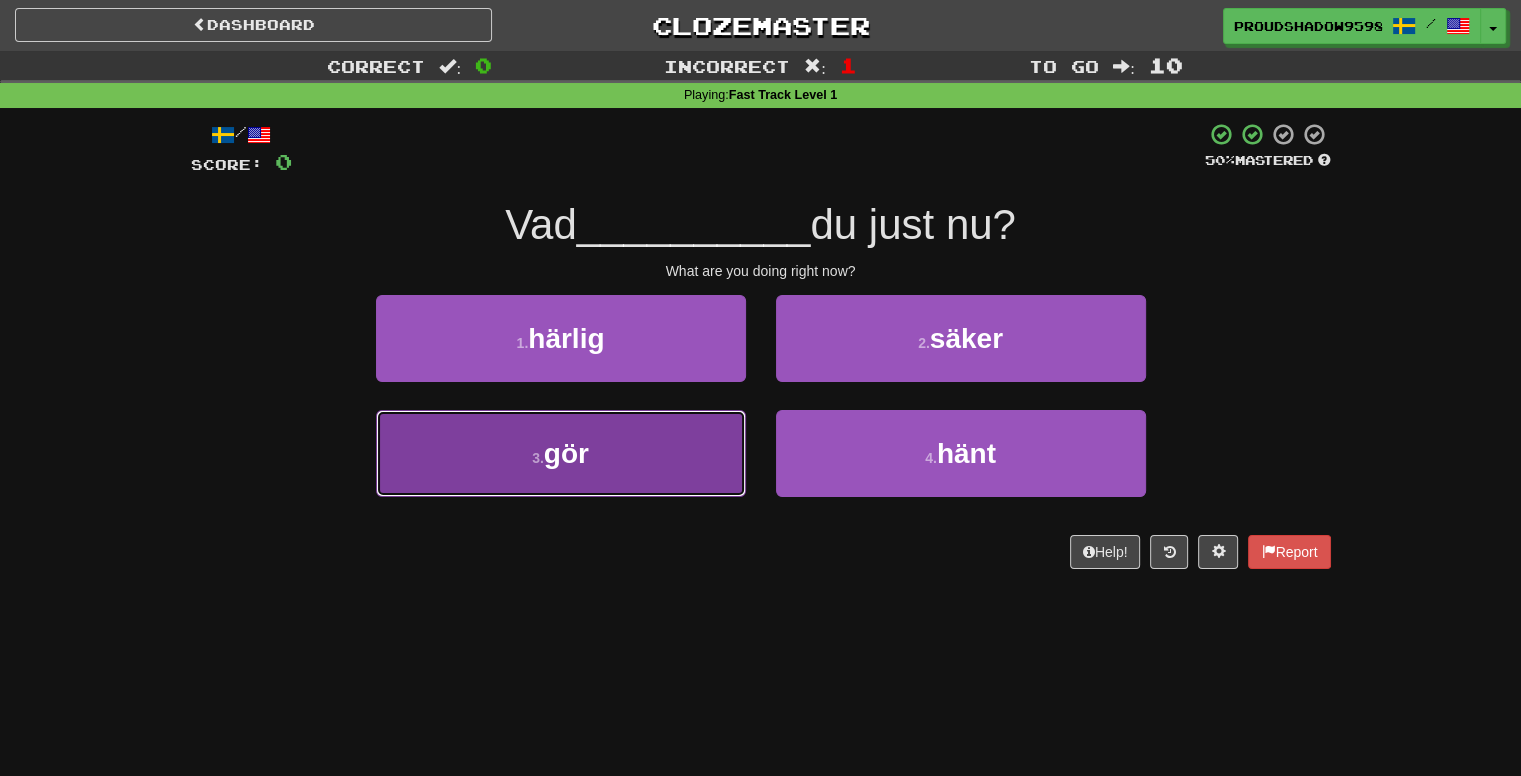click on "3 .  gör" at bounding box center (561, 453) 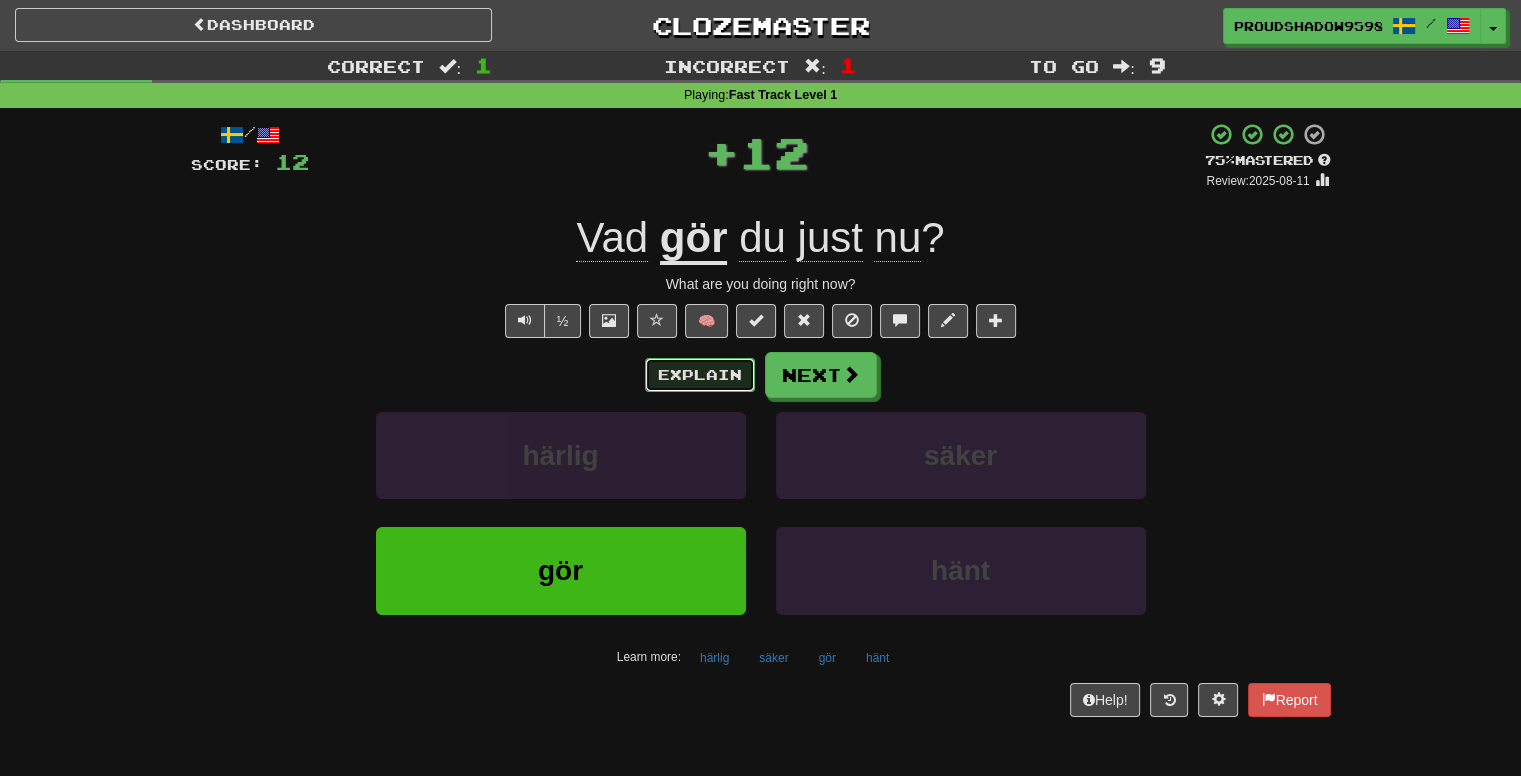 click on "Explain" at bounding box center [700, 375] 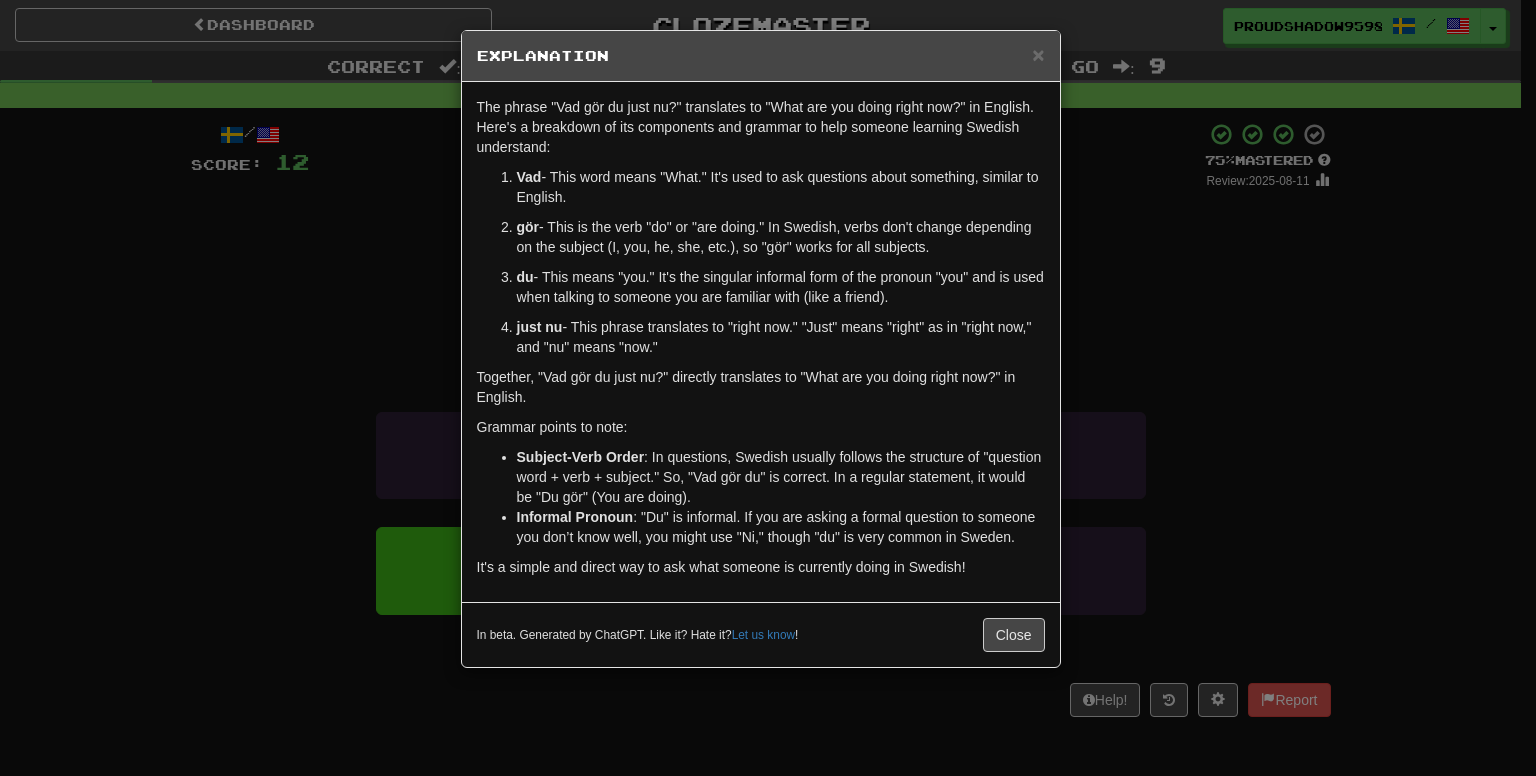 click on "× Explanation The phrase "Vad gör du just nu?" translates to "What are you doing right now?" in English. Here's a breakdown of its components and grammar to help someone learning Swedish understand:
Vad  - This word means "What." It's used to ask questions about something, similar to English.
gör  - This is the verb "do" or "are doing." In Swedish, verbs don't change depending on the subject (I, you, he, she, etc.), so "gör" works for all subjects.
du  - This means "you." It's the singular informal form of the pronoun "you" and is used when talking to someone you are familiar with (like a friend).
just nu  - This phrase translates to "right now." "Just" means "right" as in "right now," and "nu" means "now."
Together, "Vad gör du just nu?" directly translates to "What are you doing right now?" in English.
Grammar points to note:
Subject-Verb Order
Informal Pronoun
It's a simple and direct way to ask what someone is currently doing in Swedish! Let us know ! Close" at bounding box center (768, 388) 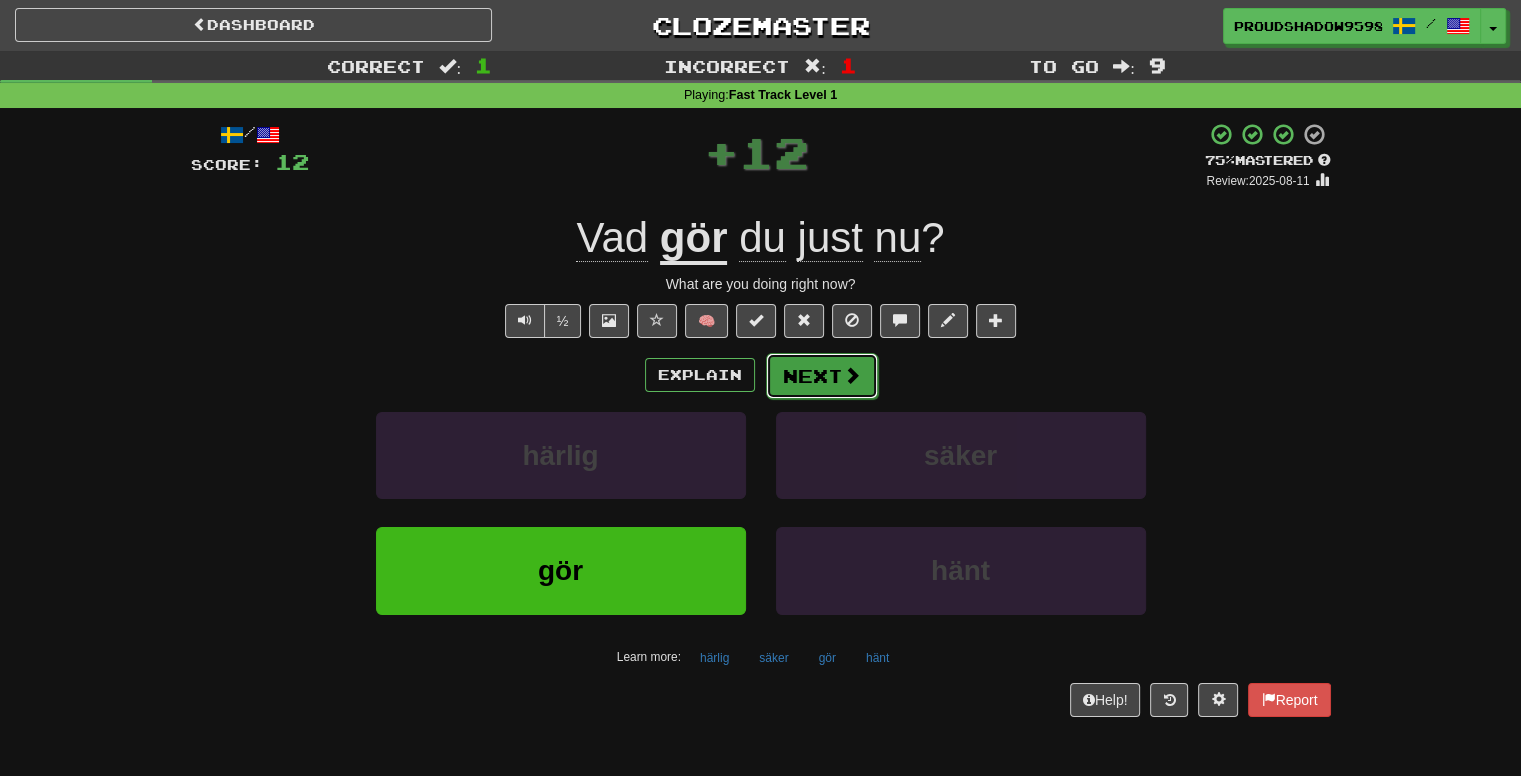 click at bounding box center (852, 375) 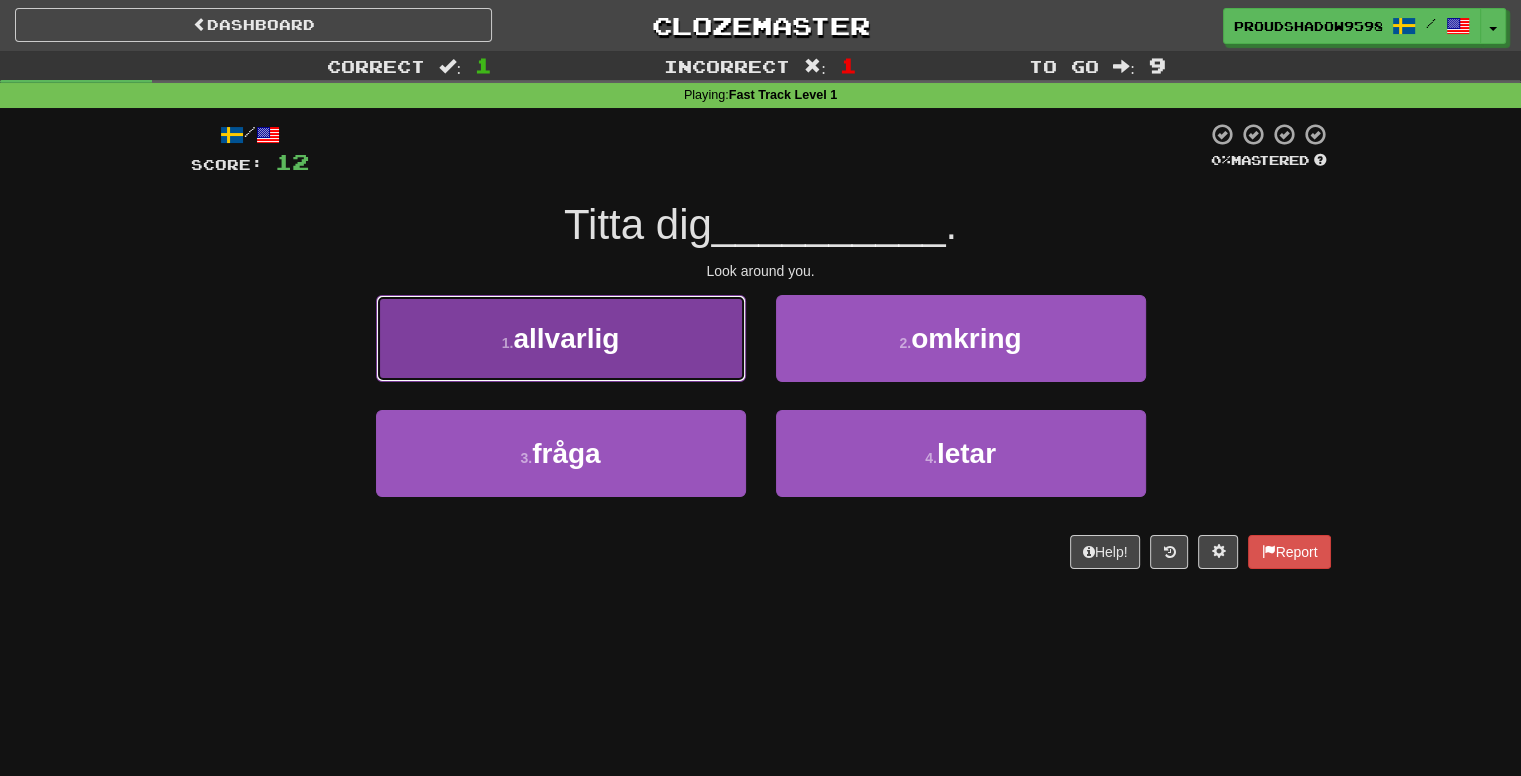 click on "1 .  allvarlig" at bounding box center (561, 338) 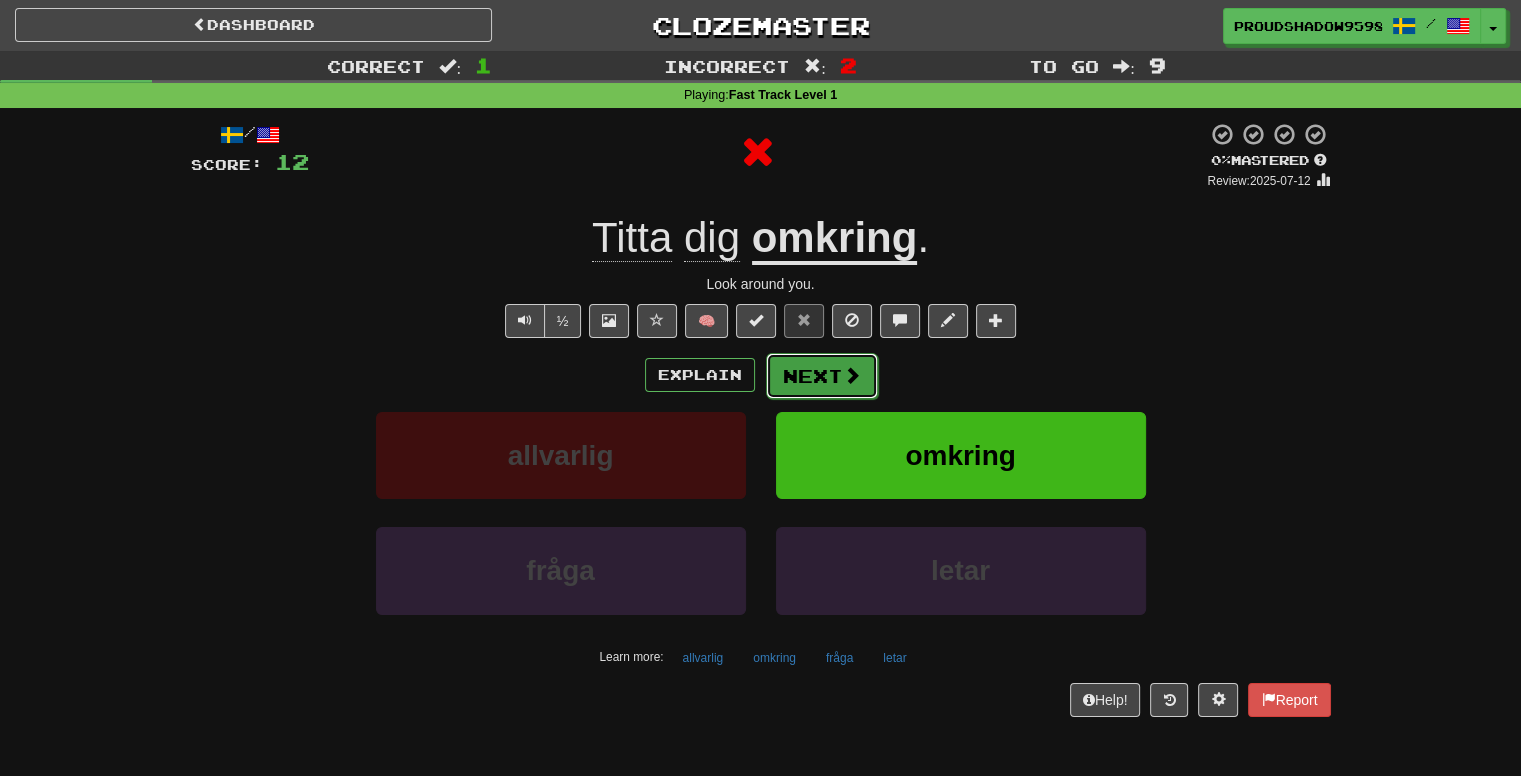click on "Next" at bounding box center (822, 376) 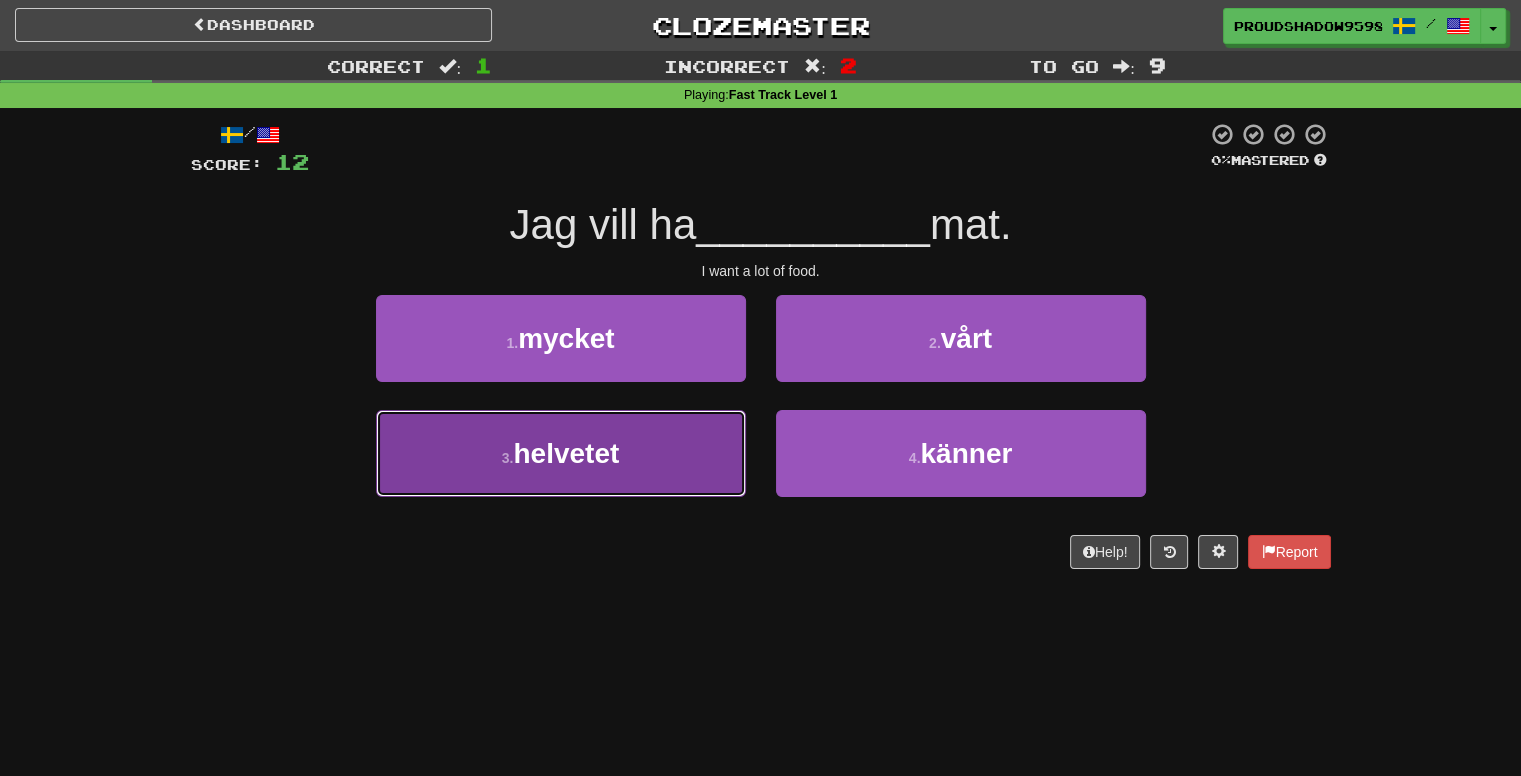 click on "3 .  helvetet" at bounding box center [561, 453] 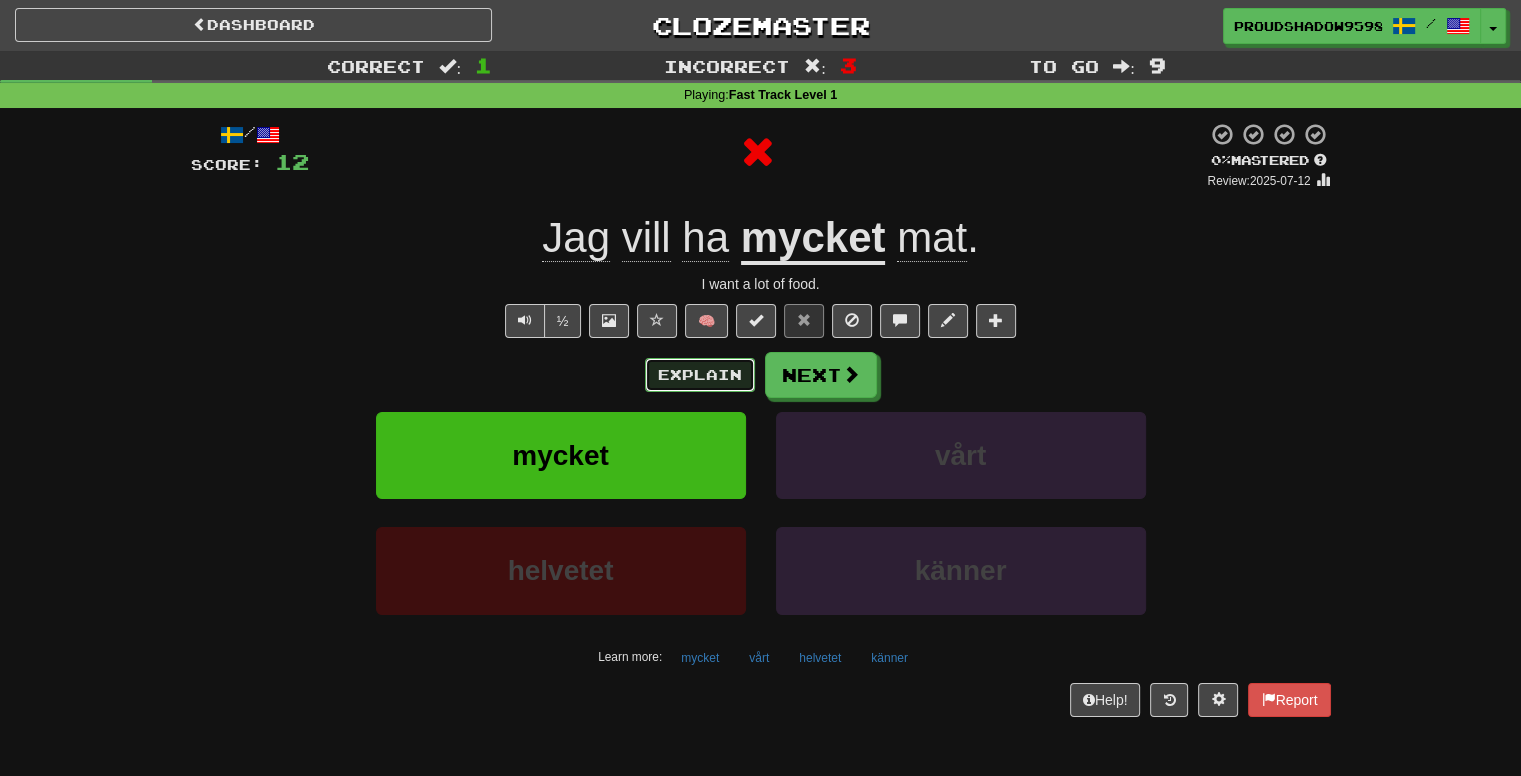 click on "Explain" at bounding box center [700, 375] 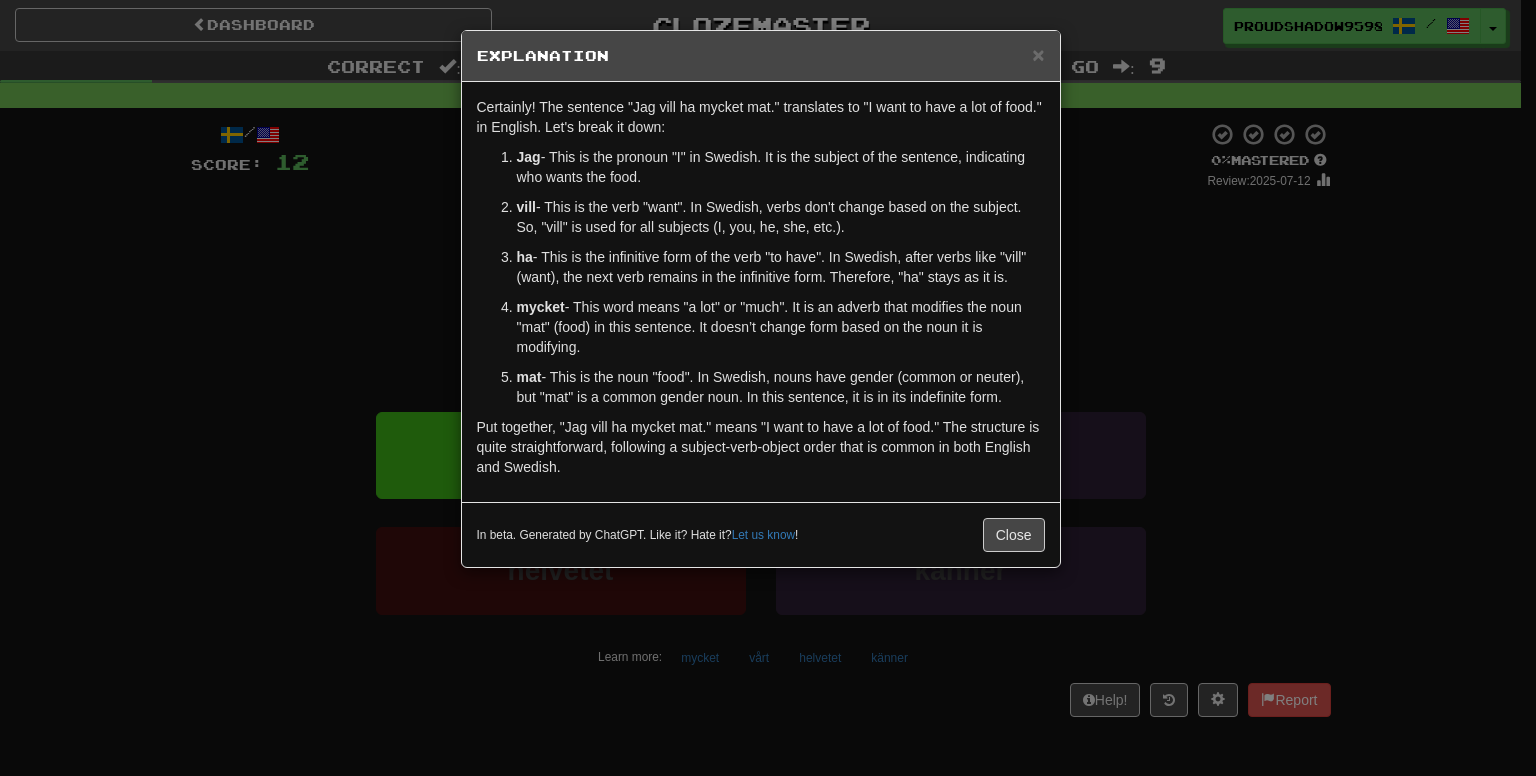 click on "× Explanation Certainly! The sentence "Jag vill ha mycket mat." translates to "I want to have a lot of food." in English. Let's break it down:
Jag  - This is the pronoun "I" in Swedish. It is the subject of the sentence, indicating who wants the food.
vill  - This is the verb "want". In Swedish, verbs don't change based on the subject. So, "vill" is used for all subjects (I, you, he, she, etc.).
ha  - This is the infinitive form of the verb "to have". In Swedish, after verbs like "vill" (want), the next verb remains in the infinitive form. Therefore, "ha" stays as it is.
mycket  - This word means "a lot" or "much". It is an adverb that modifies the noun "mat" (food) in this sentence. It doesn’t change form based on the noun it is modifying.
mat  - This is the noun "food". In Swedish, nouns have gender (common or neuter), but "mat" is a common gender noun. In this sentence, it is in its indefinite form.
In beta. Generated by ChatGPT. Like it? Hate it?  Let us know ! Close" at bounding box center [768, 388] 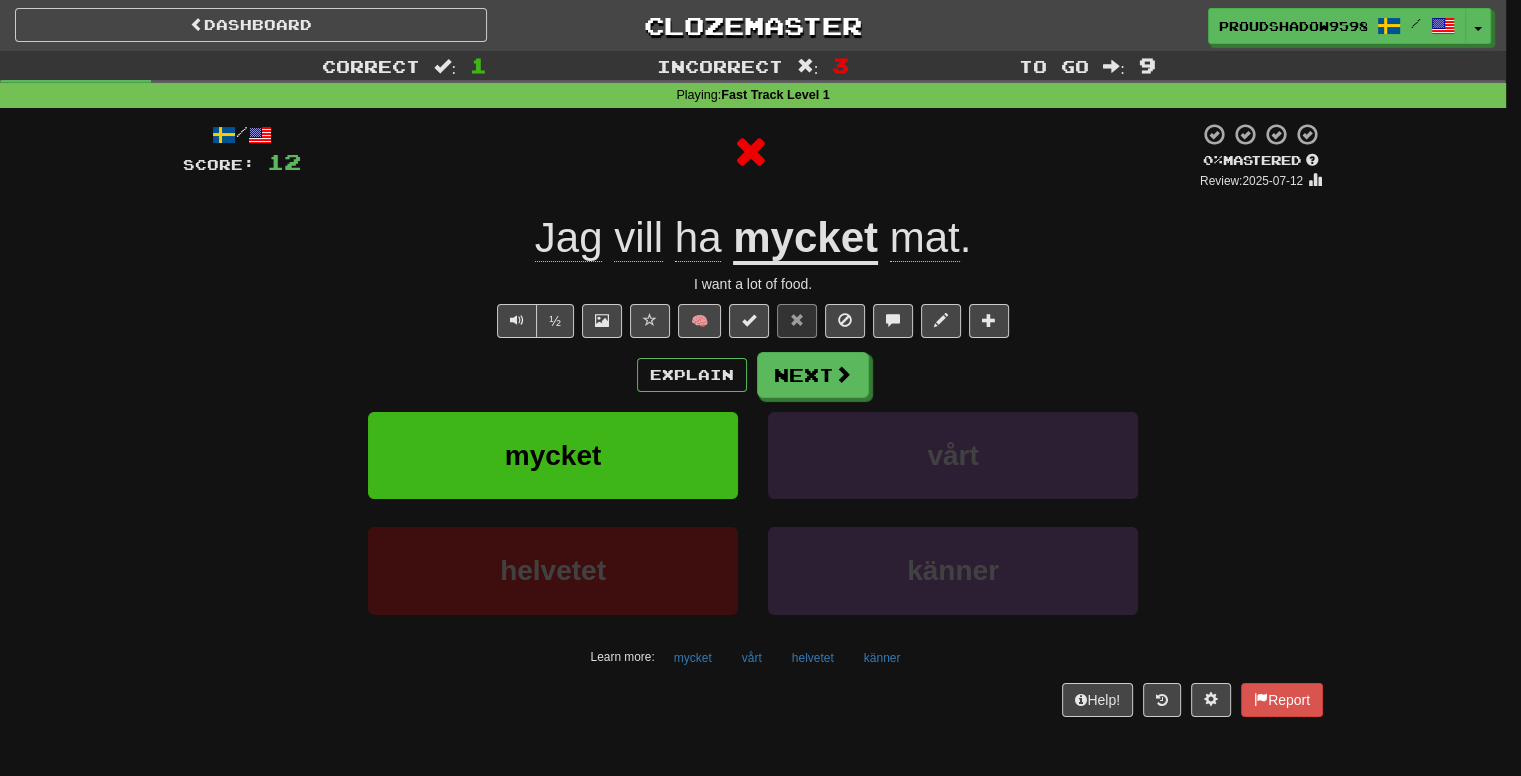 click on "Explain Next" at bounding box center (753, 375) 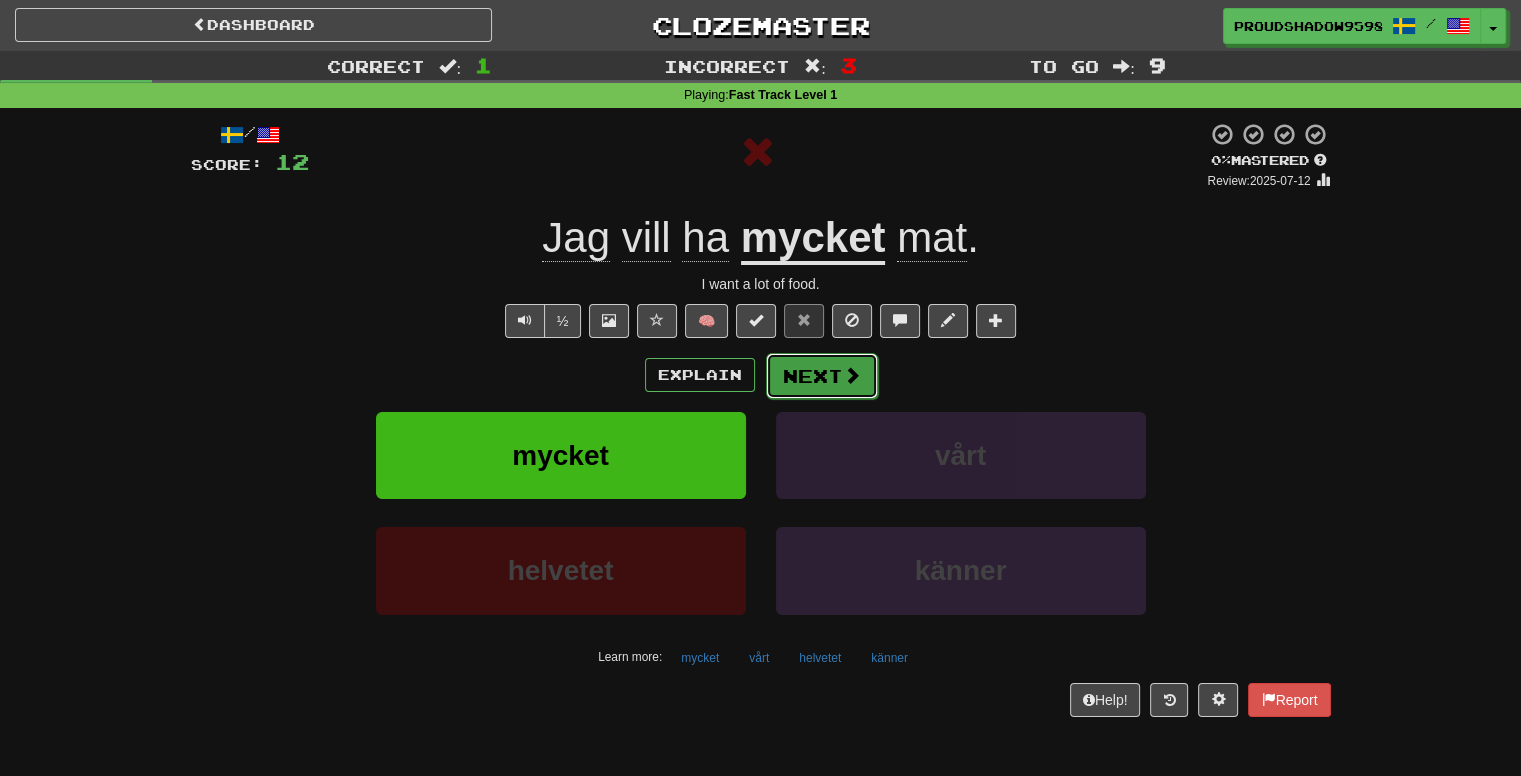 click on "Next" at bounding box center (822, 376) 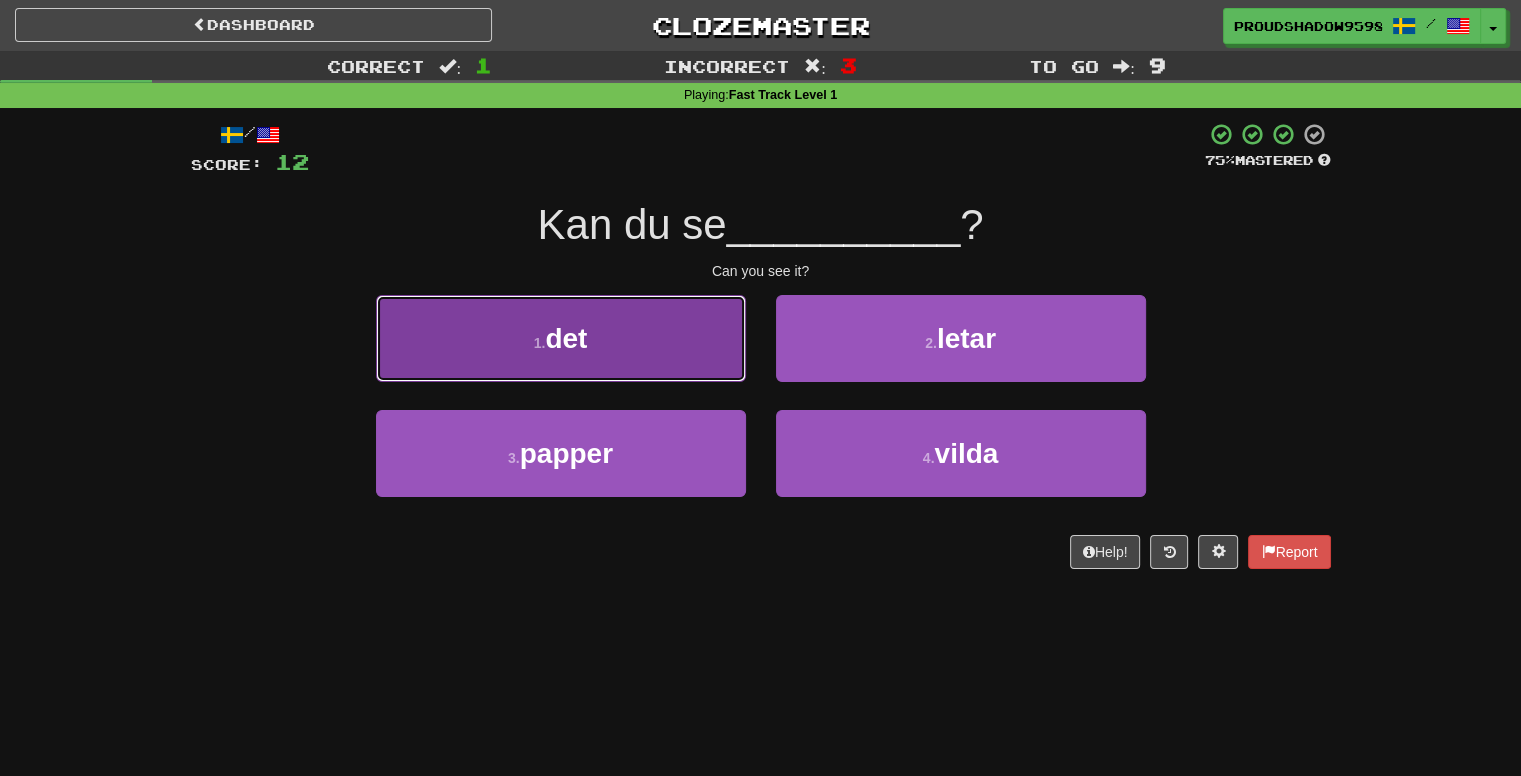 click on "1 .  det" at bounding box center [561, 338] 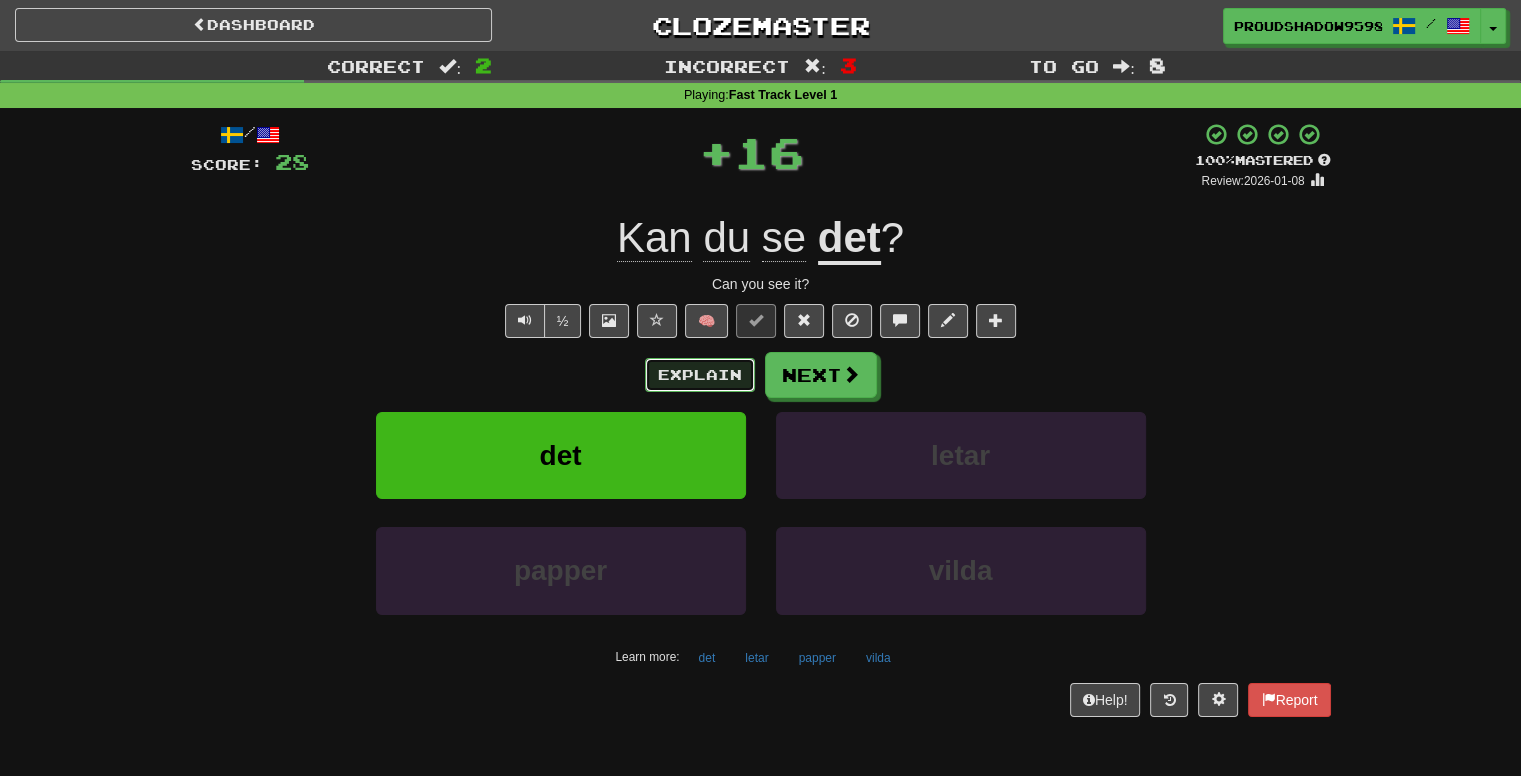 click on "Explain" at bounding box center (700, 375) 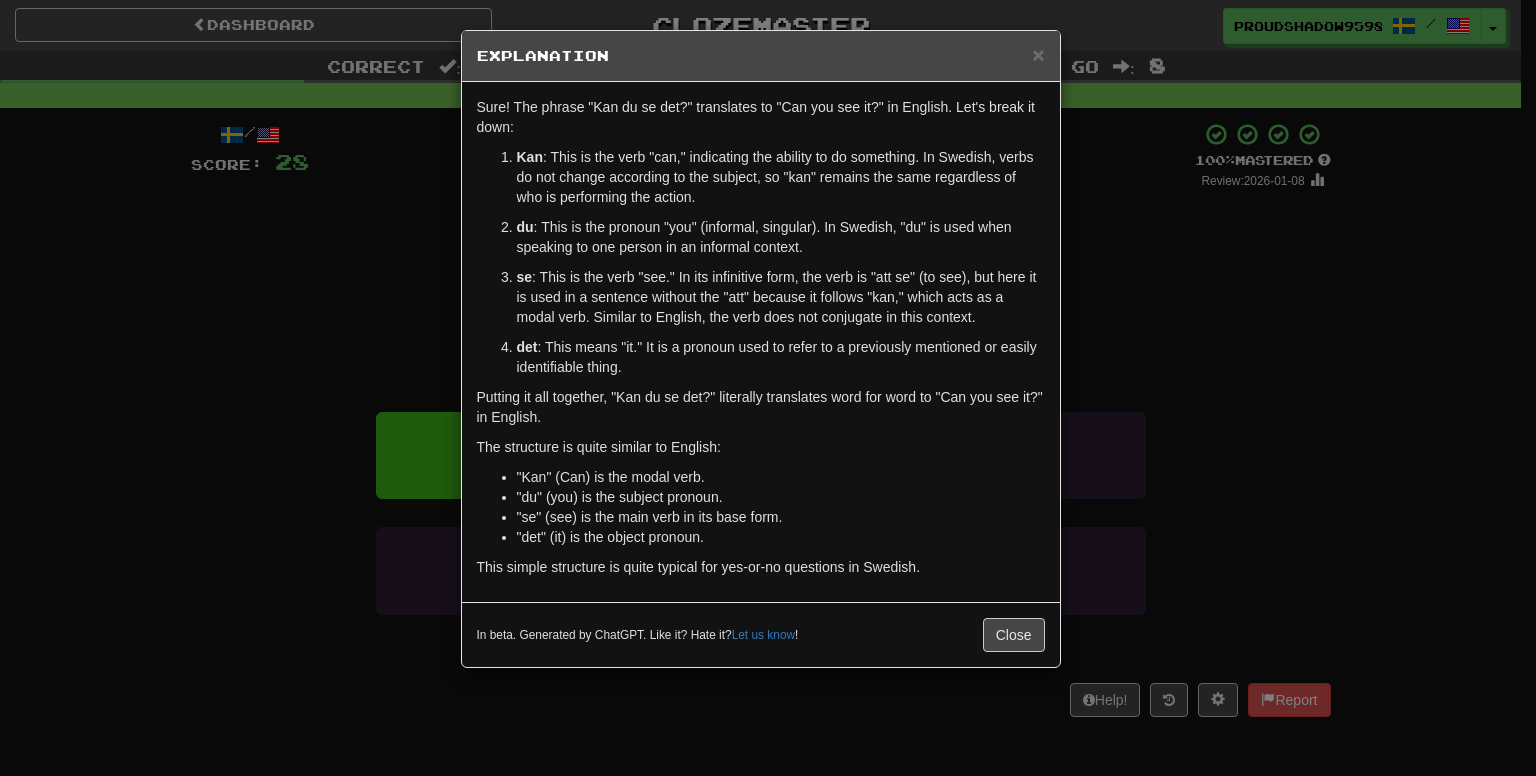 click on "× Explanation Sure! The phrase "Kan du se det?" translates to "Can you see it?" in English. Let's break it down:
Kan : This is the verb "can," indicating the ability to do something. In Swedish, verbs do not change according to the subject, so "kan" remains the same regardless of who is performing the action.
du : This is the pronoun "you" (informal, singular). In Swedish, "du" is used when speaking to one person in an informal context.
se : This is the verb "see." In its infinitive form, the verb is "att se" (to see), but here it is used in a sentence without the "att" because it follows "kan," which acts as a modal verb. Similar to English, the verb does not conjugate in this context.
det : This means "it." It is a pronoun used to refer to a previously mentioned or easily identifiable thing.
Putting it all together, "Kan du se det?" literally translates word for word to "Can you see it?" in English.
The structure is quite similar to English:
Let us know ! Close" at bounding box center (768, 388) 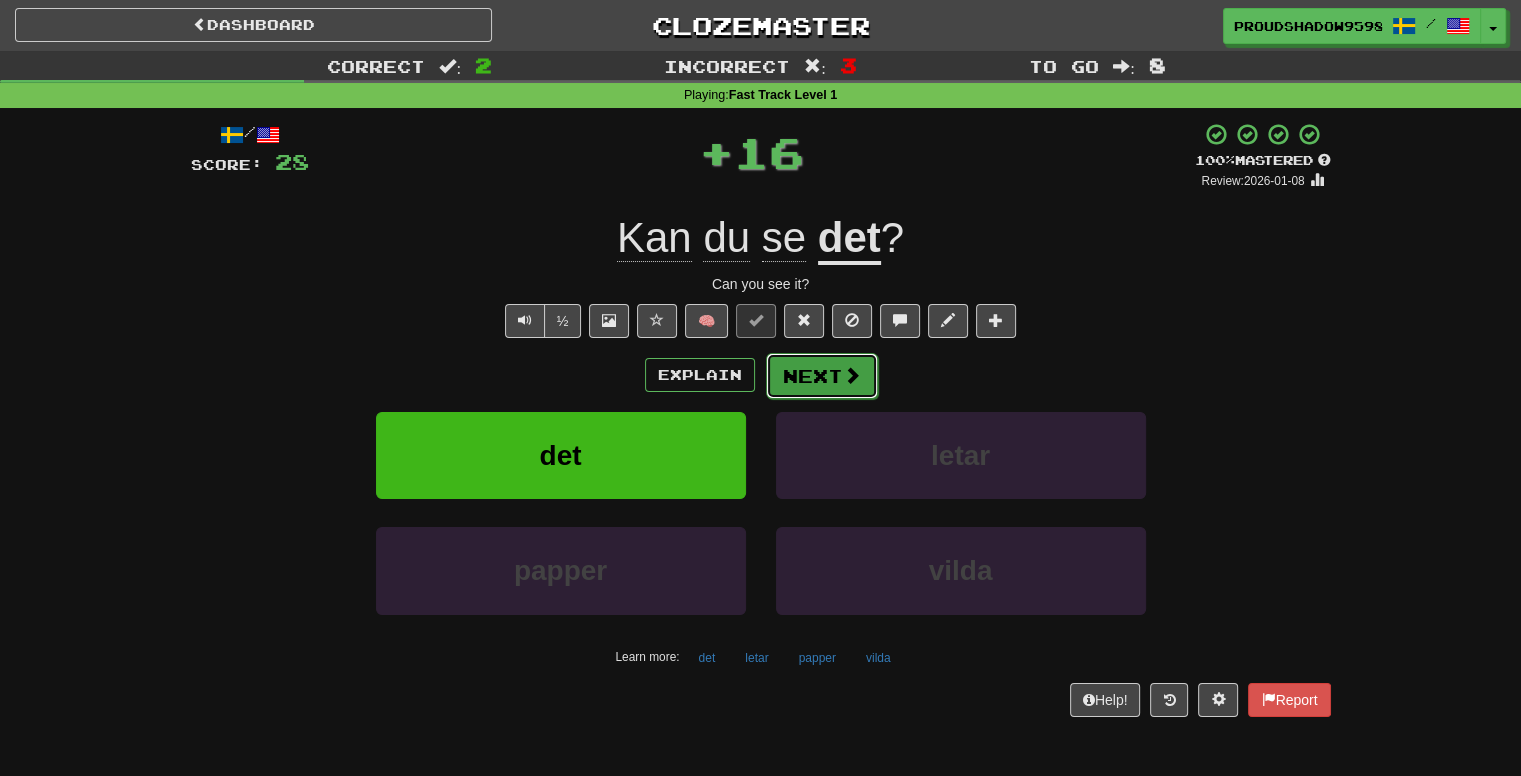 click on "Next" at bounding box center [822, 376] 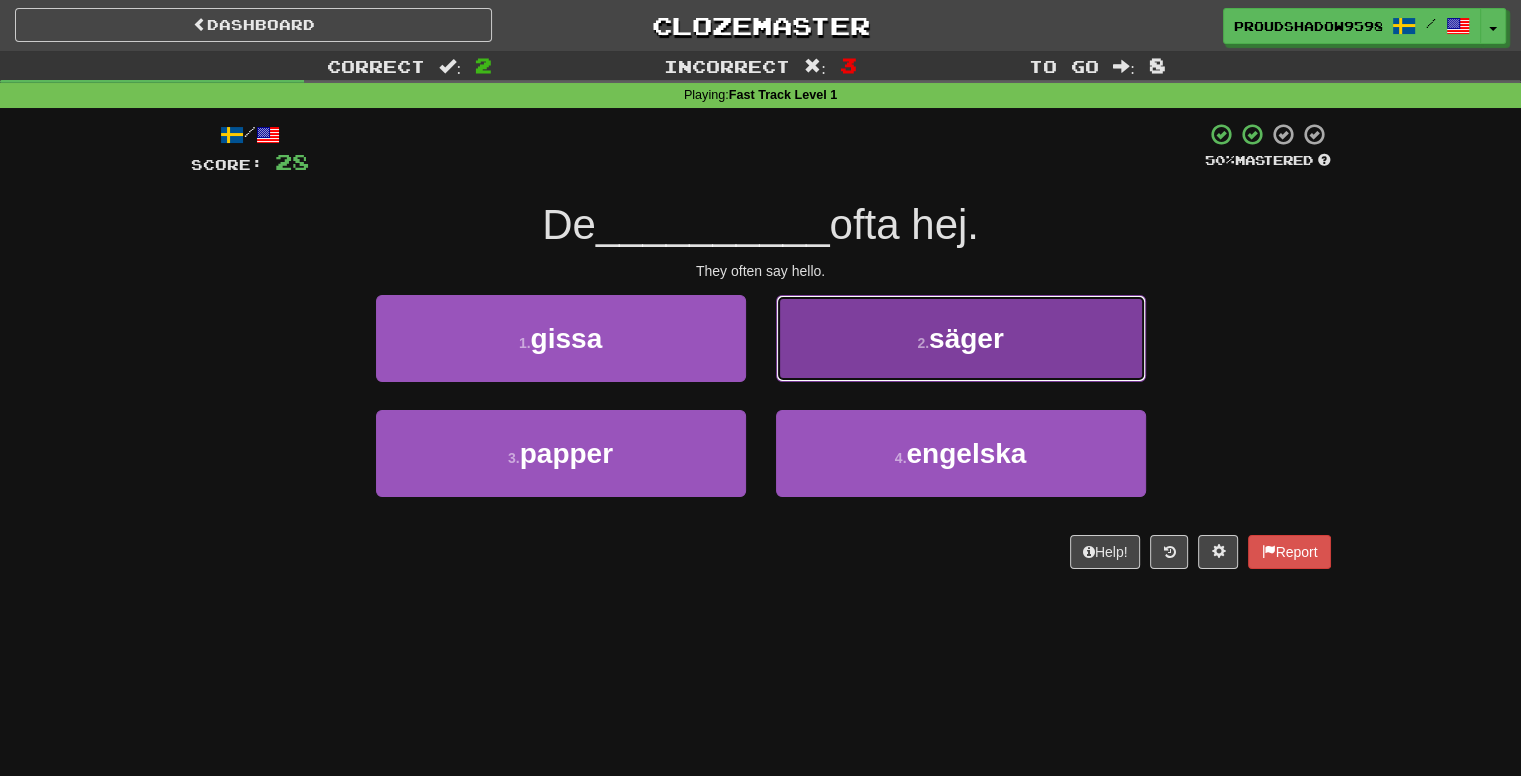 click on "2 .  säger" at bounding box center (961, 338) 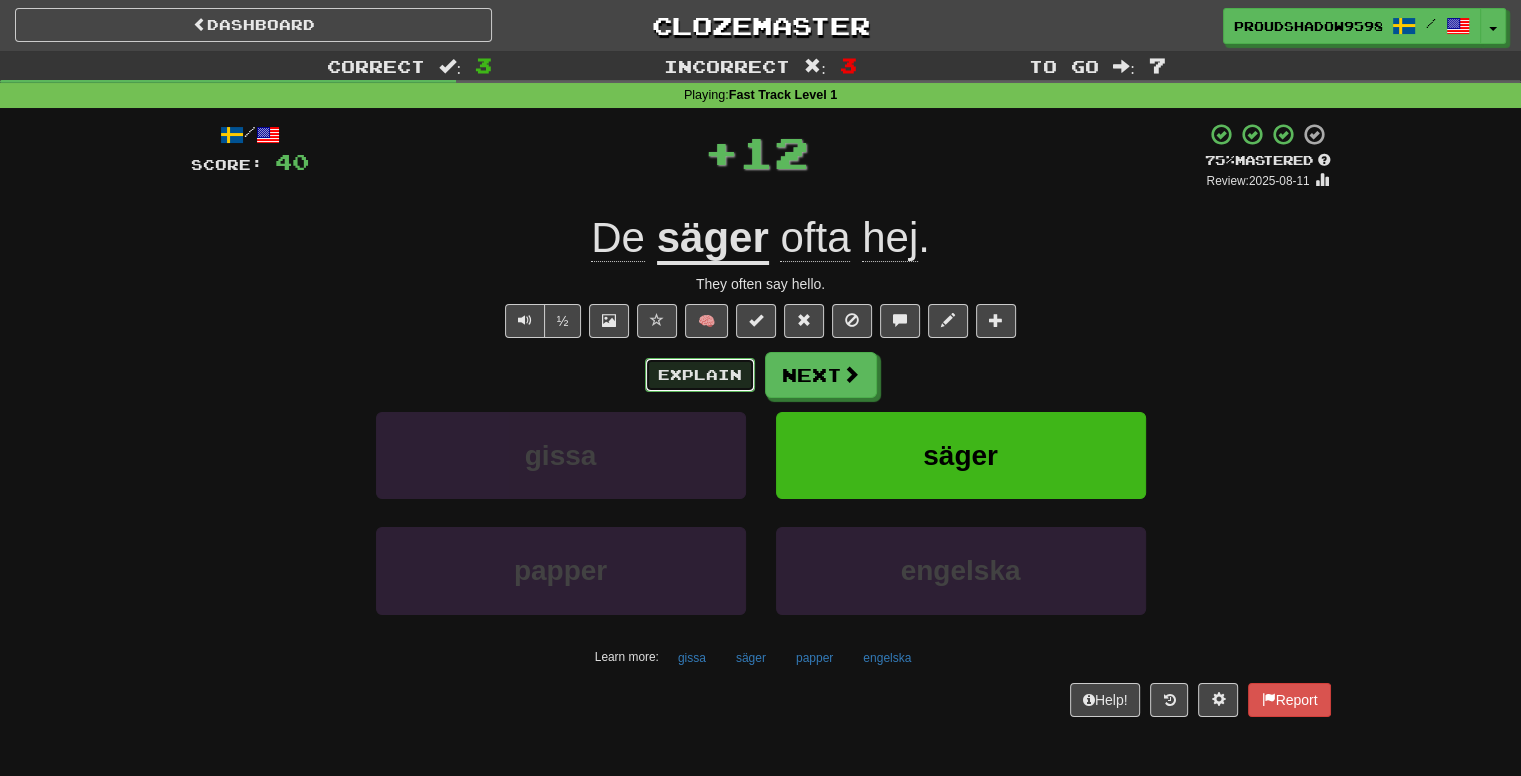 click on "Explain" at bounding box center (700, 375) 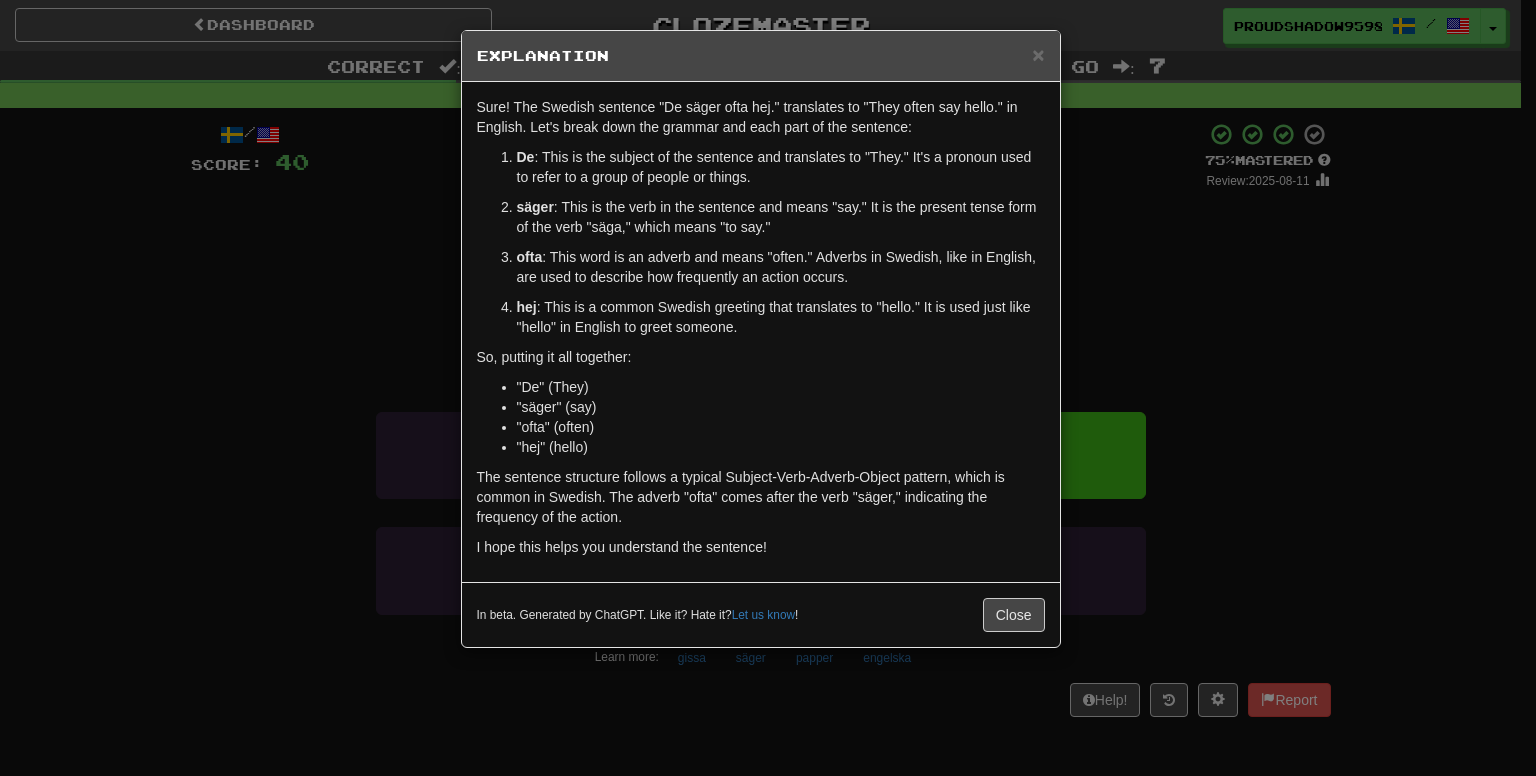 click on "× Explanation Sure! The Swedish sentence "De säger ofta hej." translates to "They often say hello." in English. Let's break down the grammar and each part of the sentence:
De : This is the subject of the sentence and translates to "They." It's a pronoun used to refer to a group of people or things.
säger : This is the verb in the sentence and means "say." It is the present tense form of the verb "säga," which means "to say."
ofta : This word is an adverb and means "often." Adverbs in Swedish, like in English, are used to describe how frequently an action occurs.
hej : This is a common Swedish greeting that translates to "hello." It is used just like "hello" in English to greet someone.
So, putting it all together:
"De" (They)
"säger" (say)
"ofta" (often)
"hej" (hello)
The sentence structure follows a typical Subject-Verb-Adverb-Object pattern, which is common in Swedish. The adverb "ofta" comes after the verb "säger," indicating the frequency of the action." at bounding box center (768, 388) 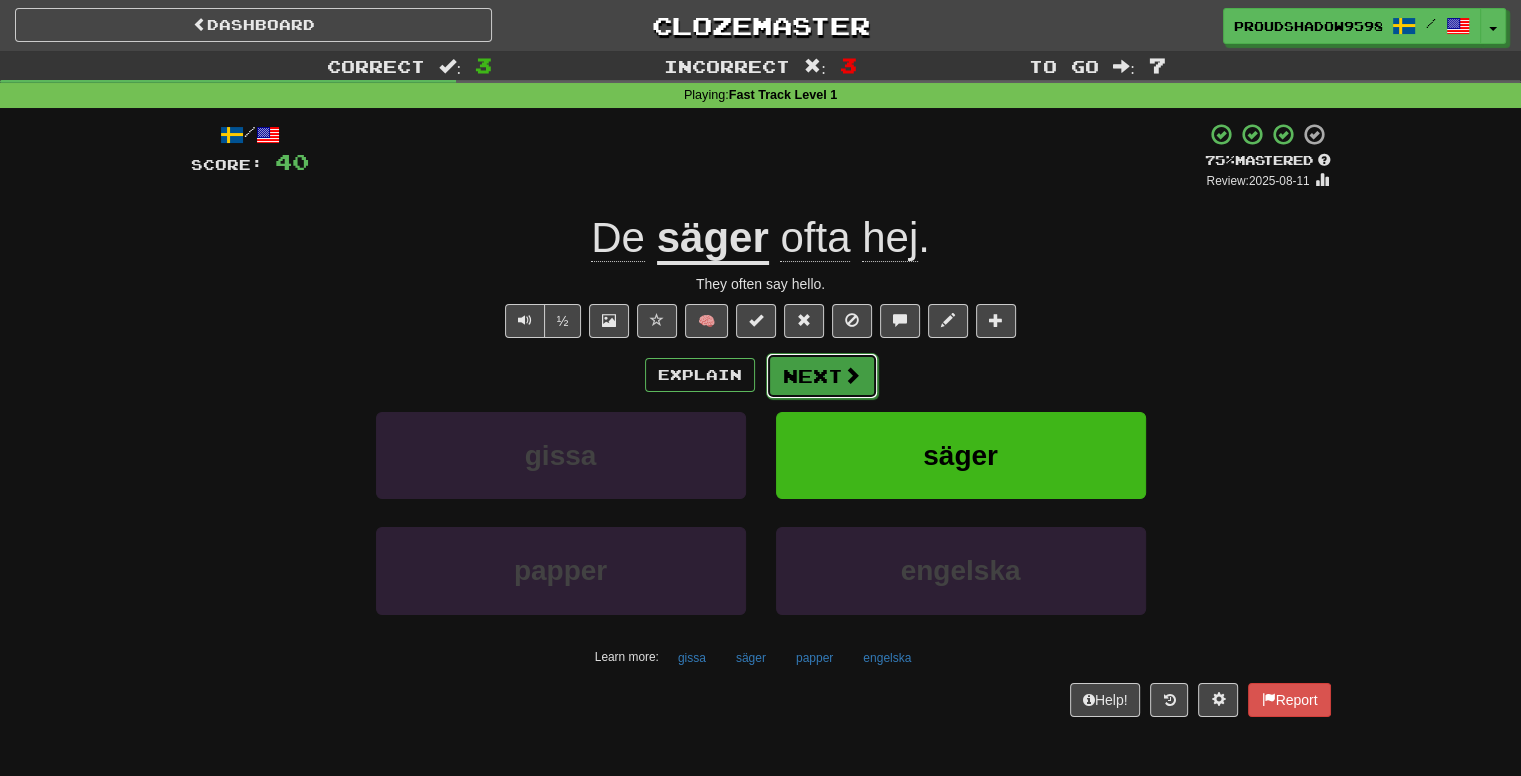 click on "Next" at bounding box center (822, 376) 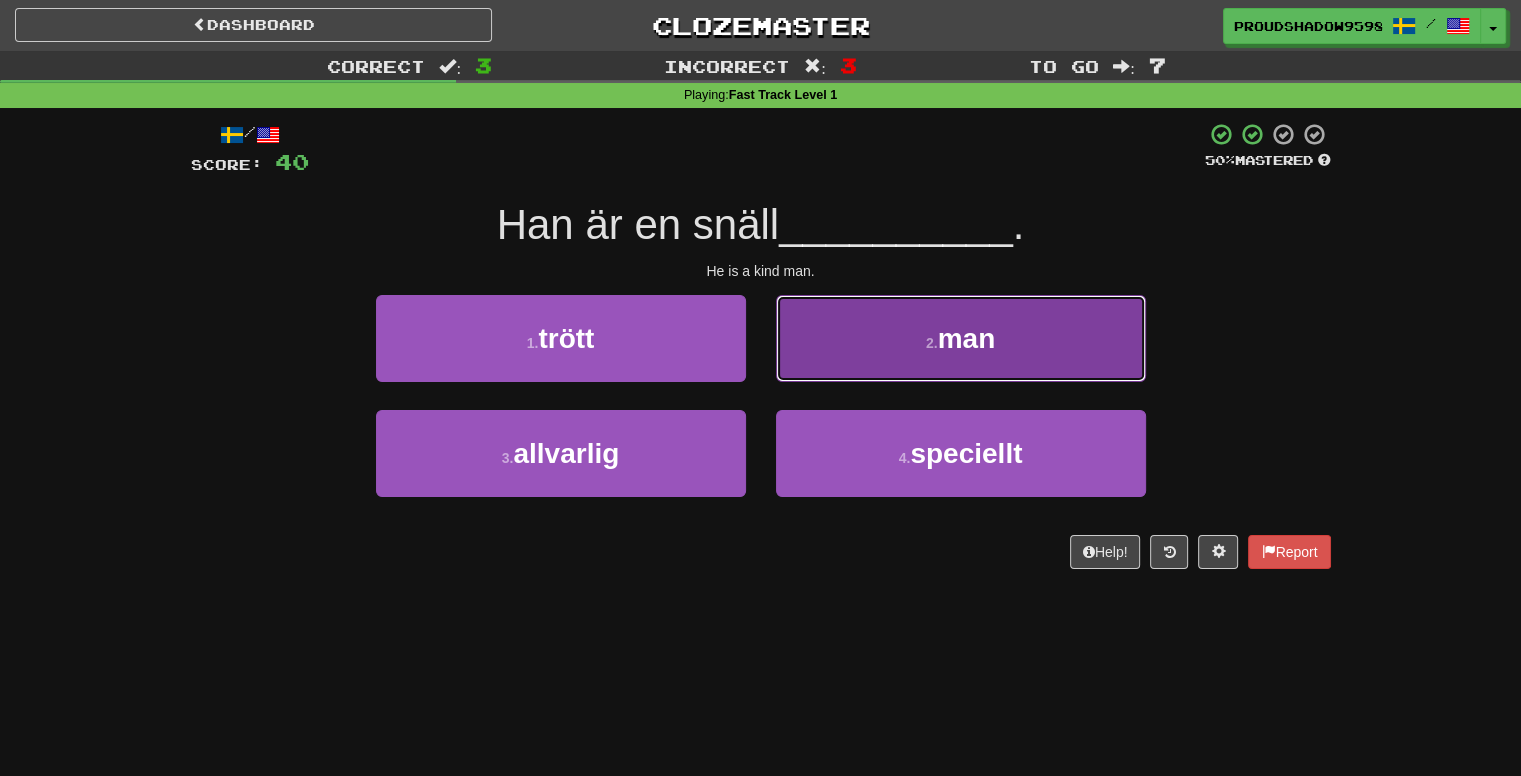 click on "2 .  man" at bounding box center (961, 338) 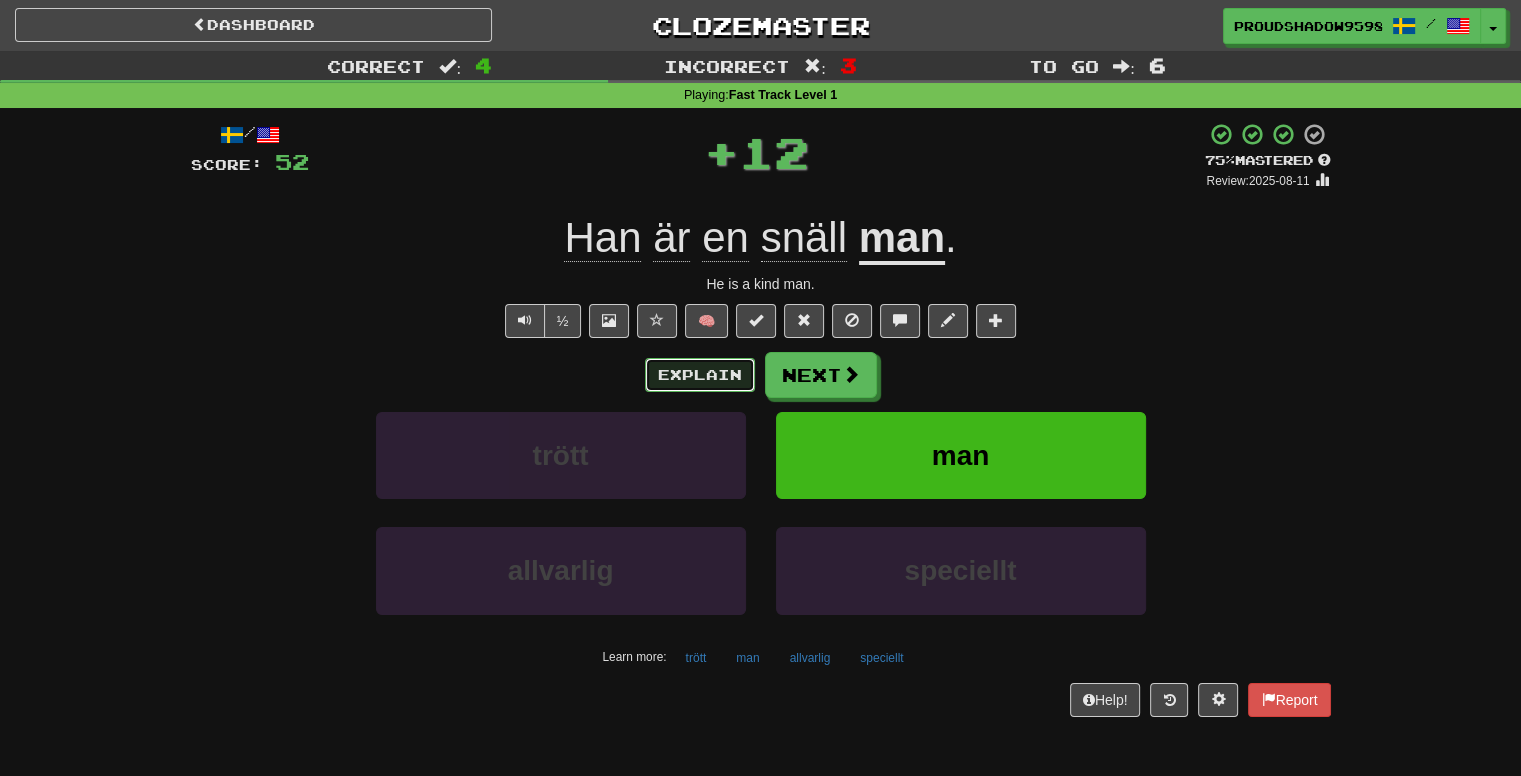 click on "Explain" at bounding box center [700, 375] 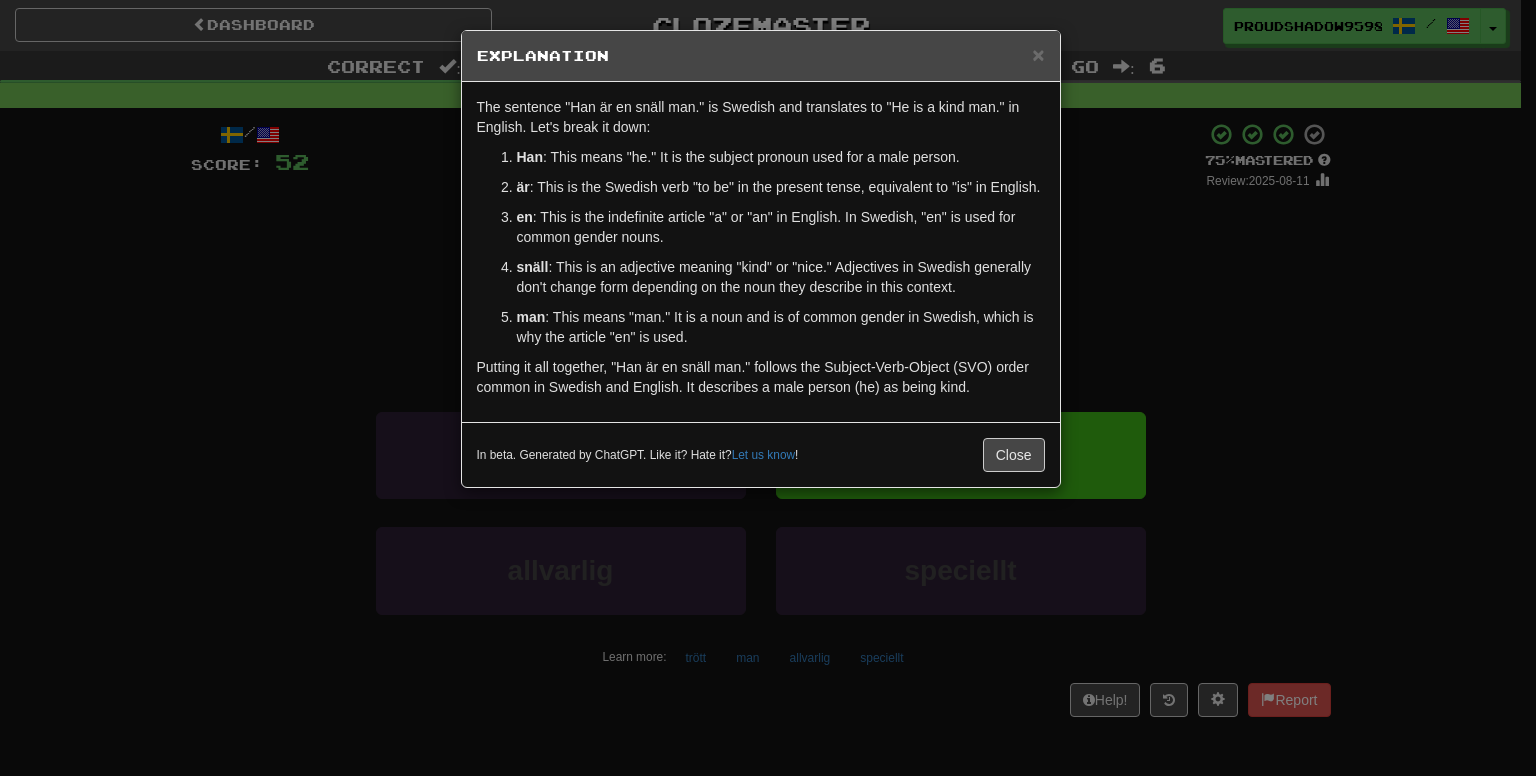 click on "× Explanation The sentence "Han är en snäll man." is Swedish and translates to "He is a kind man." in English. Let's break it down:
Han : This means "he." It is the subject pronoun used for a male person.
är : This is the Swedish verb "to be" in the present tense, equivalent to "is" in English.
en : This is the indefinite article "a" or "an" in English. In Swedish, "en" is used for common gender nouns.
snäll : This is an adjective meaning "kind" or "nice." Adjectives in Swedish generally don't change form depending on the noun they describe in this context.
man : This means "man." It is a noun and is of common gender in Swedish, which is why the article "en" is used.
Putting it all together, "Han är en snäll man." follows the Subject-Verb-Object (SVO) order common in Swedish and English. It describes a male person (he) as being kind. In beta. Generated by ChatGPT. Like it? Hate it?  Let us know ! Close" at bounding box center [768, 388] 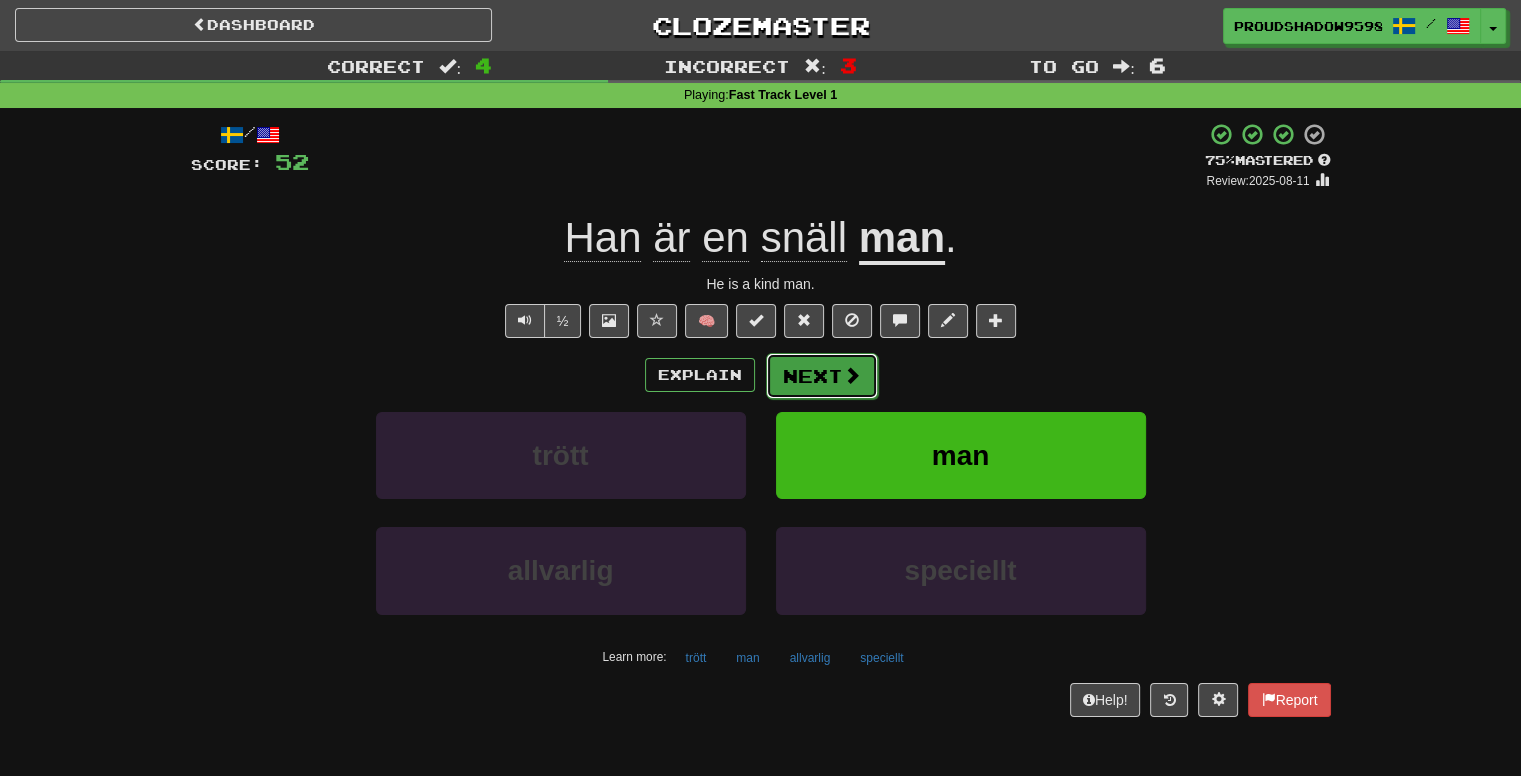 click on "Next" at bounding box center [822, 376] 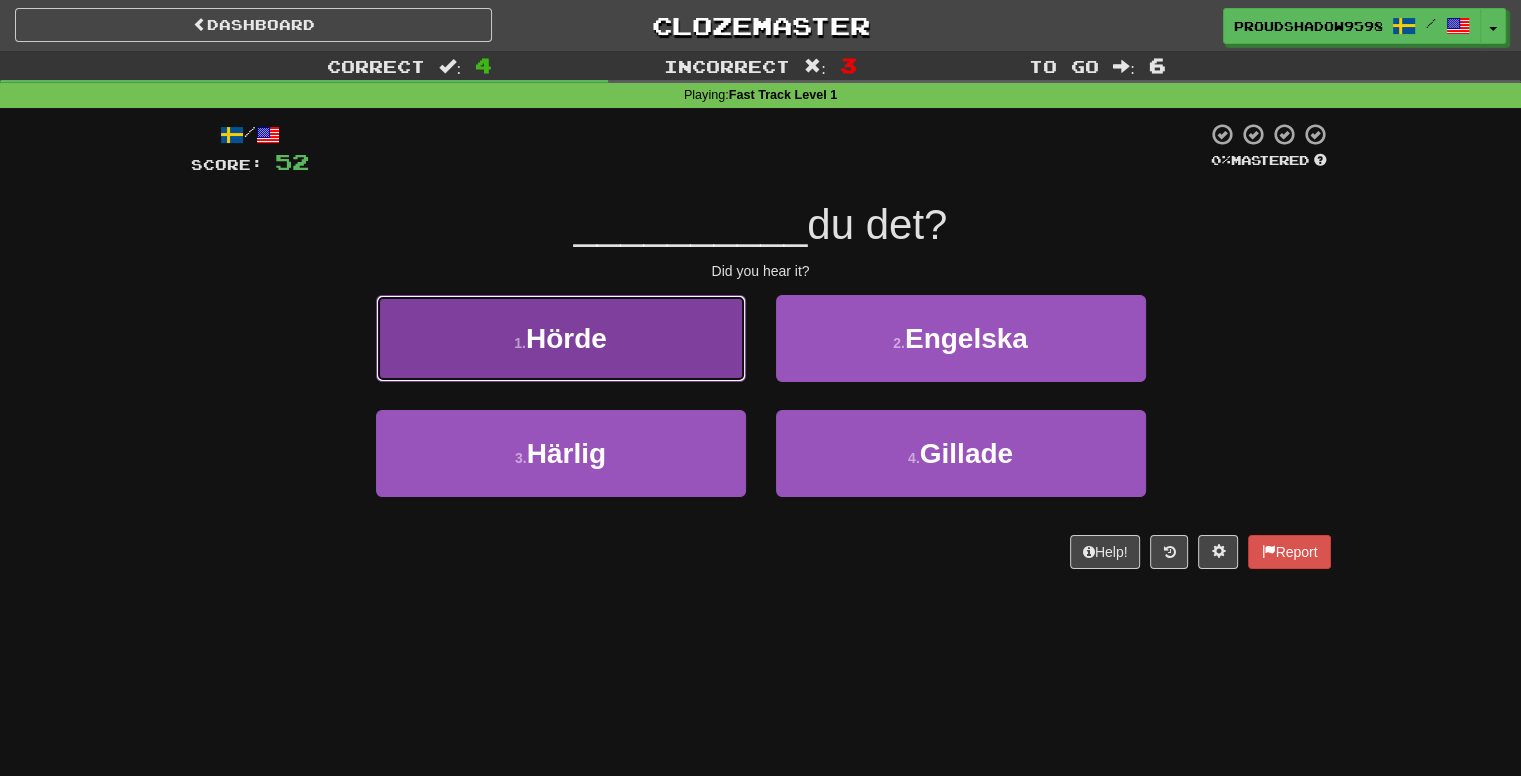 click on "1 .  Hörde" at bounding box center [561, 338] 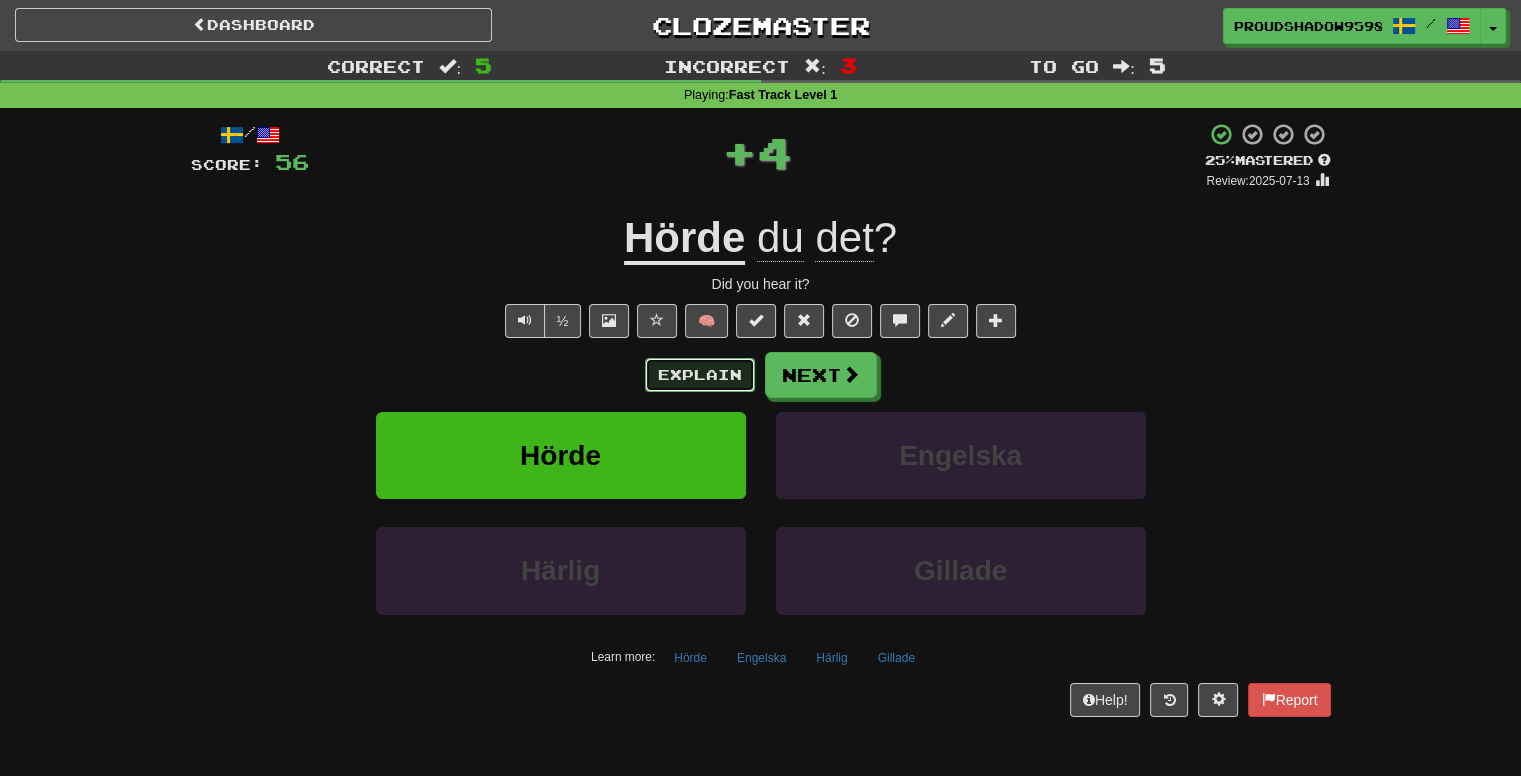 click on "Explain" at bounding box center [700, 375] 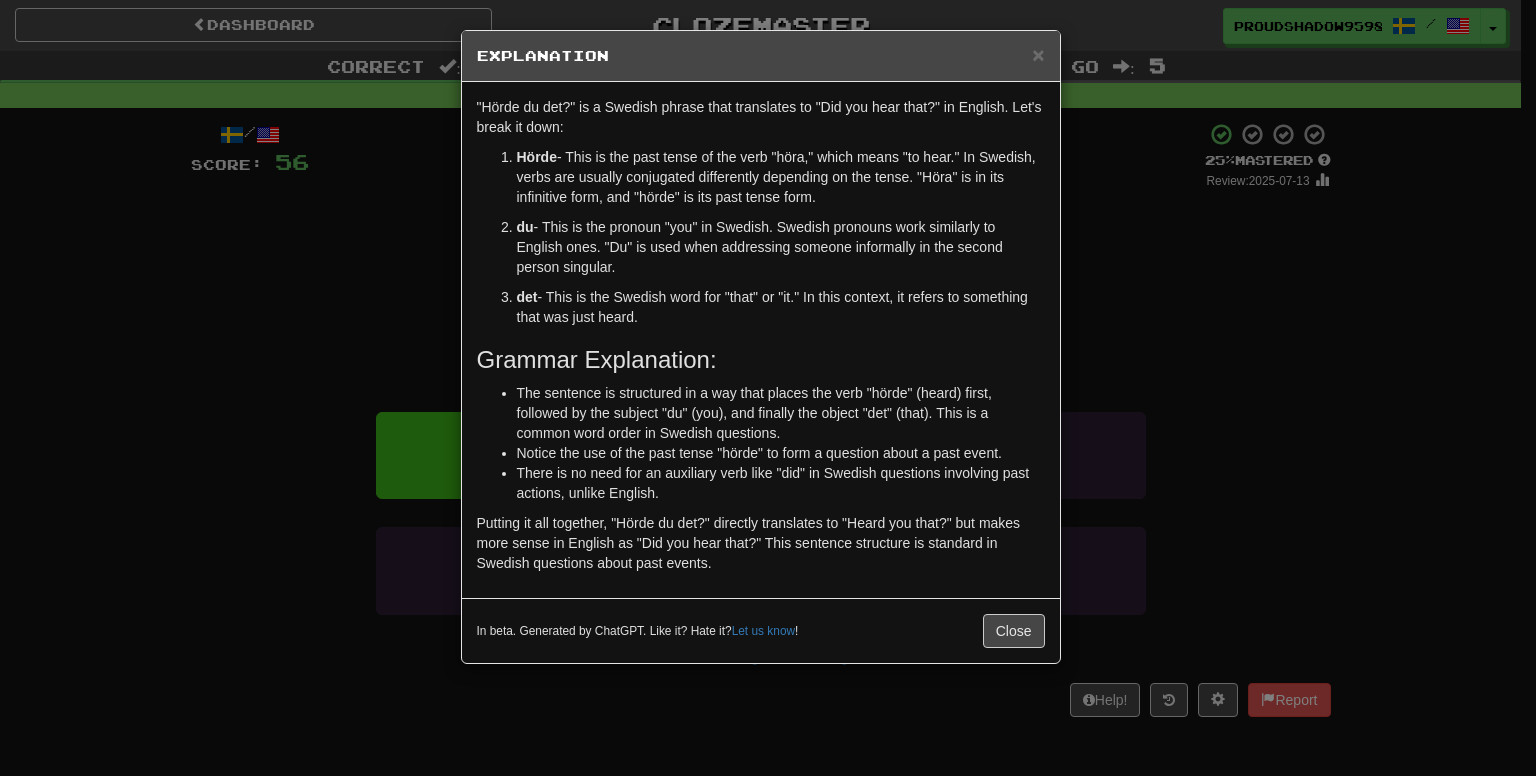 click on "× Explanation "Hörde du det?" is a Swedish phrase that translates to "Did you hear that?" in English. Let's break it down:
Hörde  - This is the past tense of the verb "höra," which means "to hear." In Swedish, verbs are usually conjugated differently depending on the tense. "Höra" is in its infinitive form, and "hörde" is its past tense form.
du  - This is the pronoun "you" in Swedish. Swedish pronouns work similarly to English ones. "Du" is used when addressing someone informally in the second person singular.
det  - This is the Swedish word for "that" or "it." In this context, it refers to something that was just heard.
Grammar Explanation:
The sentence is structured in a way that places the verb "hörde" (heard) first, followed by the subject "du" (you), and finally the object "det" (that). This is a common word order in Swedish questions.
Notice the use of the past tense "hörde" to form a question about a past event.
Let us know ! Close" at bounding box center (768, 388) 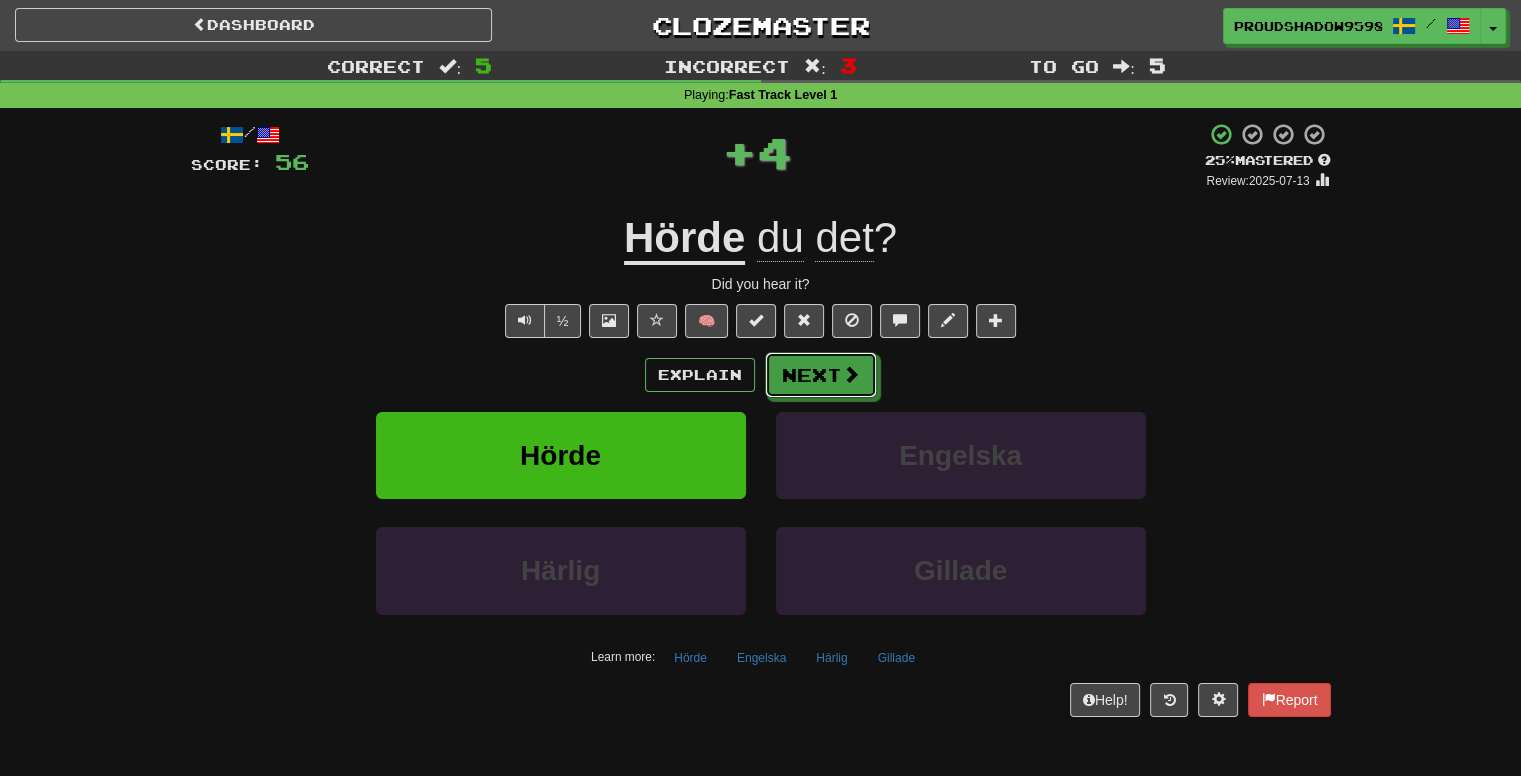 click on "Next" at bounding box center (821, 375) 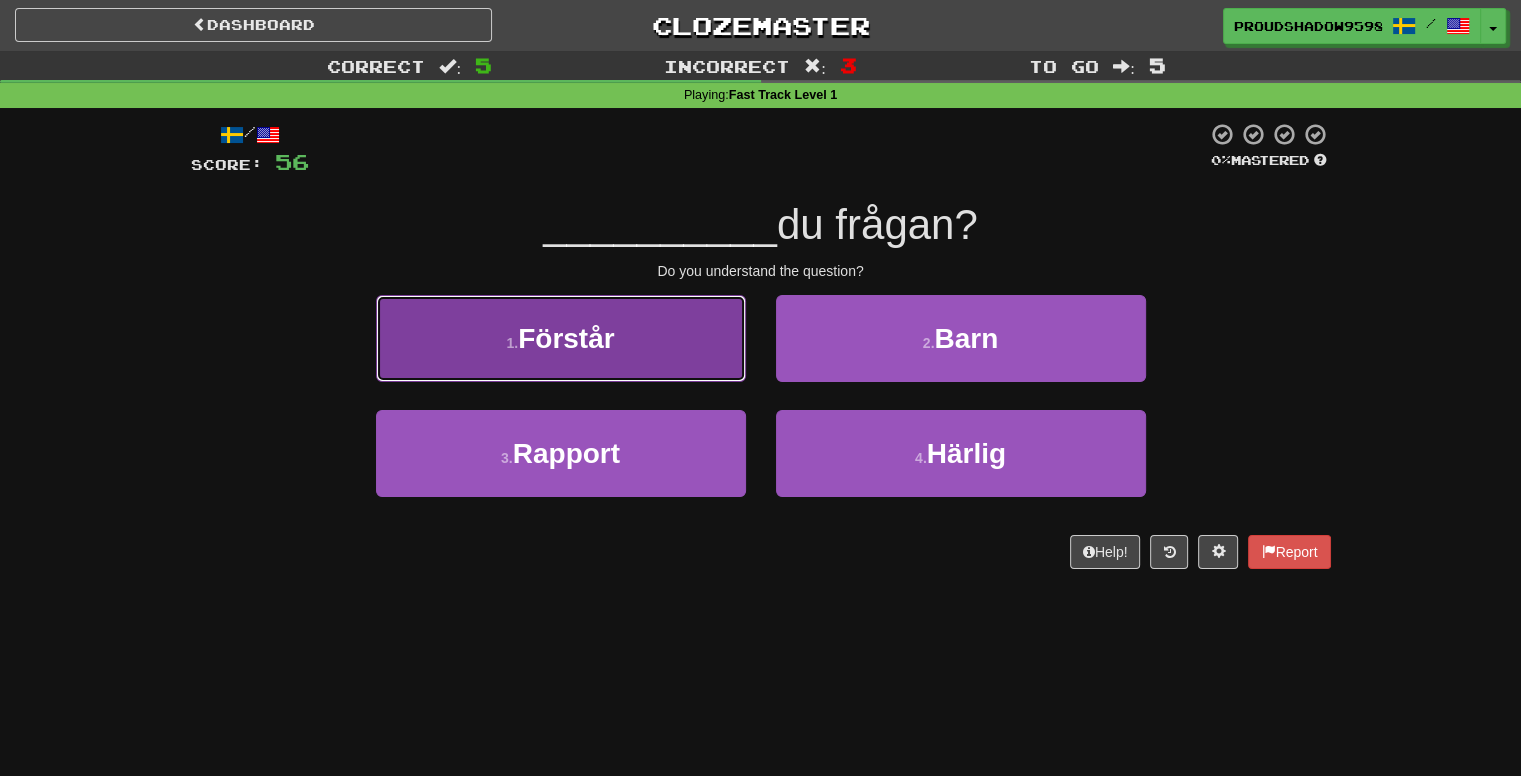 click on "1 .  Förstår" at bounding box center (561, 338) 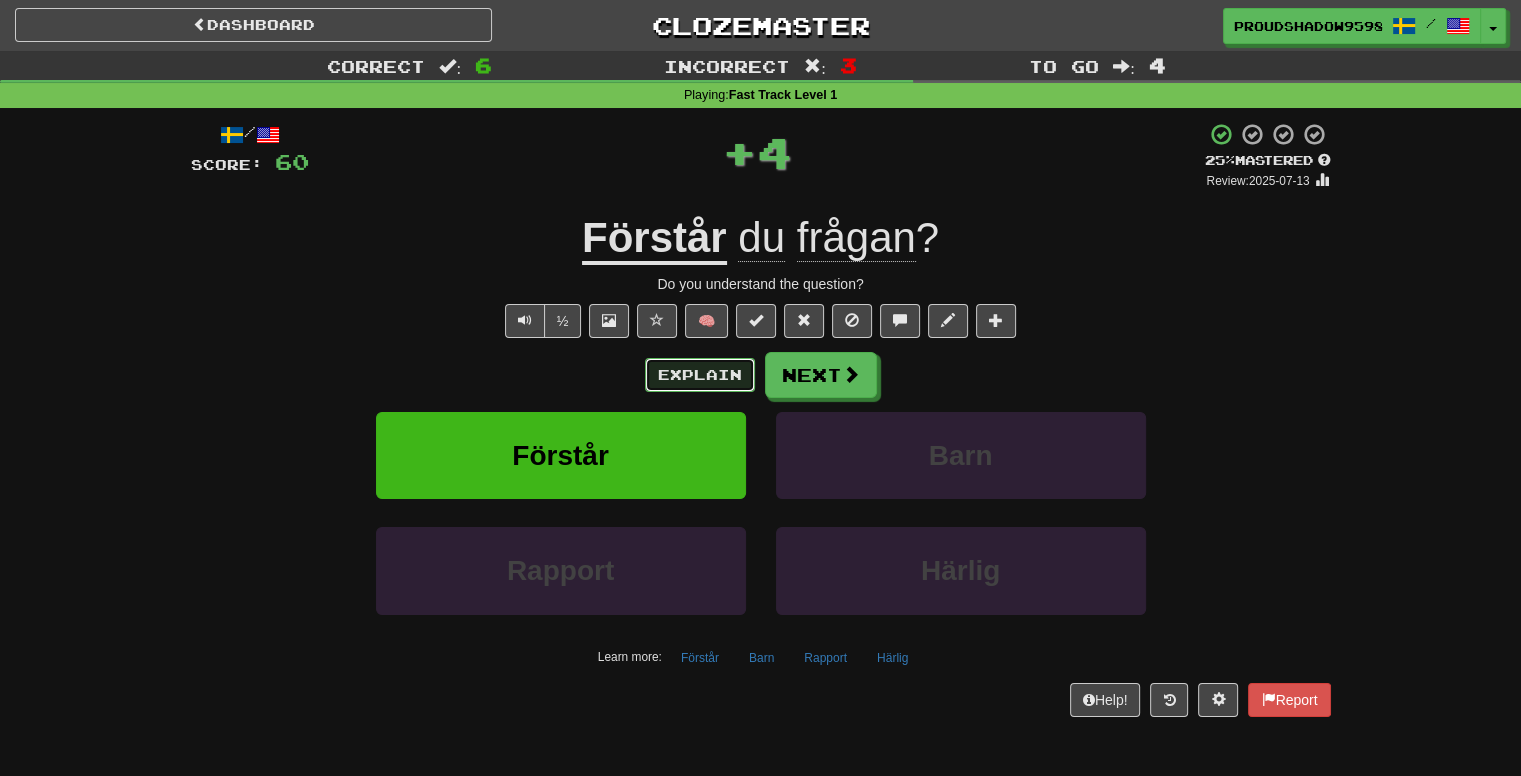 click on "Explain" at bounding box center (700, 375) 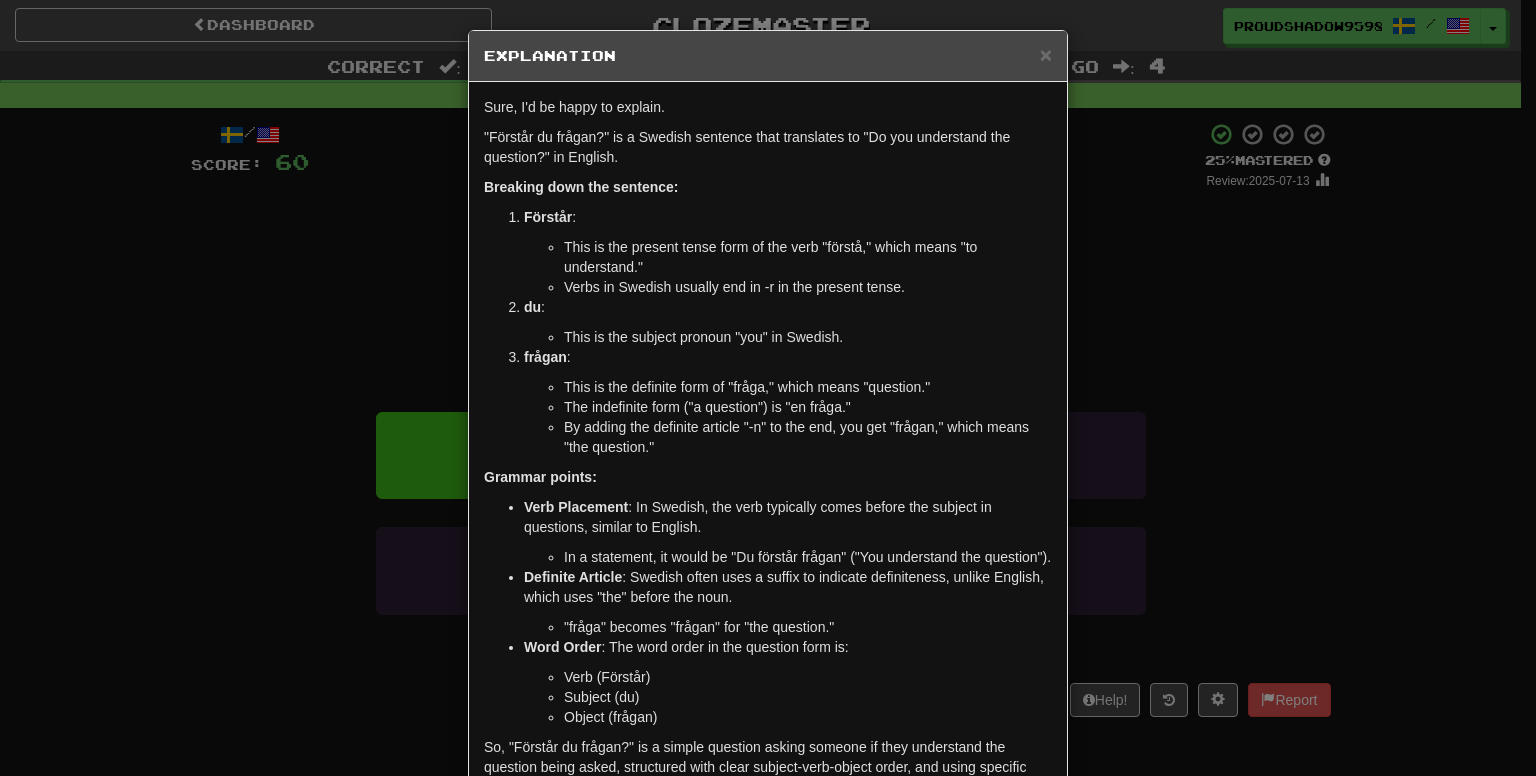click on "× Explanation Sure, I'd be happy to explain.
"Förstår du frågan?" is a Swedish sentence that translates to "Do you understand the question?" in English.
Breaking down the sentence:
Förstår :
This is the present tense form of the verb "förstå," which means "to understand."
Verbs in Swedish usually end in -r in the present tense.
du :
This is the subject pronoun "you" in Swedish.
frågan :
This is the definite form of "fråga," which means "question."
The indefinite form ("a question") is "en fråga."
By adding the definite article "-n" to the end, you get "frågan," which means "the question."
Grammar points:
Verb Placement : In Swedish, the verb typically comes before the subject in questions, similar to English.
In a statement, it would be "Du förstår frågan" ("You understand the question").
Definite Article : Swedish often uses a suffix to indicate definiteness, unlike English, which uses "the" before the noun." at bounding box center [768, 388] 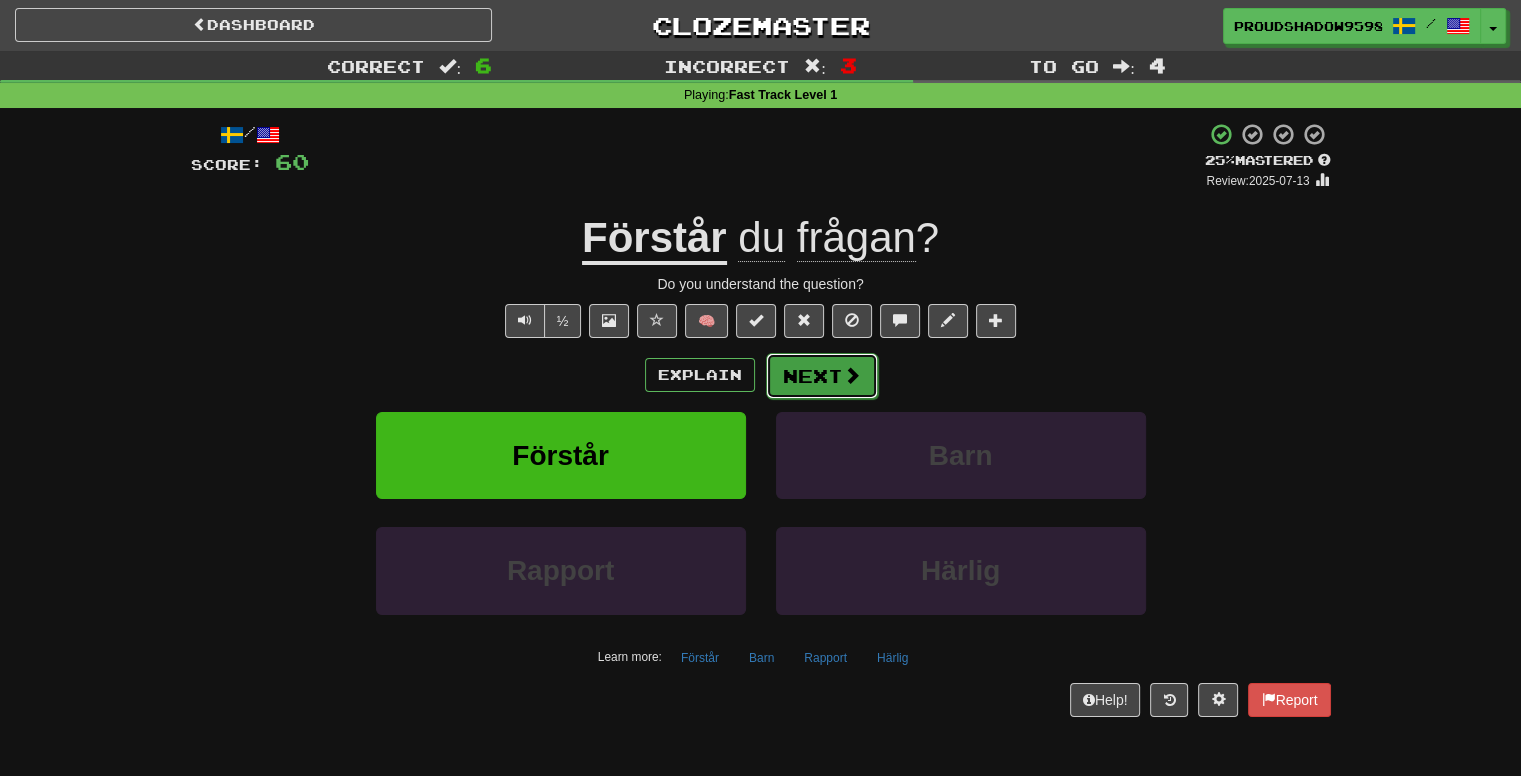 click on "Next" at bounding box center [822, 376] 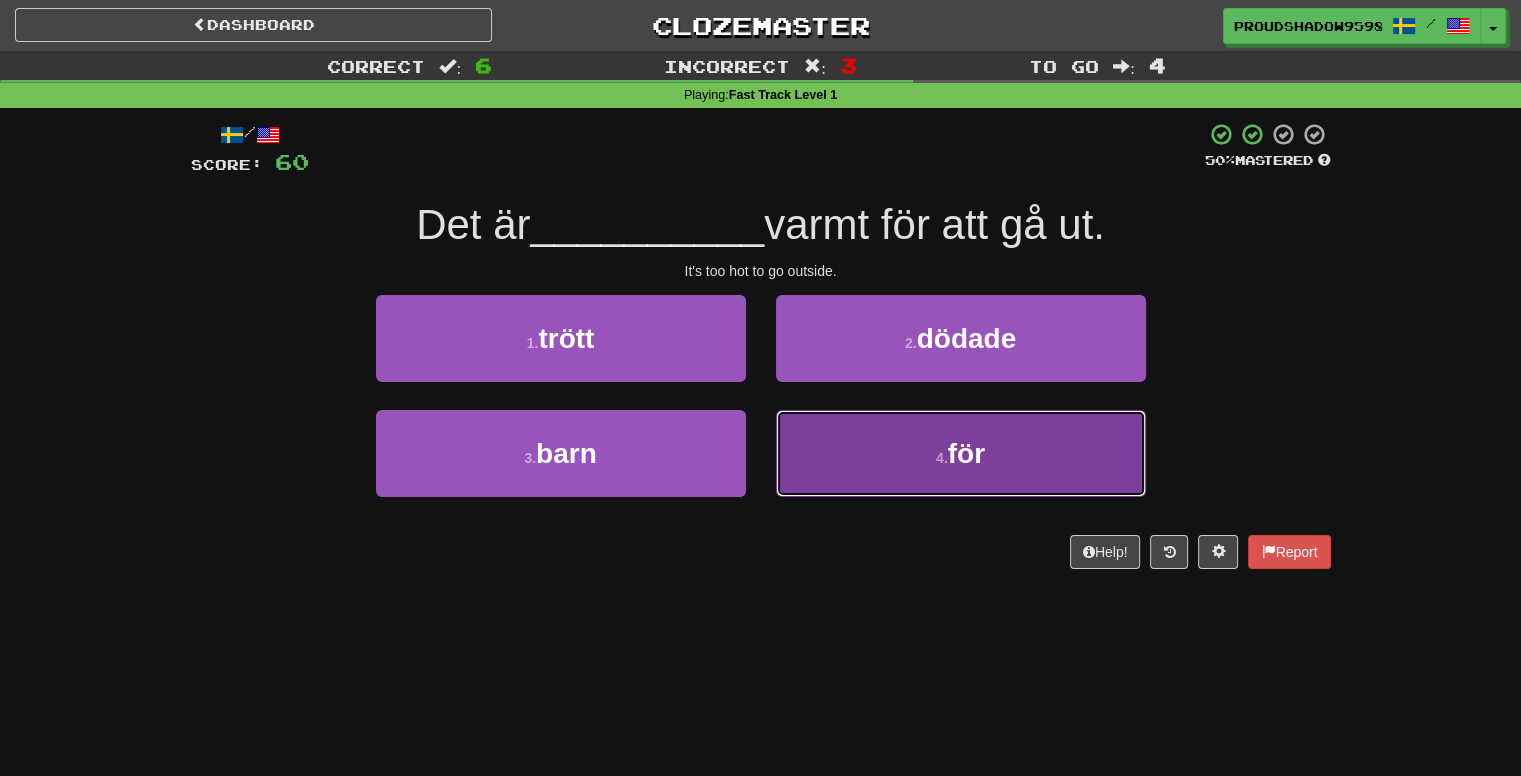 click on "4 .  för" at bounding box center [961, 453] 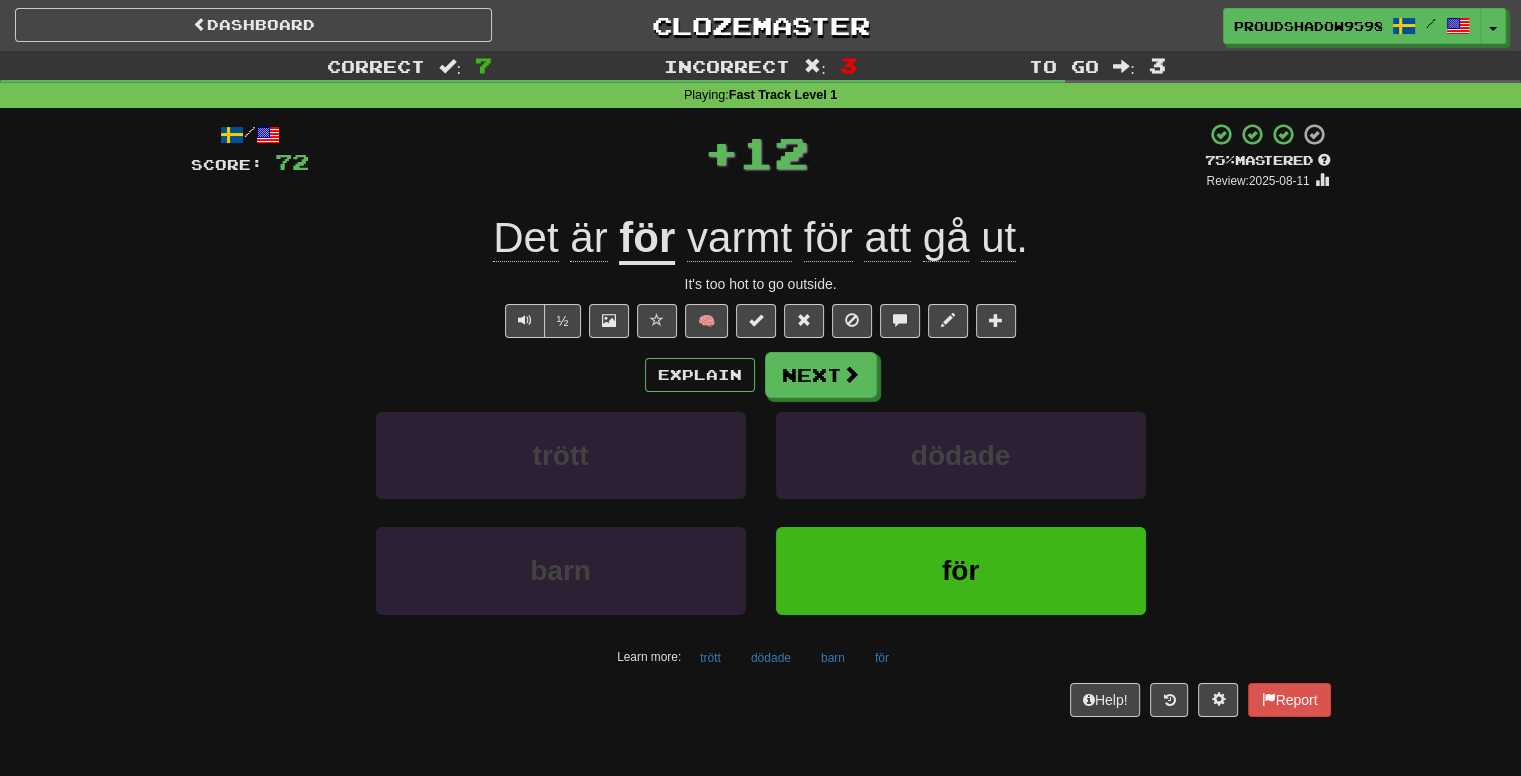 click on "Explain Next trött dödade barn för Learn more: [WORD] [WORD] barn för" at bounding box center [761, 512] 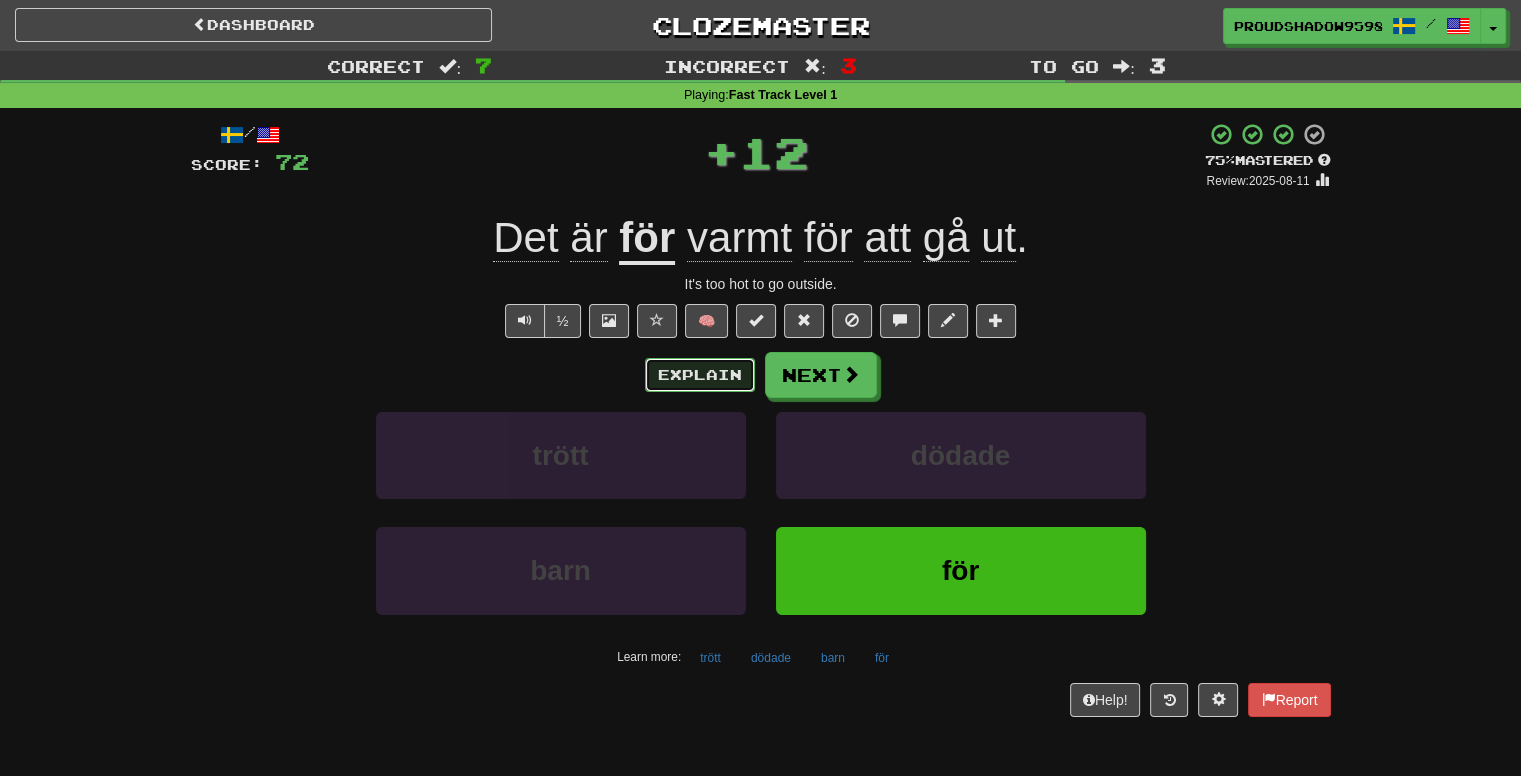 click on "Explain" at bounding box center (700, 375) 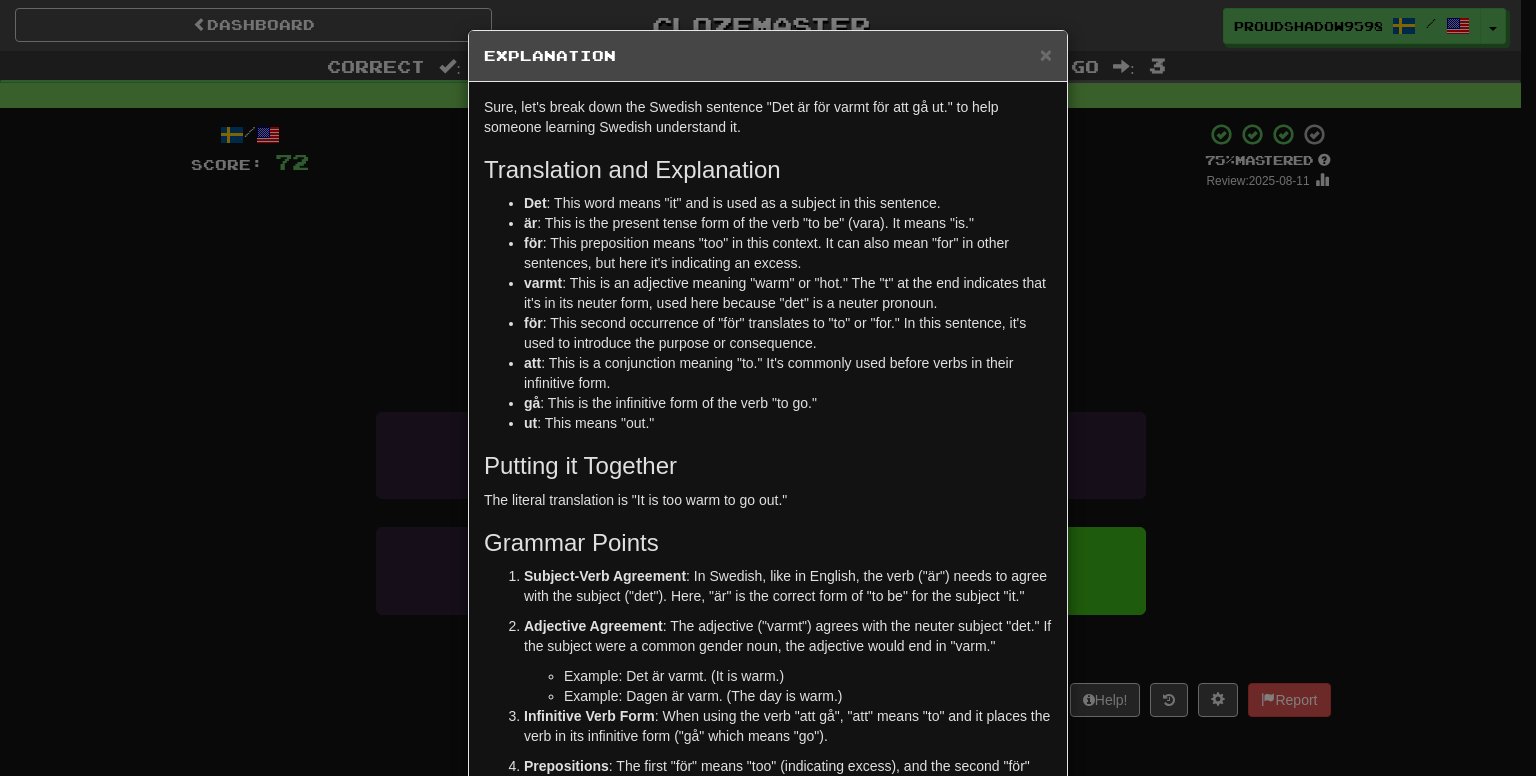 click on "× Explanation Sure, let's break down the Swedish sentence "Det är för varmt för att gå ut." to help someone learning Swedish understand it.
Translation and Explanation
Det : This word means "it" and is used as a subject in this sentence.
är : This is the present tense form of the verb "to be" (vara). It means "is."
för : This preposition means "too" in this context. It can also mean "for" in other sentences, but here it's indicating an excess.
varmt : This is an adjective meaning "warm" or "hot." The "t" at the end indicates that it's in its neuter form, used here because "det" is a neuter pronoun.
för : This second occurrence of "för" translates to "to" or "for." In this sentence, it's used to introduce the purpose or consequence.
att : This is a conjunction meaning "to." It's commonly used before verbs in their infinitive form.
gå : This is the infinitive form of the verb "to go."
ut : This means "out."
Putting it Together
Grammar Points
Subject-Verb Agreement" at bounding box center [768, 388] 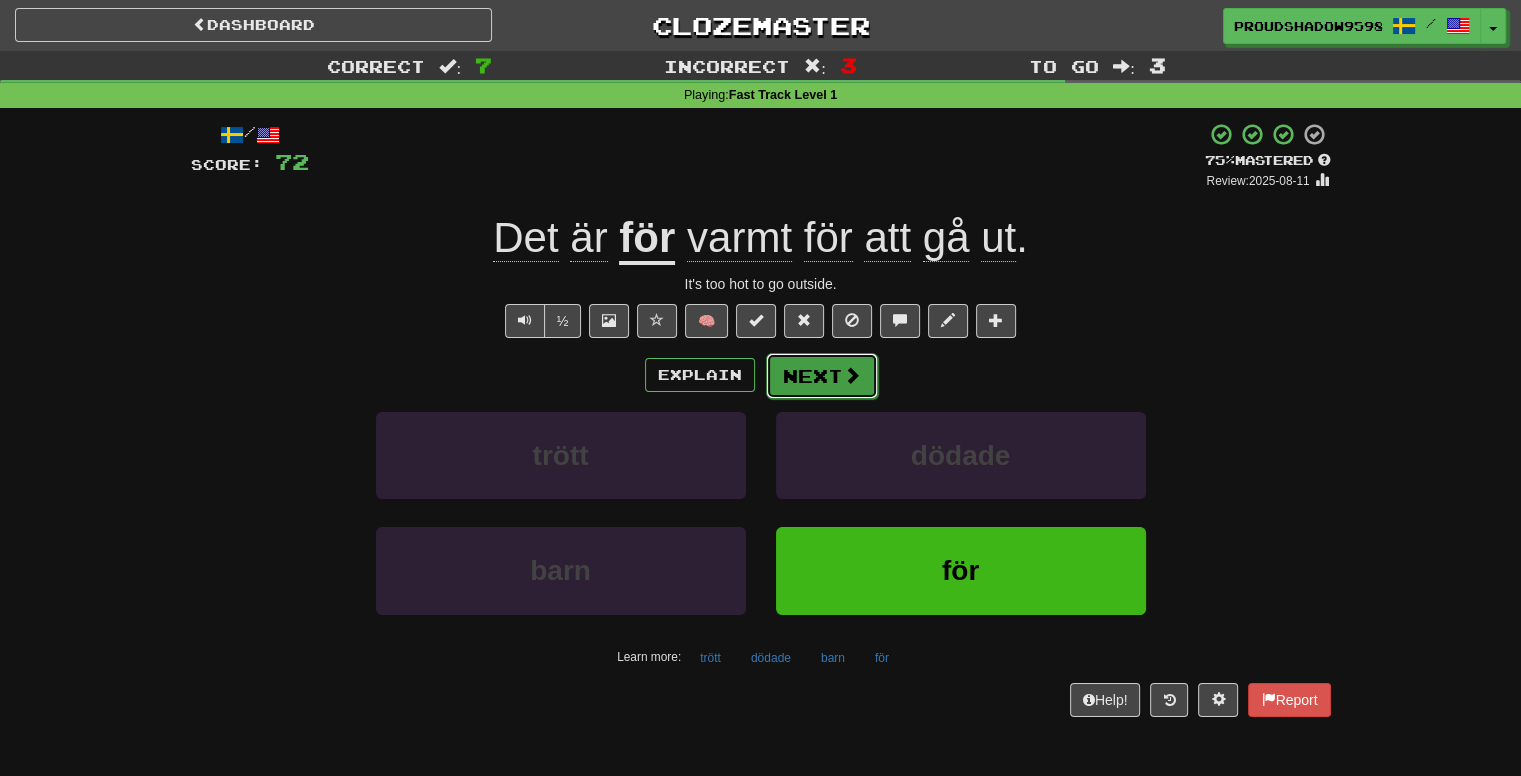 click on "Next" at bounding box center (822, 376) 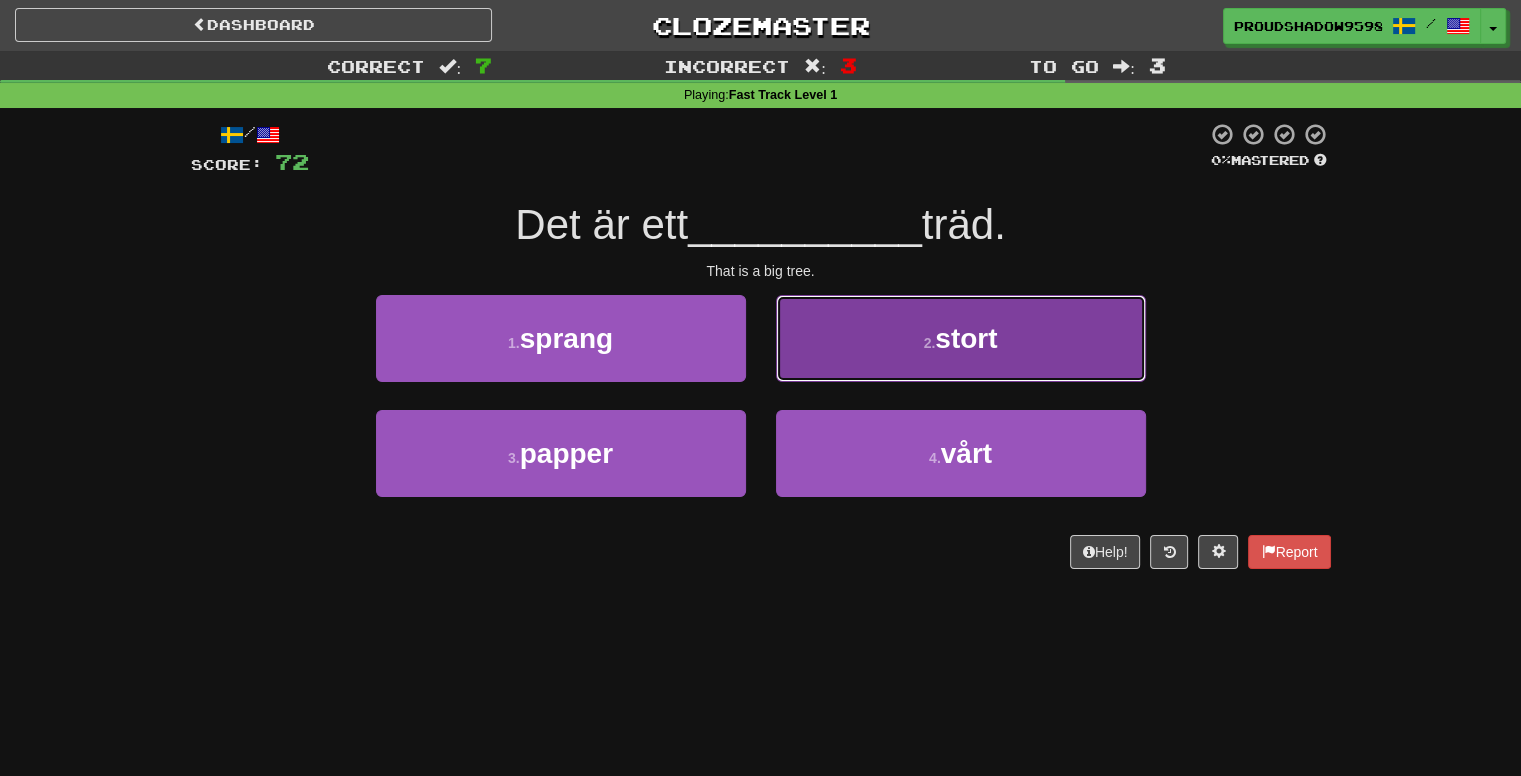 click on "2 .  stort" at bounding box center [961, 338] 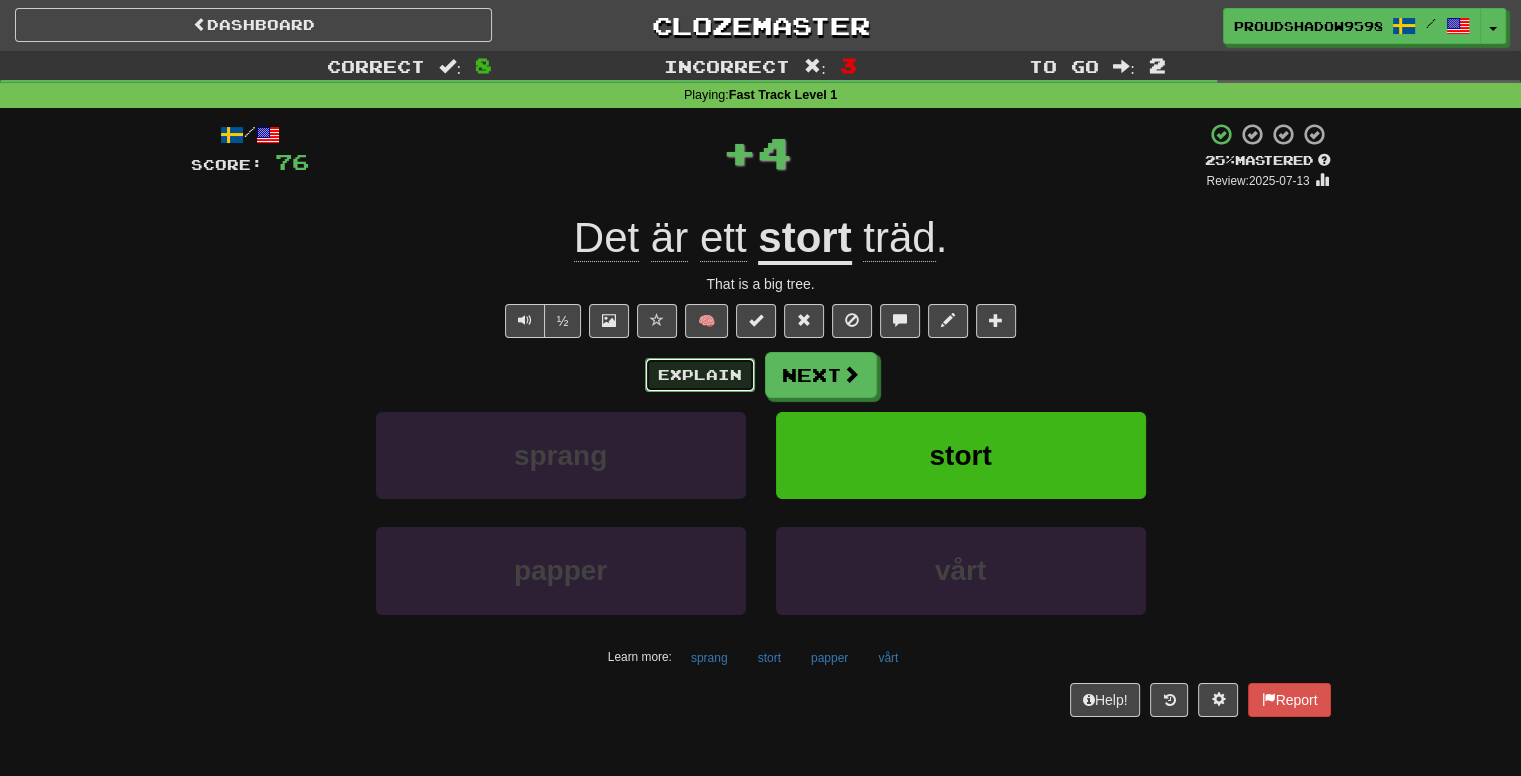 click on "Explain" at bounding box center [700, 375] 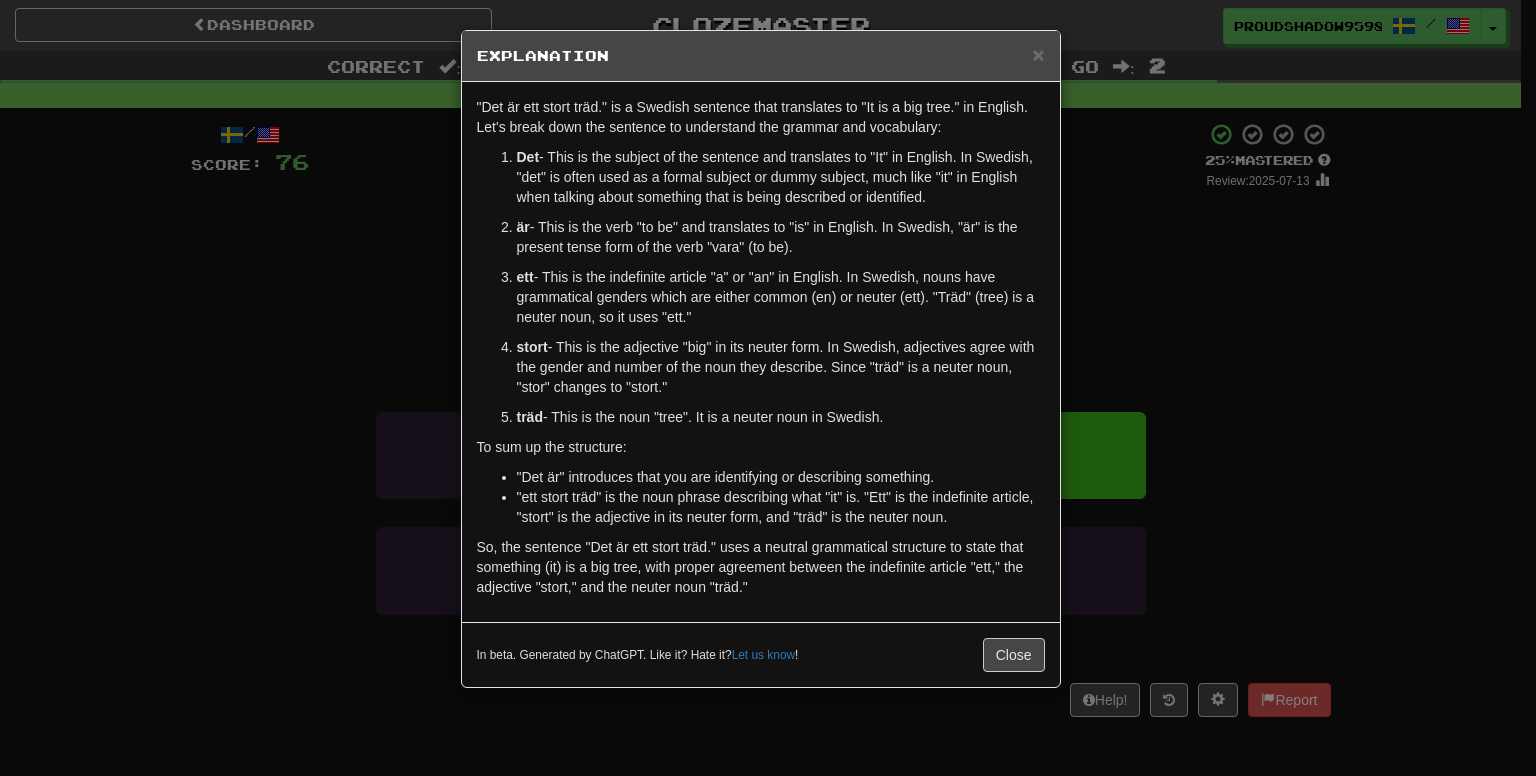 click on "× Explanation "Det är ett stort träd." is a Swedish sentence that translates to "It is a big tree." in English. Let's break down the sentence to understand the grammar and vocabulary:
Det  - This is the subject of the sentence and translates to "It" in English. In Swedish, "det" is often used as a formal subject or dummy subject, much like "it" in English when talking about something that is being described or identified.
är  - This is the verb "to be" and translates to "is" in English. In Swedish, "är" is the present tense form of the verb "vara" (to be).
ett  - This is the indefinite article "a" or "an" in English. In Swedish, nouns have grammatical genders which are either common (en) or neuter (ett). "Träd" (tree) is a neuter noun, so it uses "ett."
stort  - This is the adjective "big" in its neuter form. In Swedish, adjectives agree with the gender and number of the noun they describe. Since "träd" is a neuter noun, "stor" changes to "stort."
träd
!" at bounding box center [768, 388] 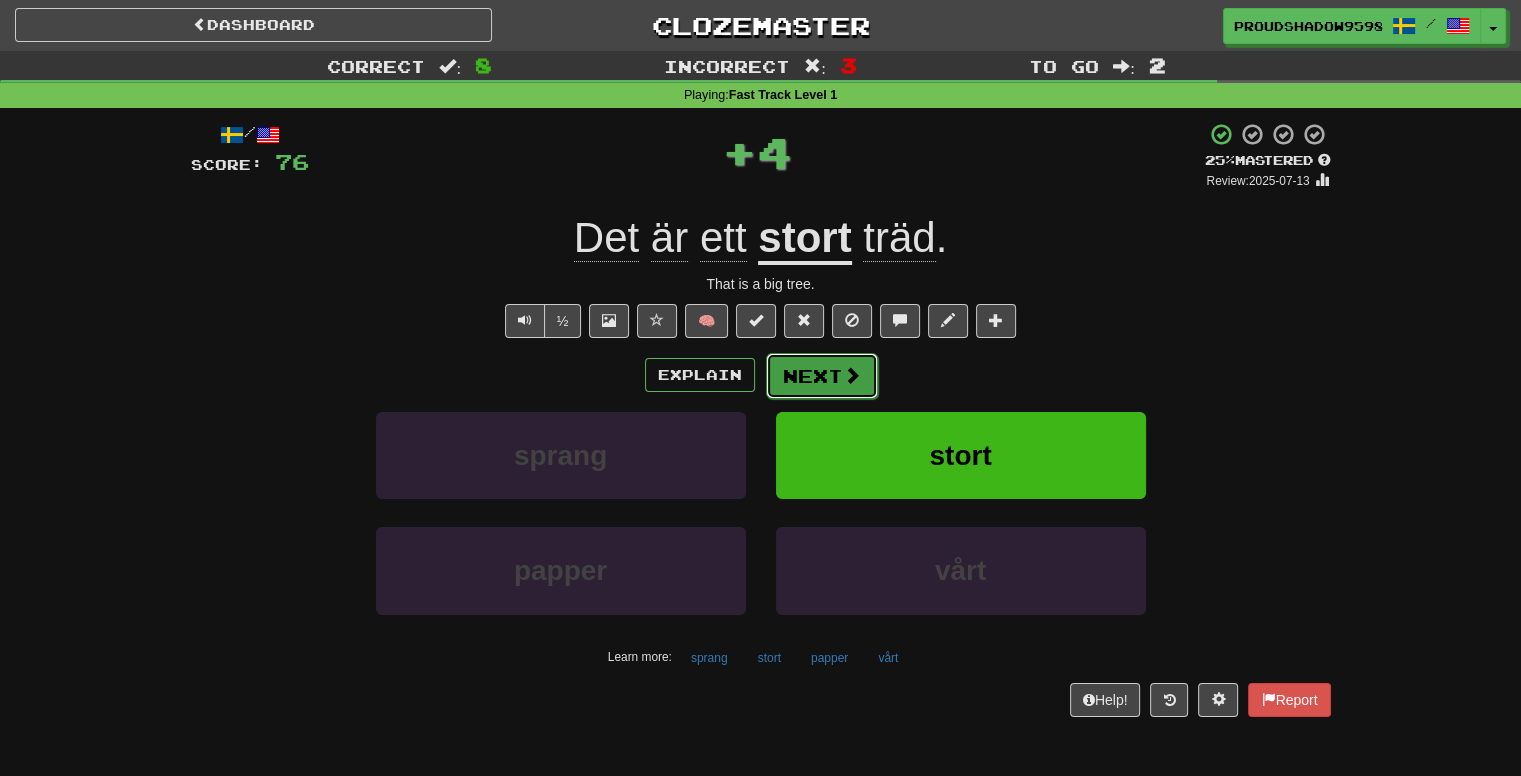 click on "Next" at bounding box center (822, 376) 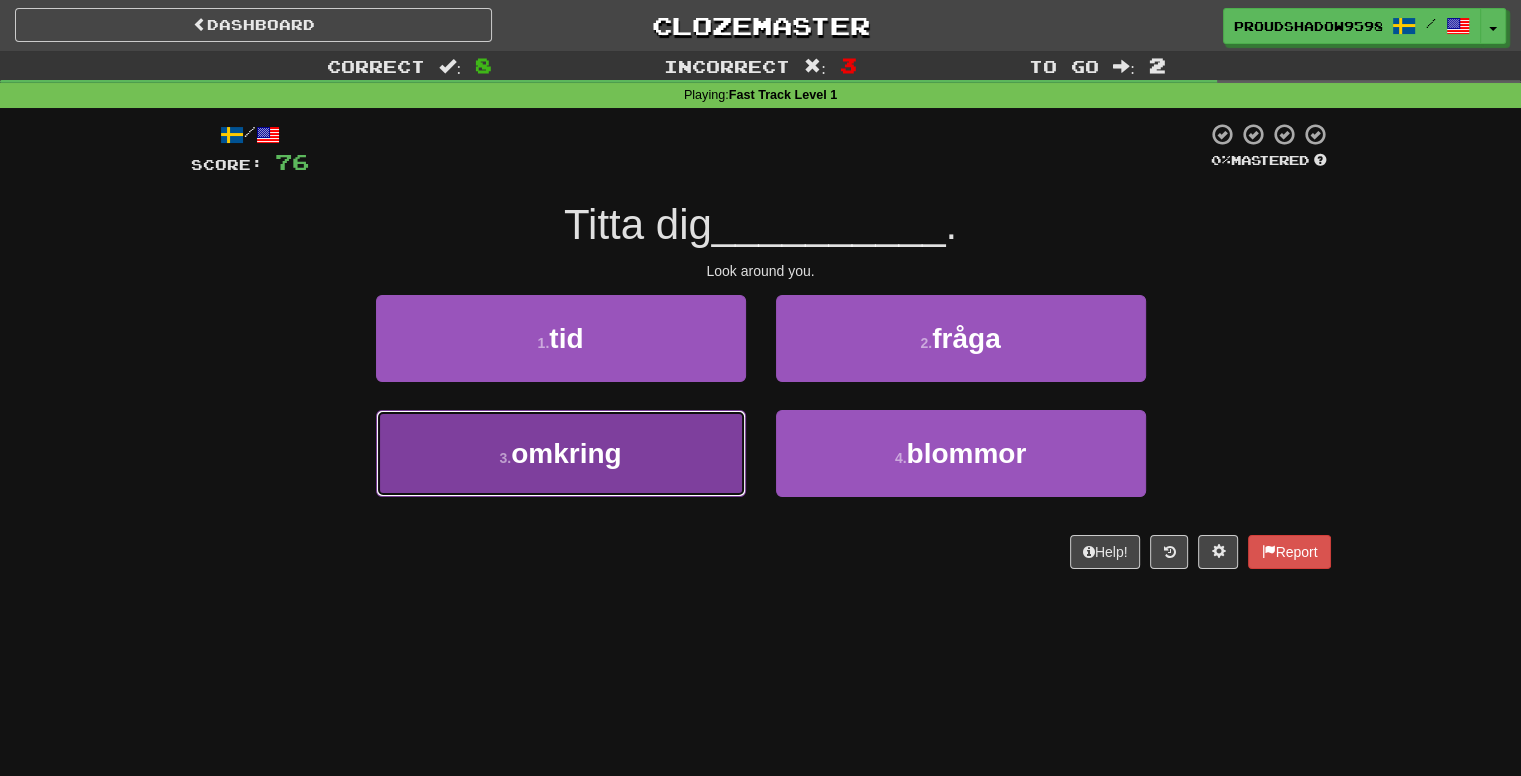 click on "3 .  omkring" at bounding box center [561, 453] 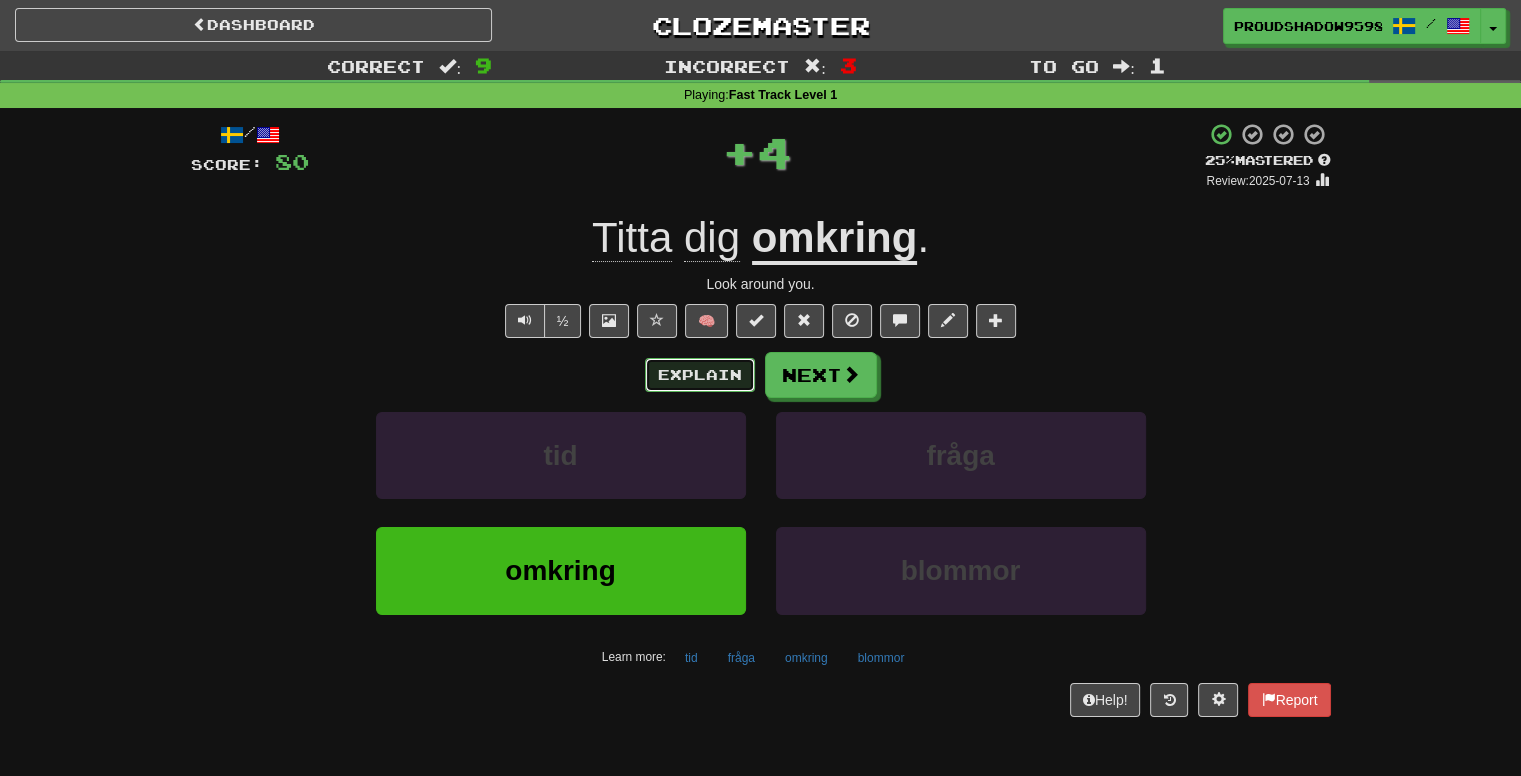 click on "Explain" at bounding box center (700, 375) 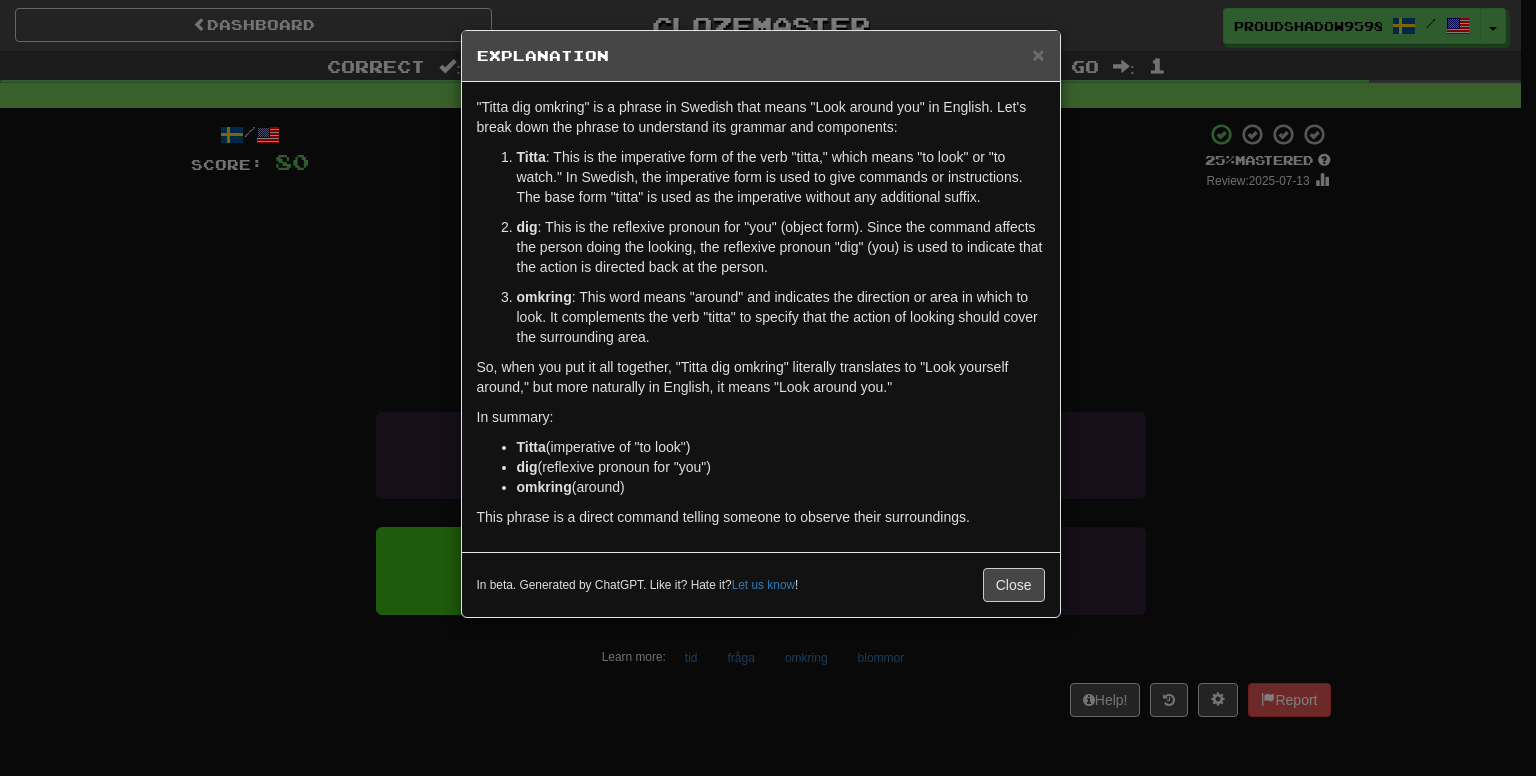 drag, startPoint x: 1156, startPoint y: 291, endPoint x: 1081, endPoint y: 317, distance: 79.37884 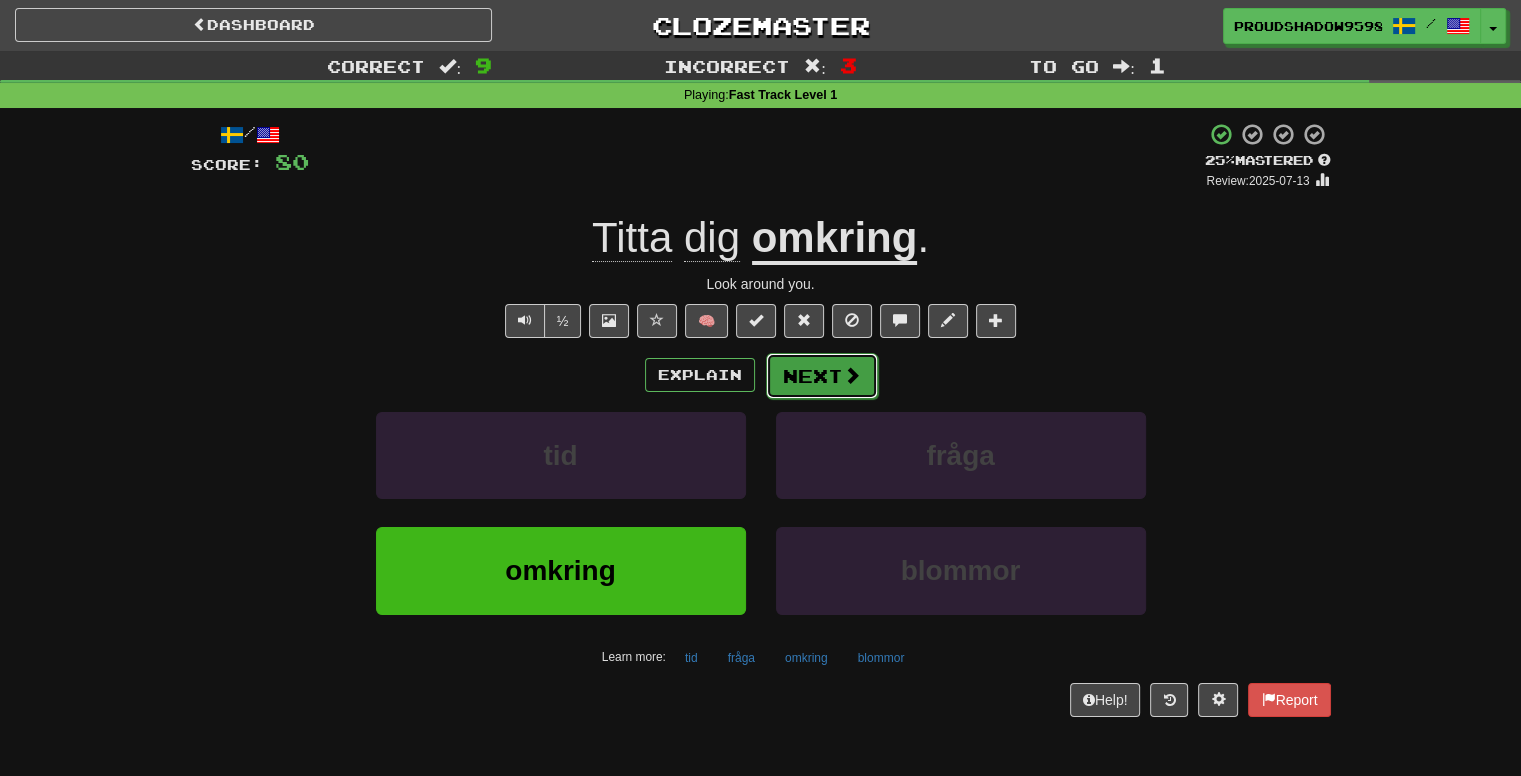 click on "Next" at bounding box center [822, 376] 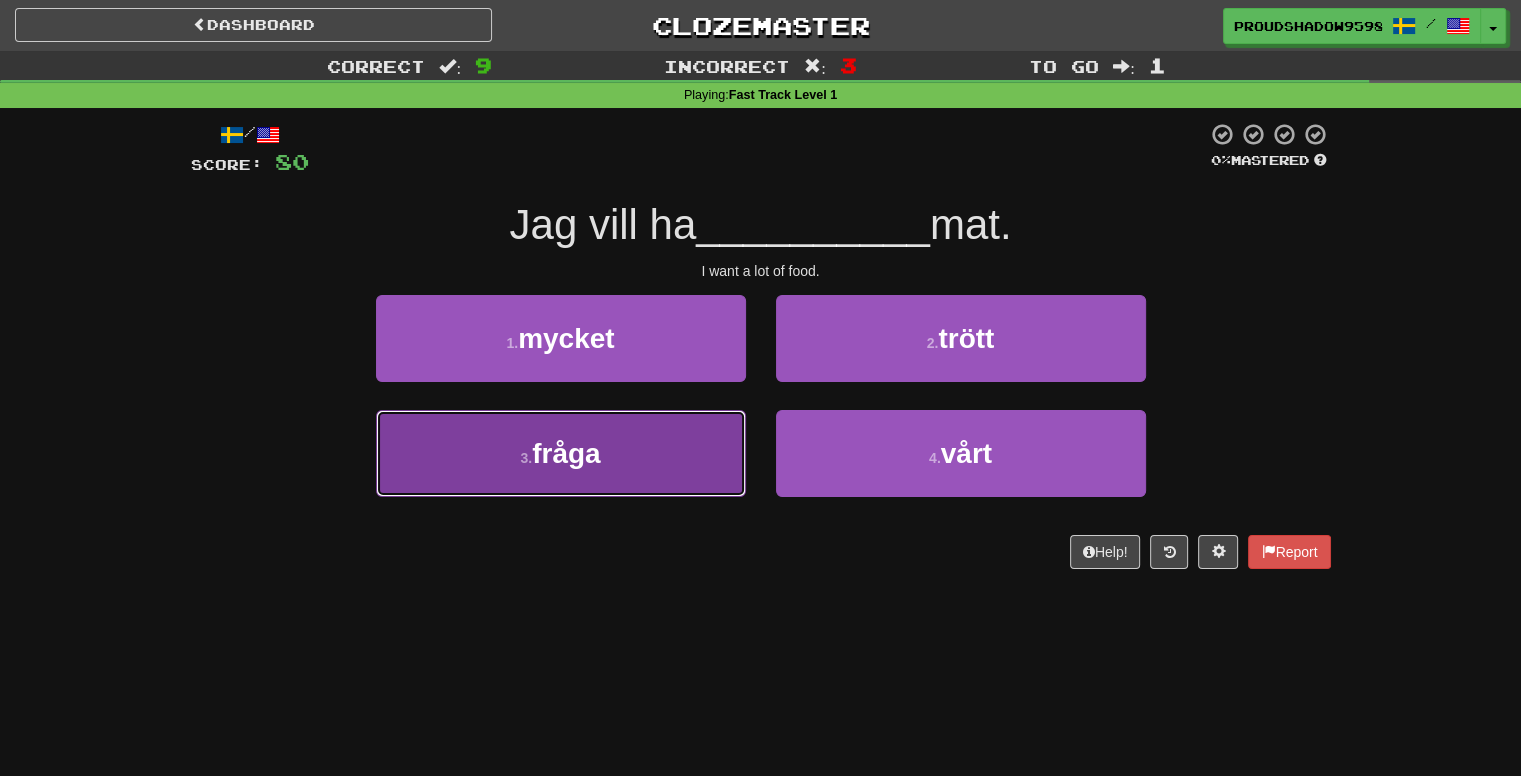 click on "3 .  fråga" at bounding box center (561, 453) 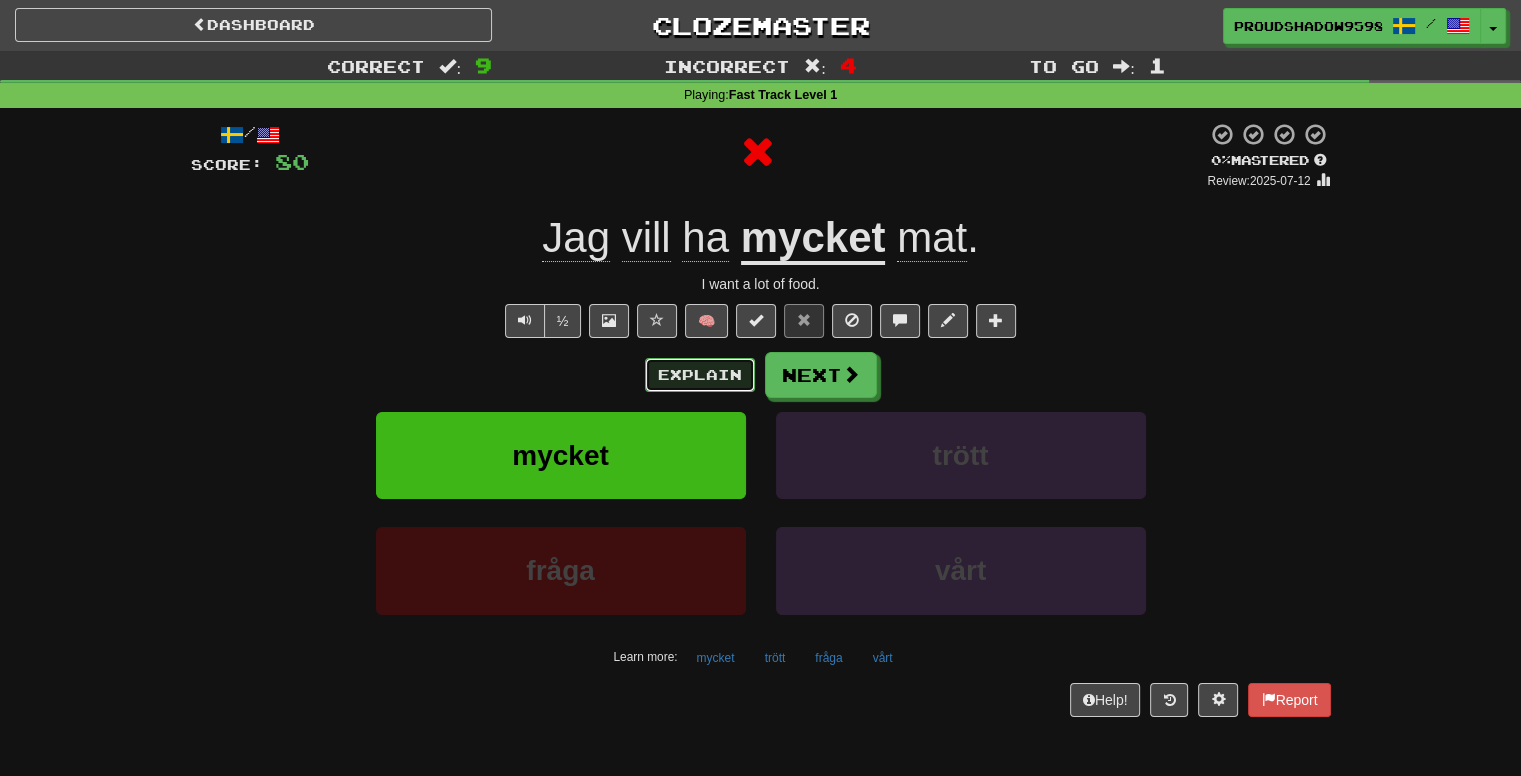 click on "Explain" at bounding box center [700, 375] 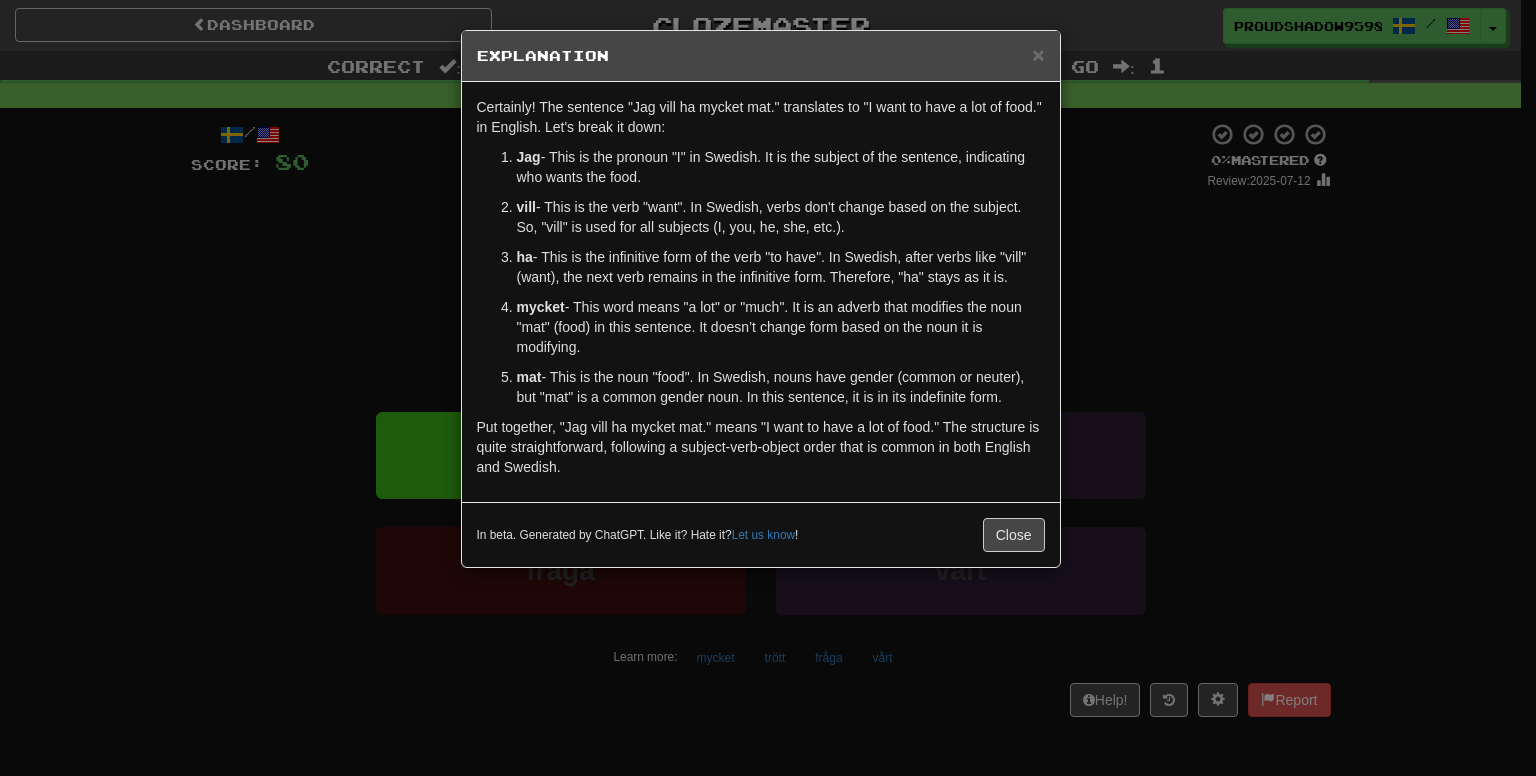 click on "× Explanation Certainly! The sentence "Jag vill ha mycket mat." translates to "I want to have a lot of food." in English. Let's break it down:
Jag  - This is the pronoun "I" in Swedish. It is the subject of the sentence, indicating who wants the food.
vill  - This is the verb "want". In Swedish, verbs don't change based on the subject. So, "vill" is used for all subjects (I, you, he, she, etc.).
ha  - This is the infinitive form of the verb "to have". In Swedish, after verbs like "vill" (want), the next verb remains in the infinitive form. Therefore, "ha" stays as it is.
mycket  - This word means "a lot" or "much". It is an adverb that modifies the noun "mat" (food) in this sentence. It doesn’t change form based on the noun it is modifying.
mat  - This is the noun "food". In Swedish, nouns have gender (common or neuter), but "mat" is a common gender noun. In this sentence, it is in its indefinite form.
In beta. Generated by ChatGPT. Like it? Hate it?  Let us know ! Close" at bounding box center (768, 388) 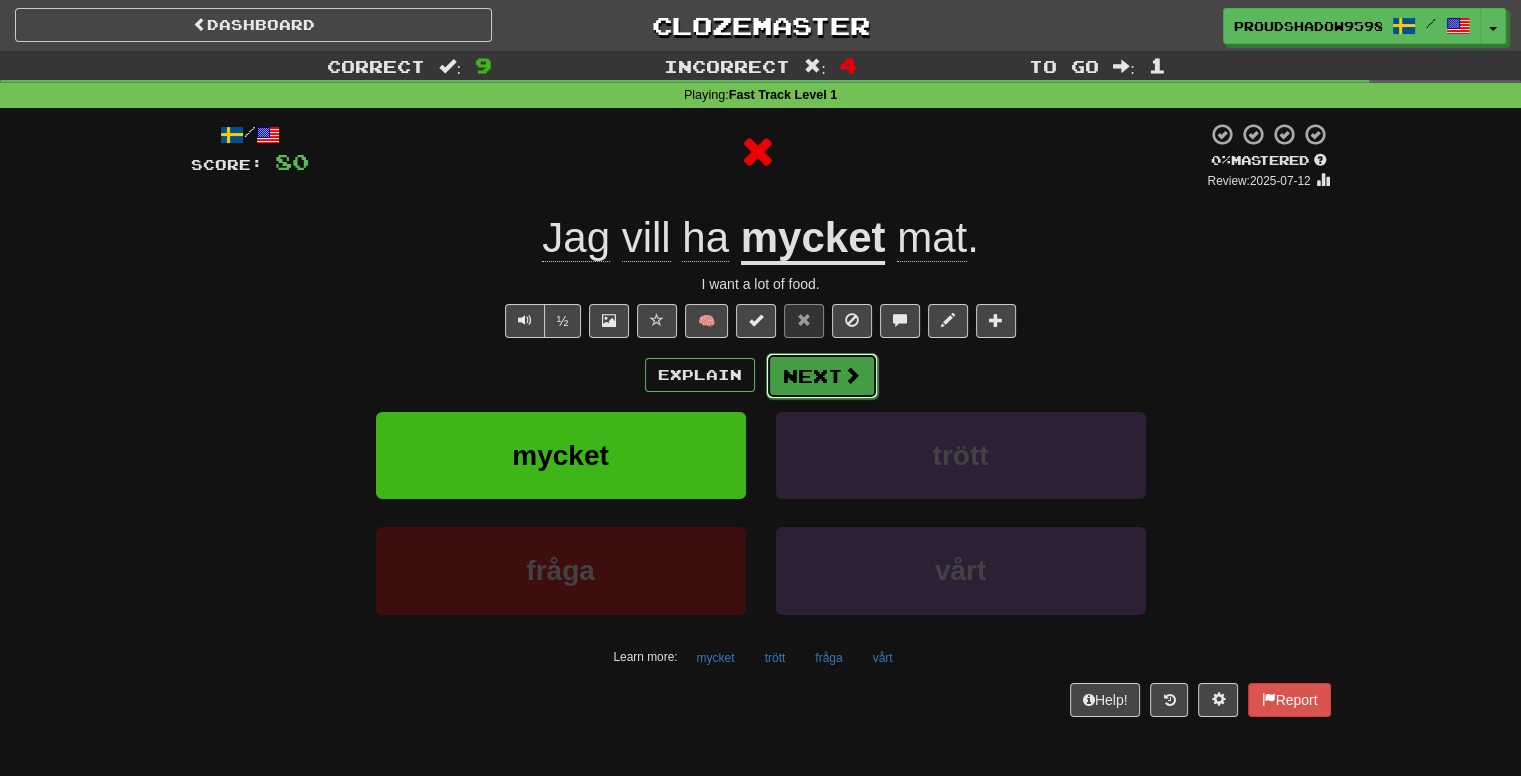 click on "Next" at bounding box center (822, 376) 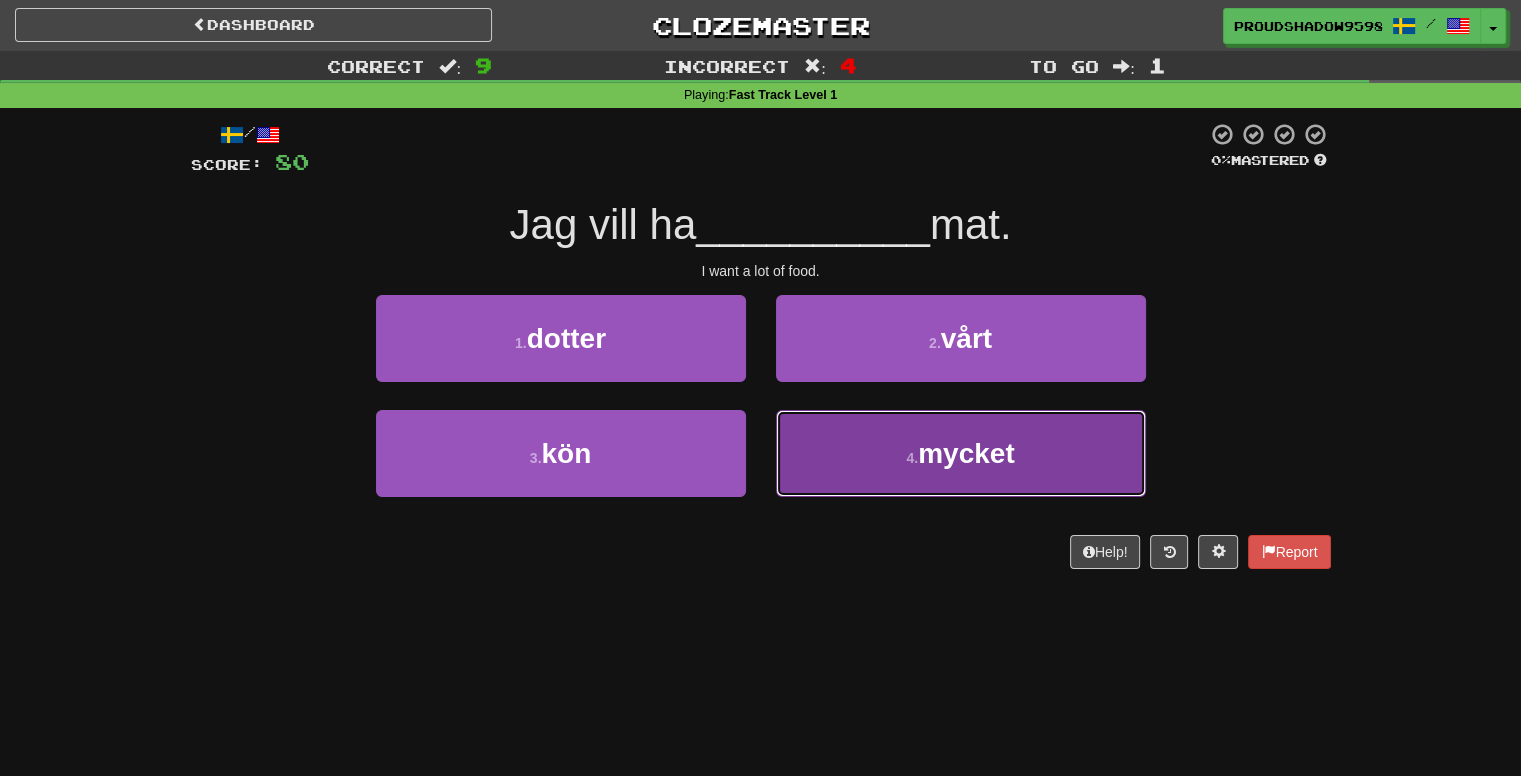 click on "4 .  mycket" at bounding box center (961, 453) 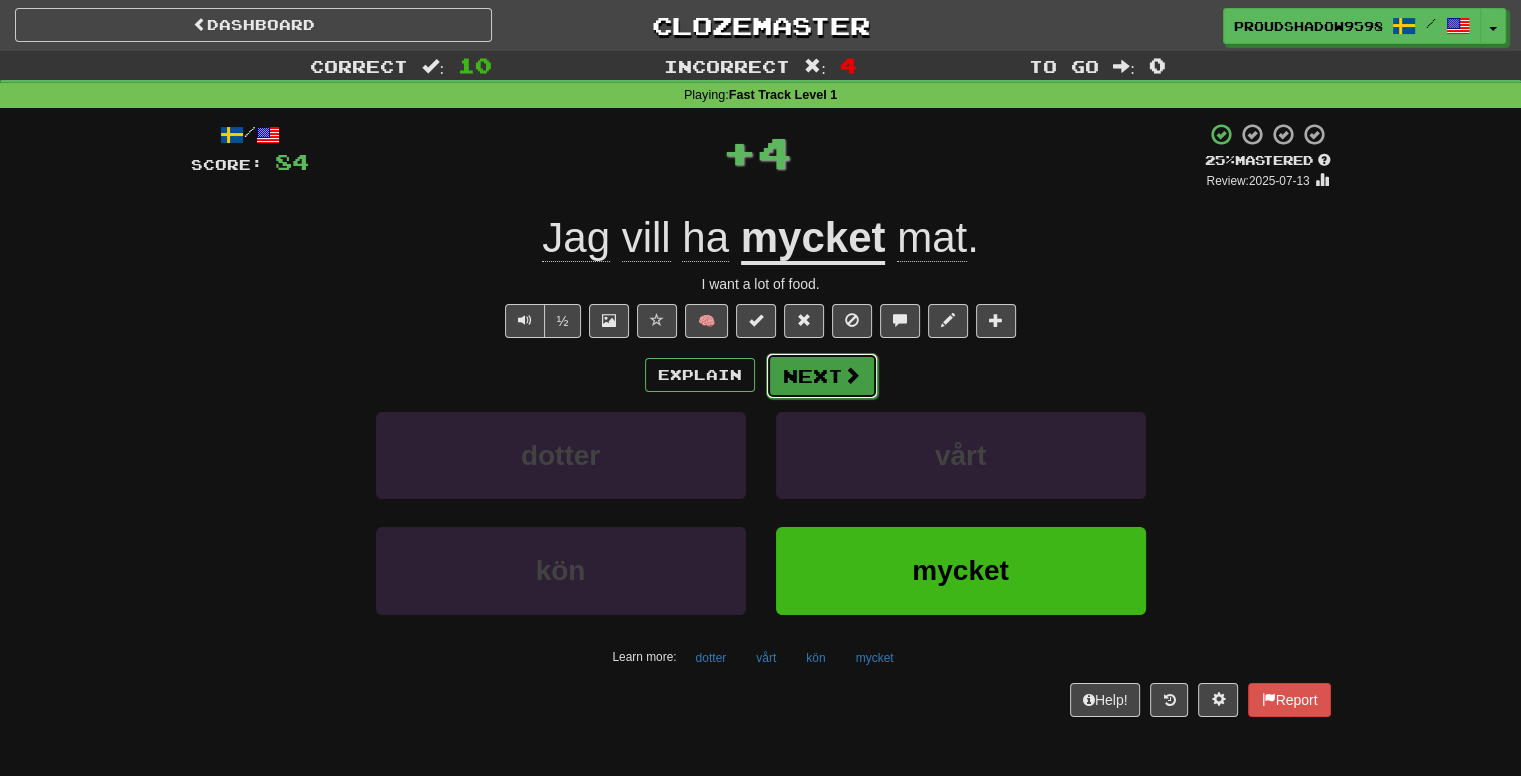 click on "Next" at bounding box center [822, 376] 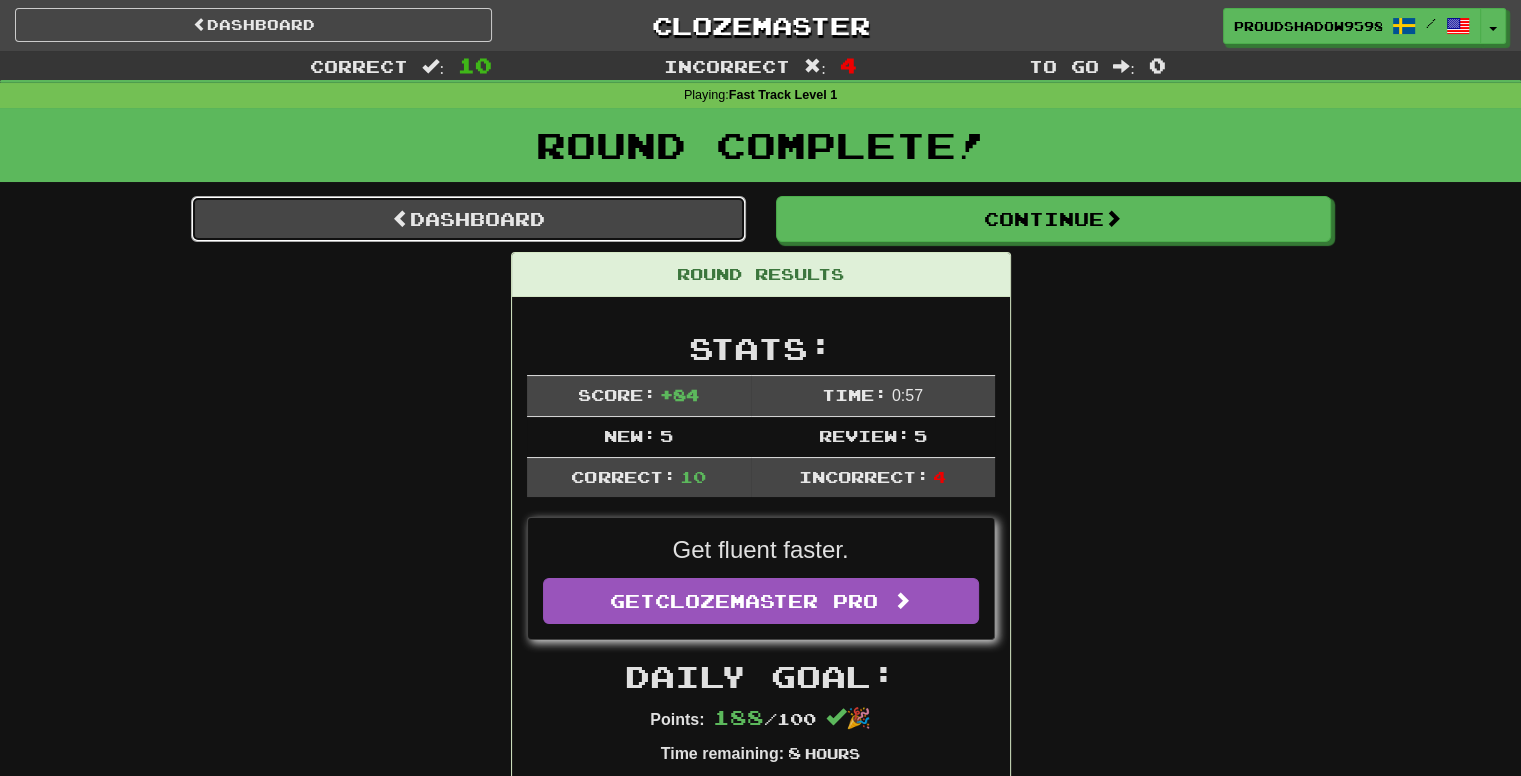 click on "Dashboard" at bounding box center [468, 219] 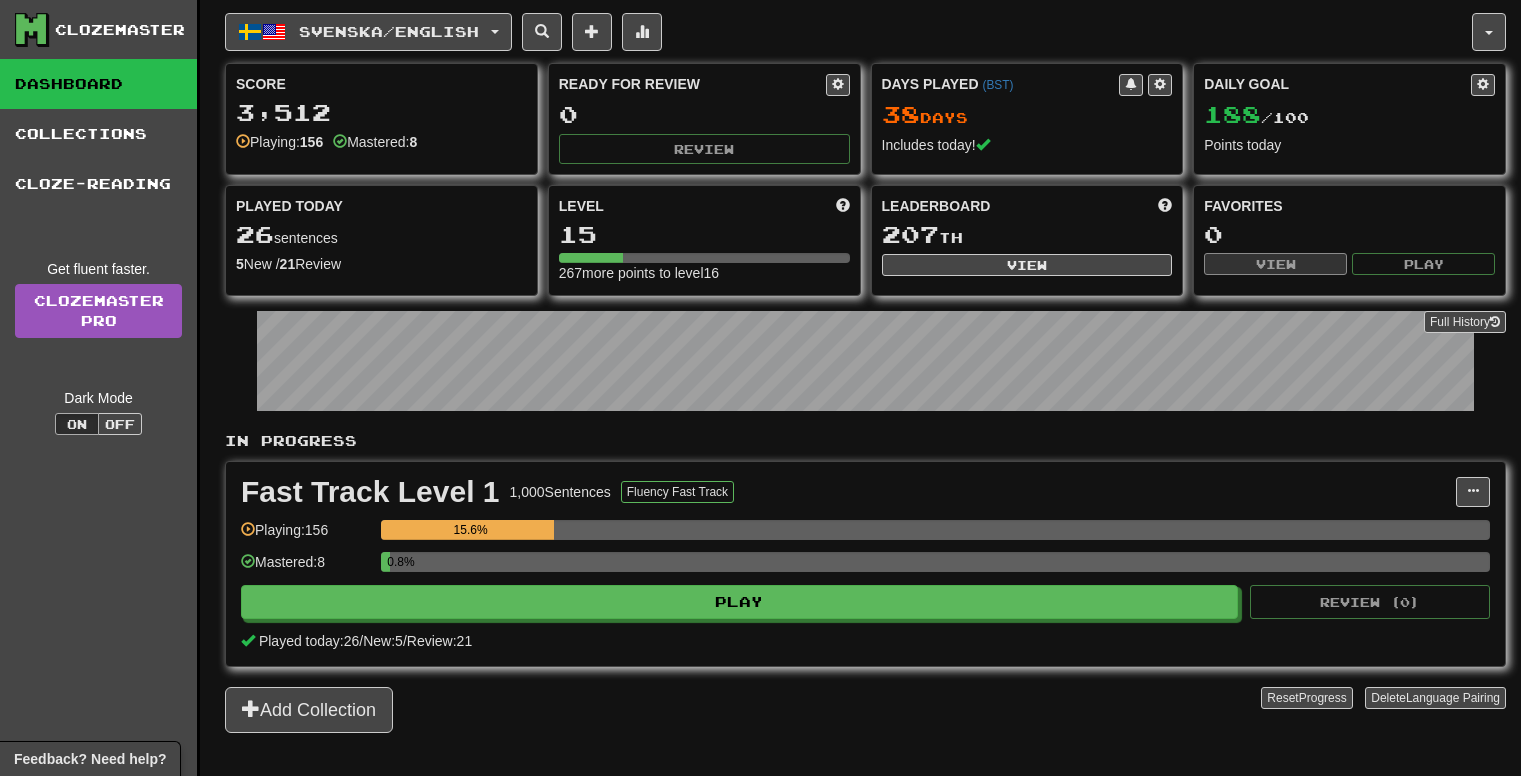 scroll, scrollTop: 0, scrollLeft: 0, axis: both 